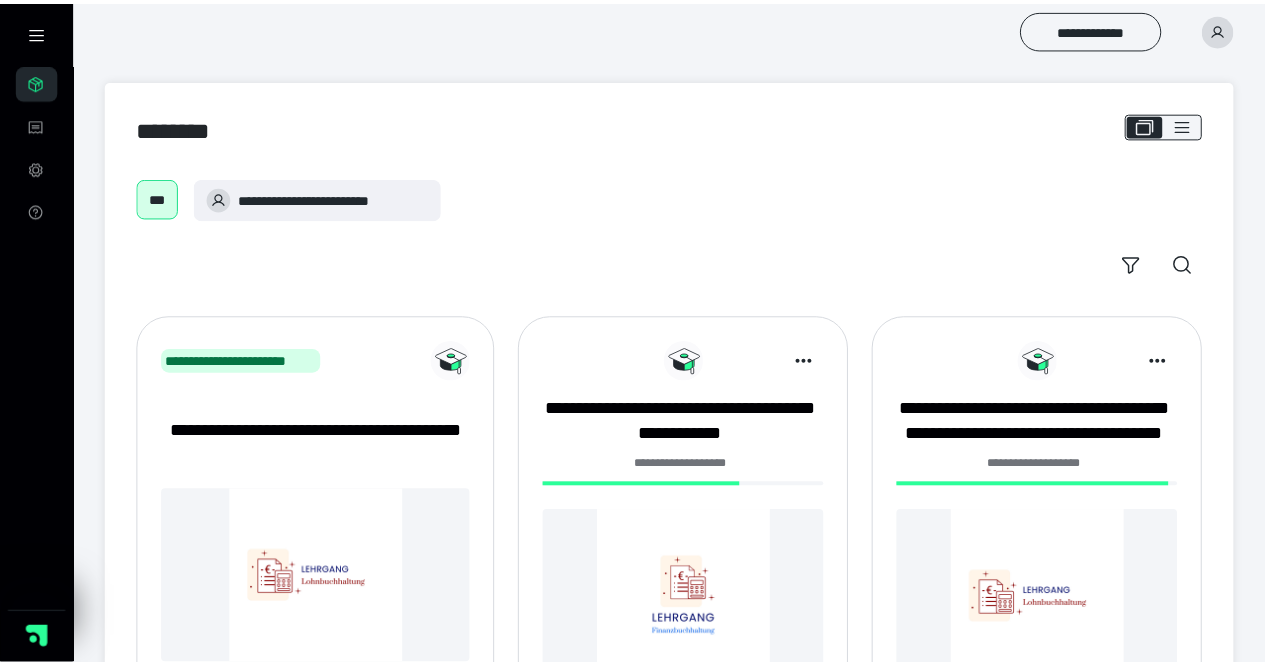 scroll, scrollTop: 0, scrollLeft: 0, axis: both 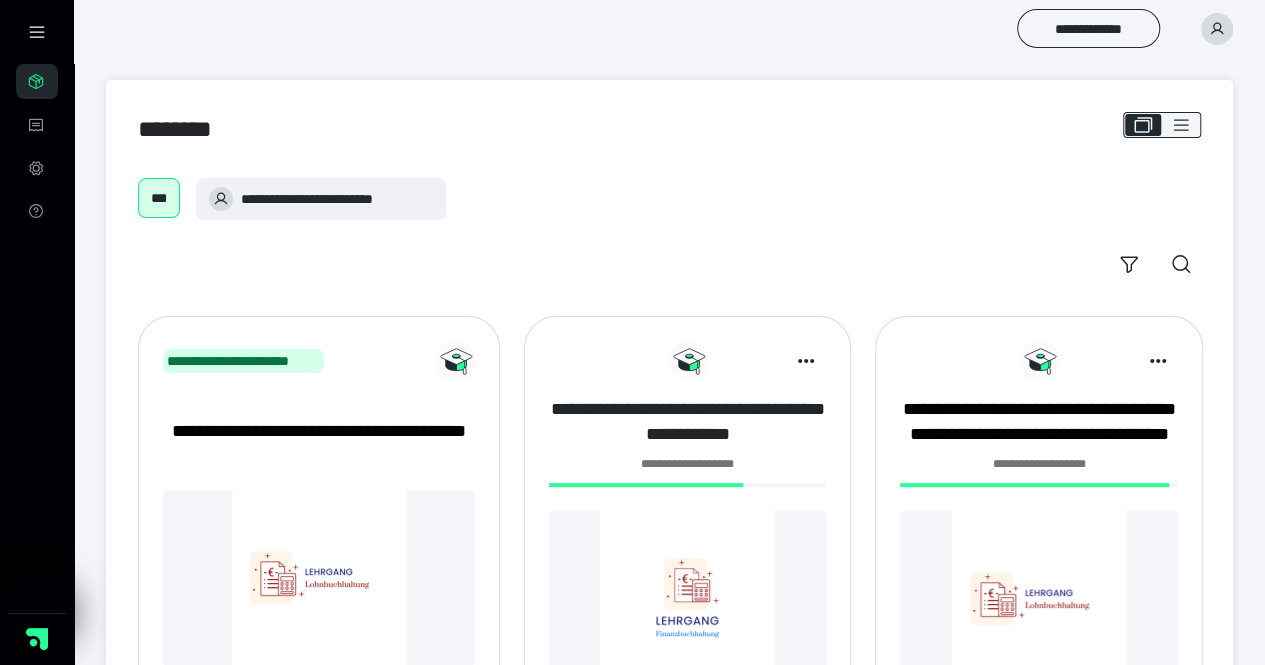 click on "**********" at bounding box center [687, 422] 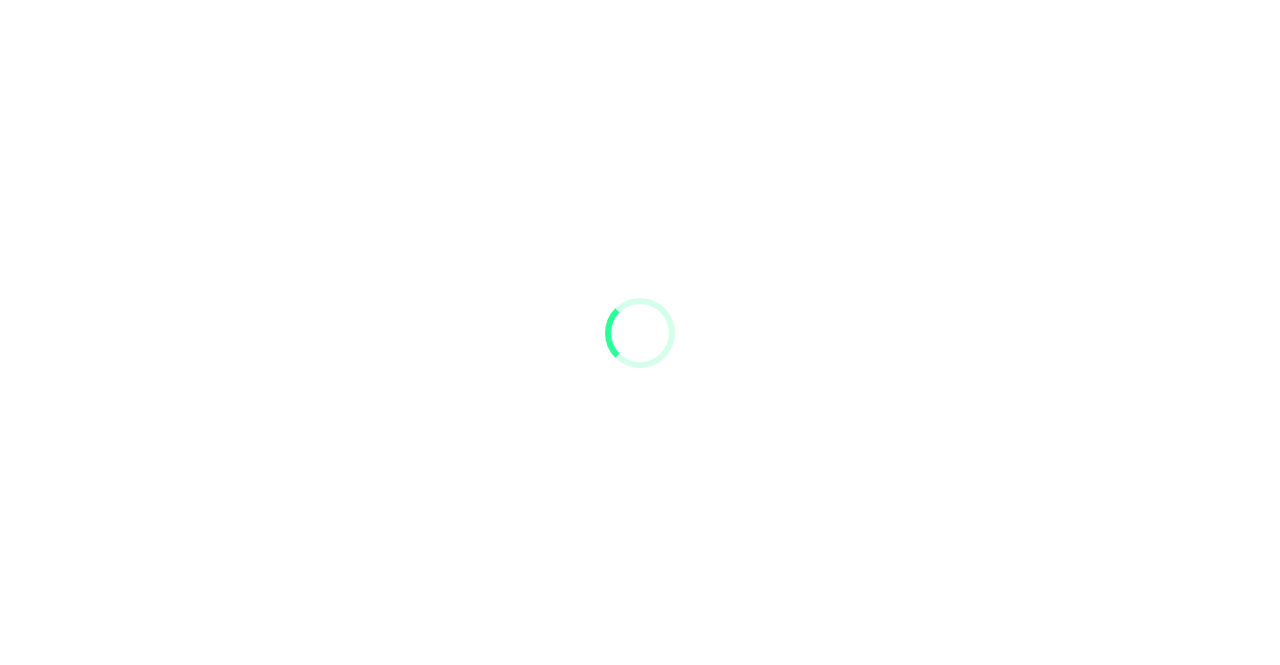 scroll, scrollTop: 0, scrollLeft: 0, axis: both 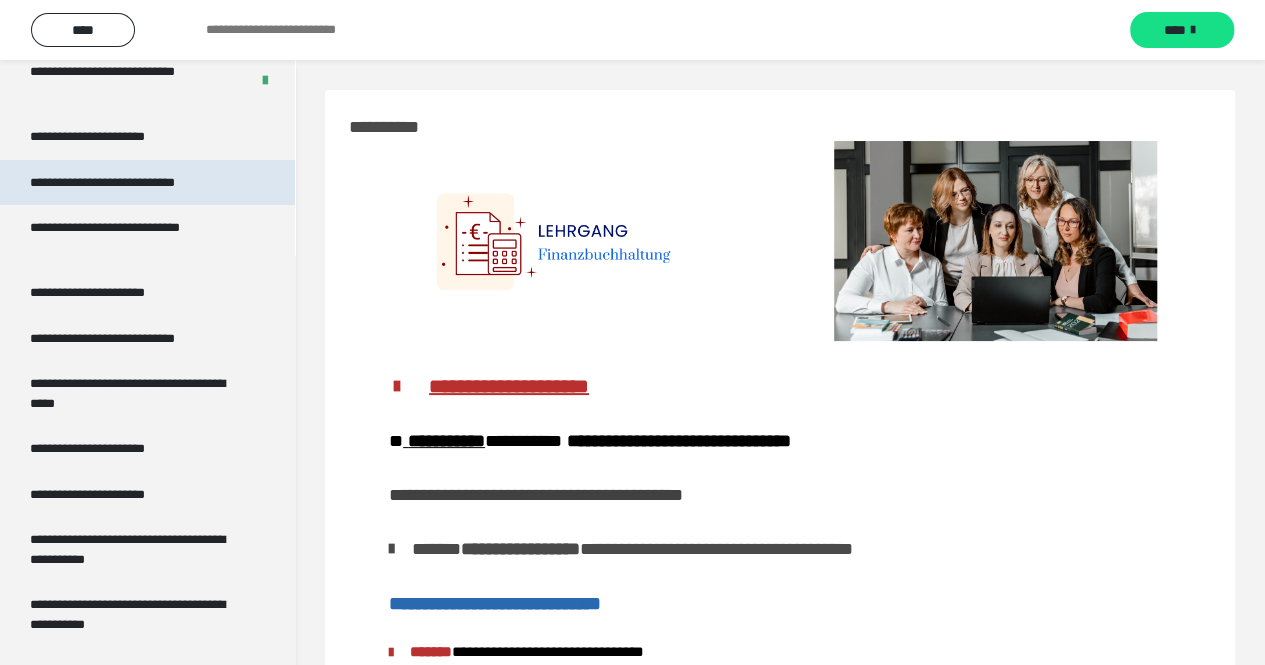 click on "**********" at bounding box center (131, 183) 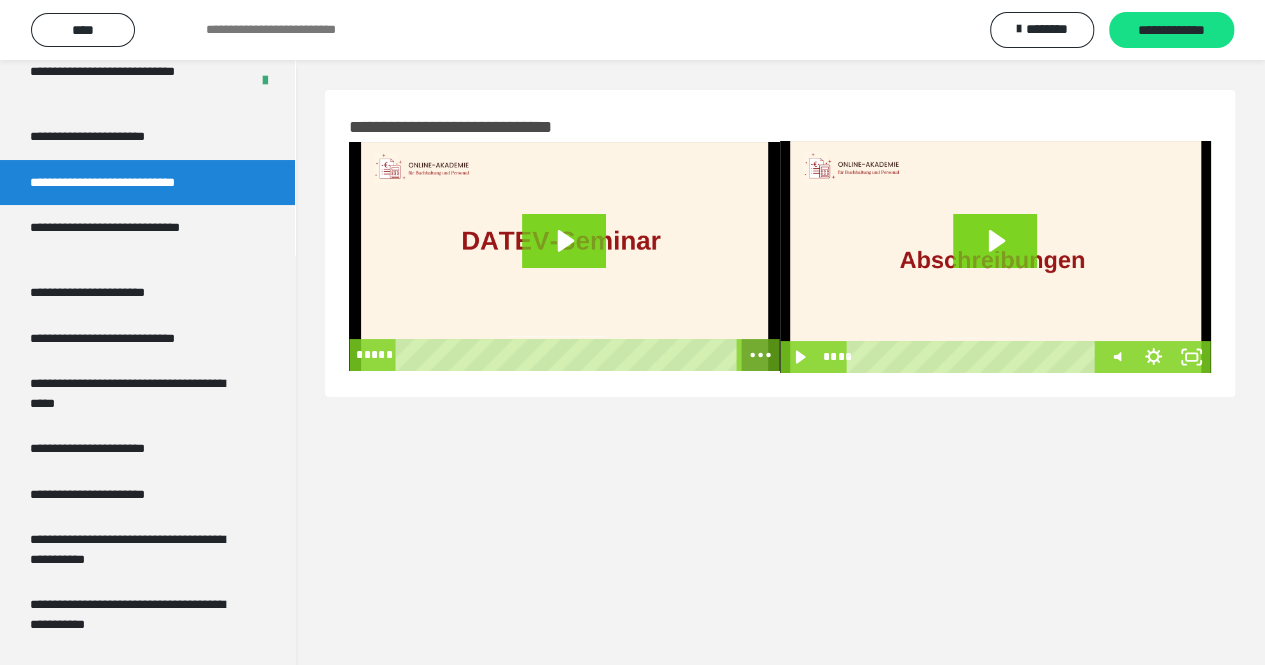 click 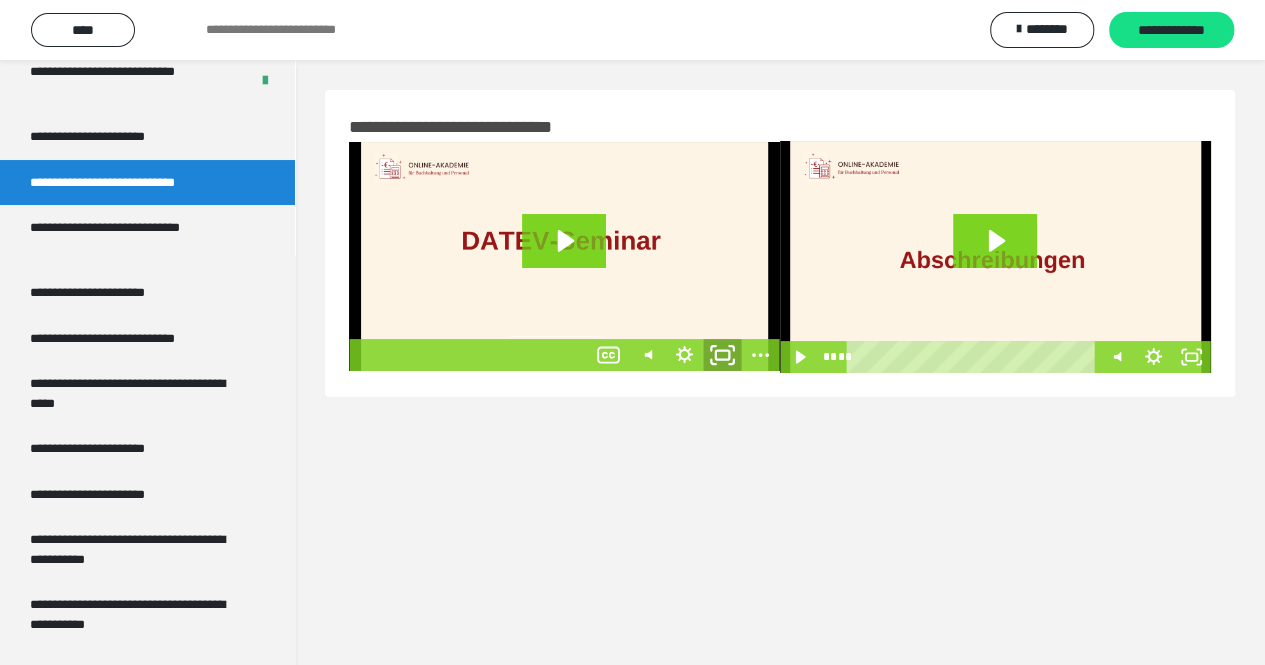 click 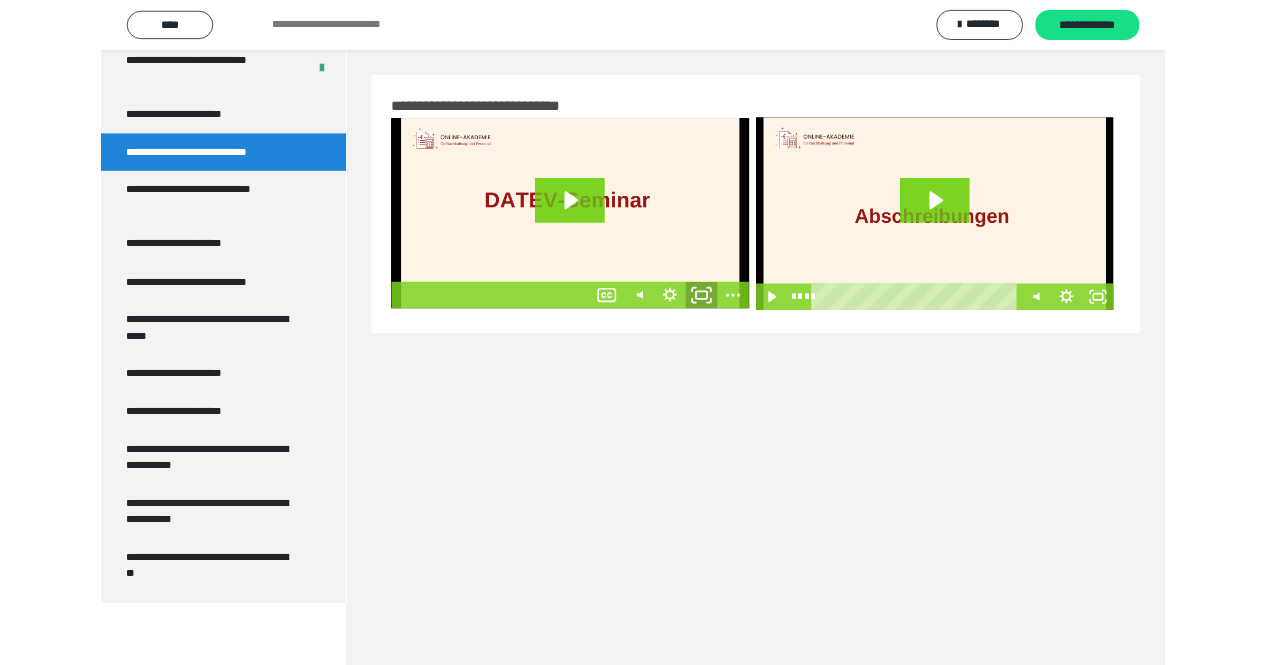 scroll, scrollTop: 3847, scrollLeft: 0, axis: vertical 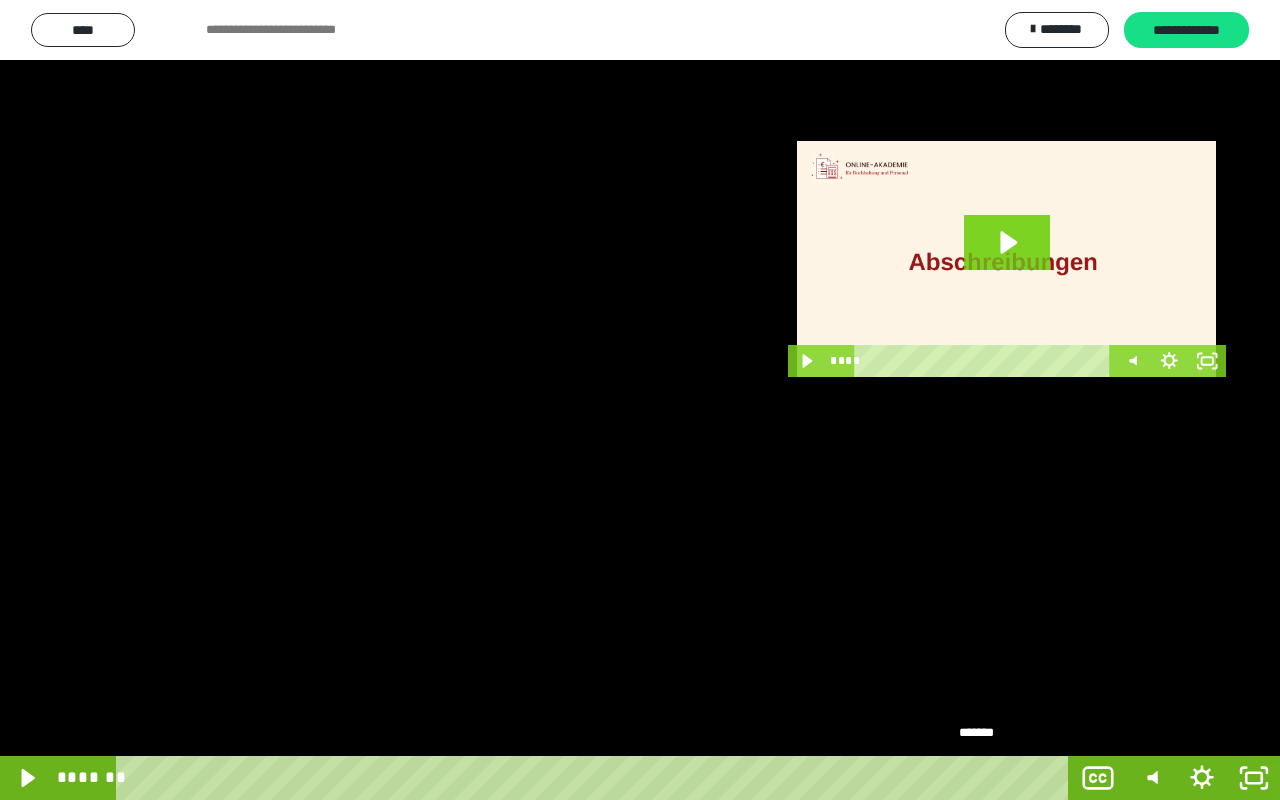 click on "*******" at bounding box center (596, 778) 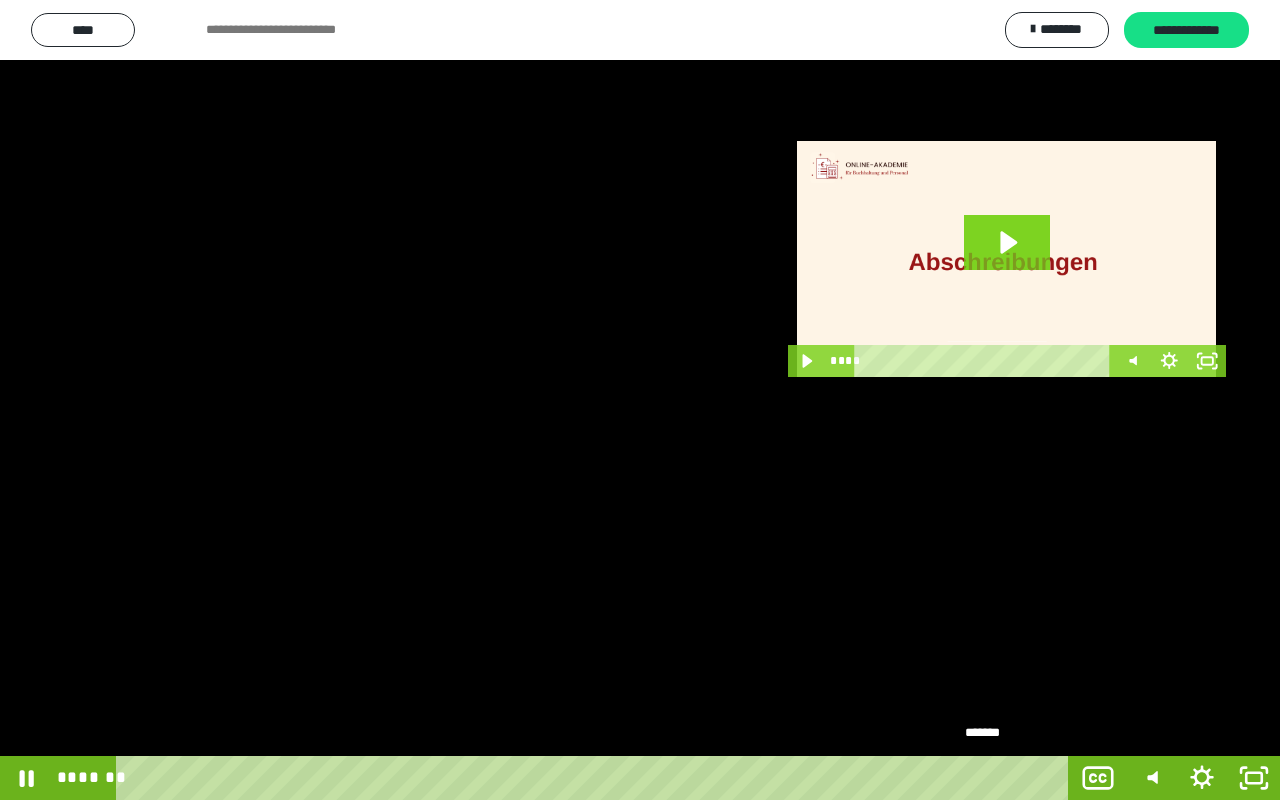 click on "*******" at bounding box center [596, 778] 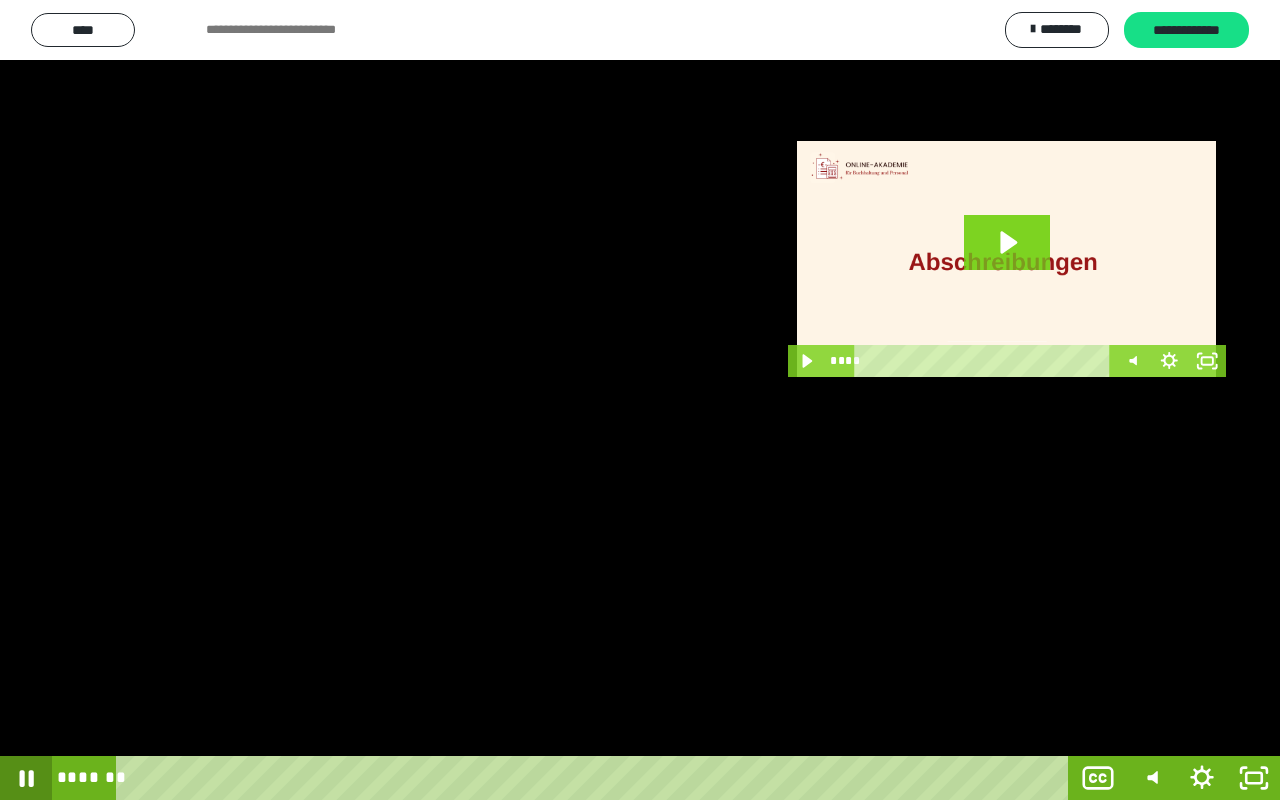 click 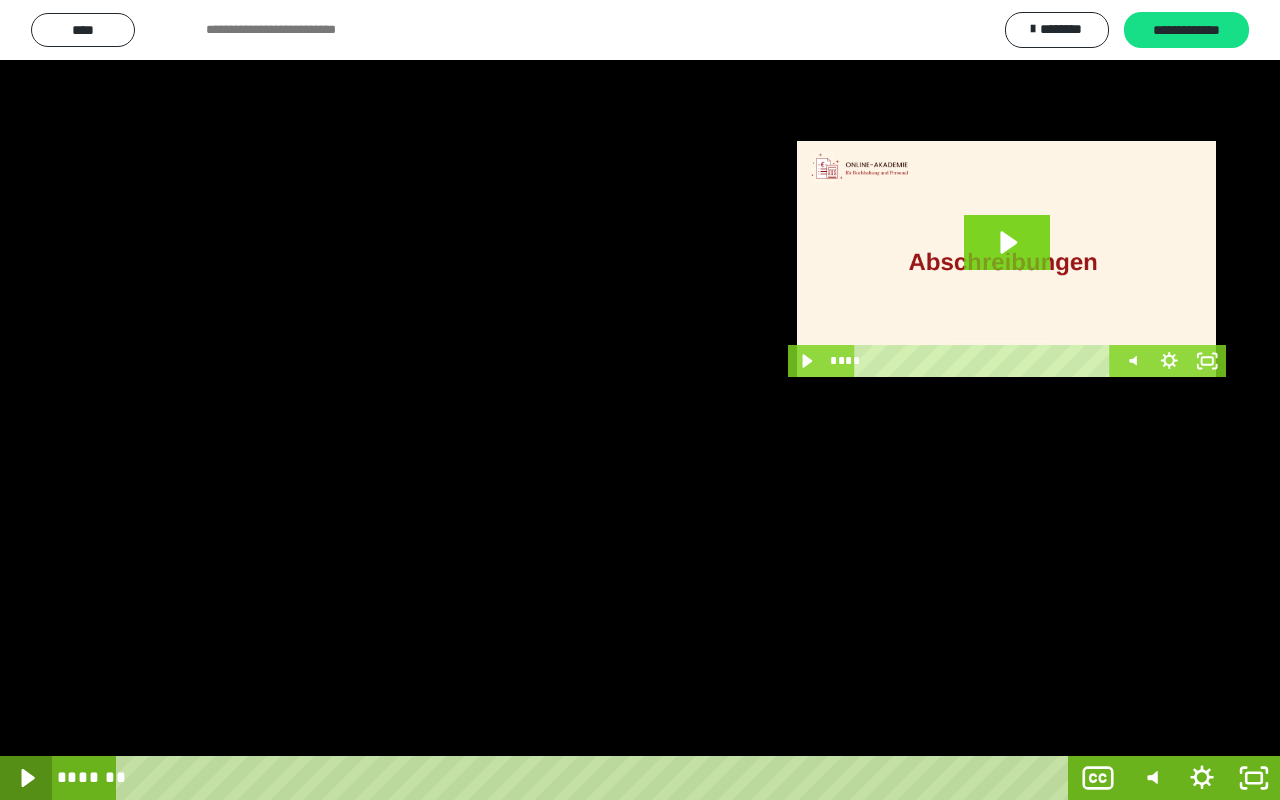 click 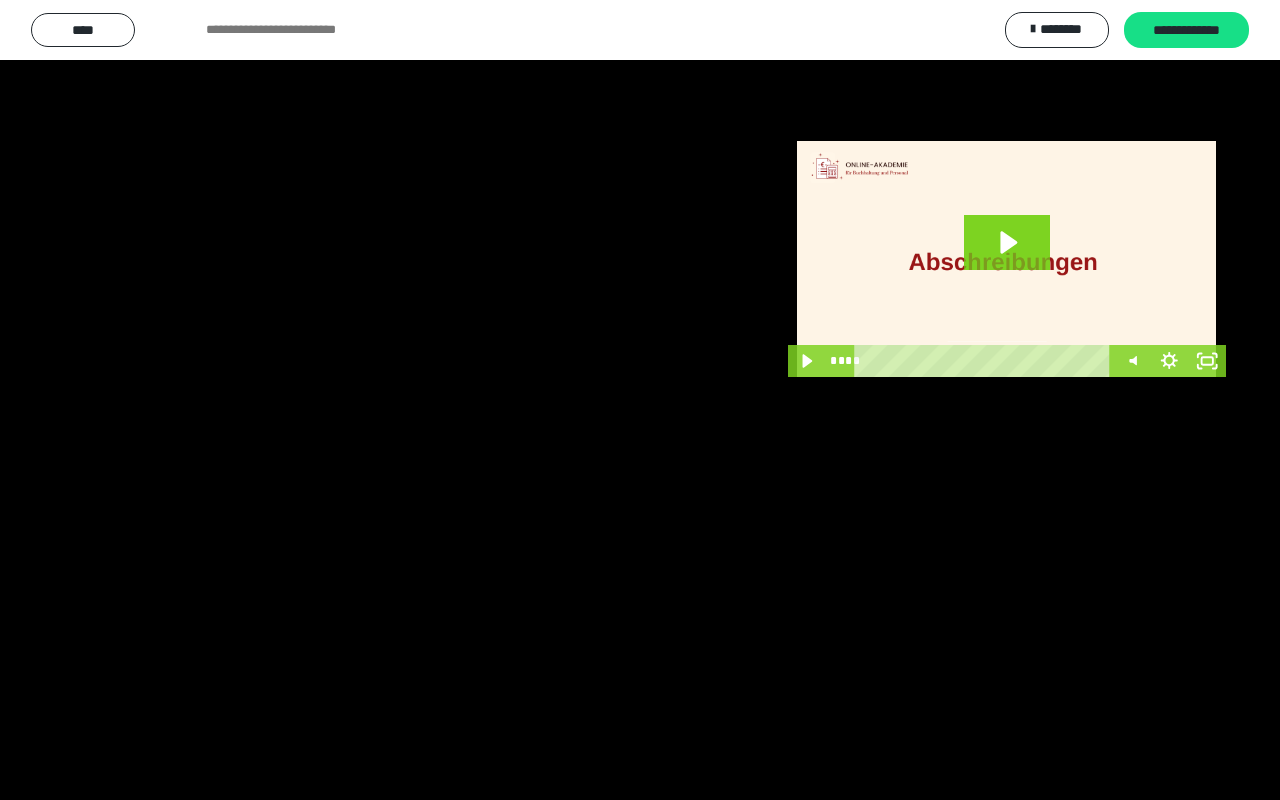type 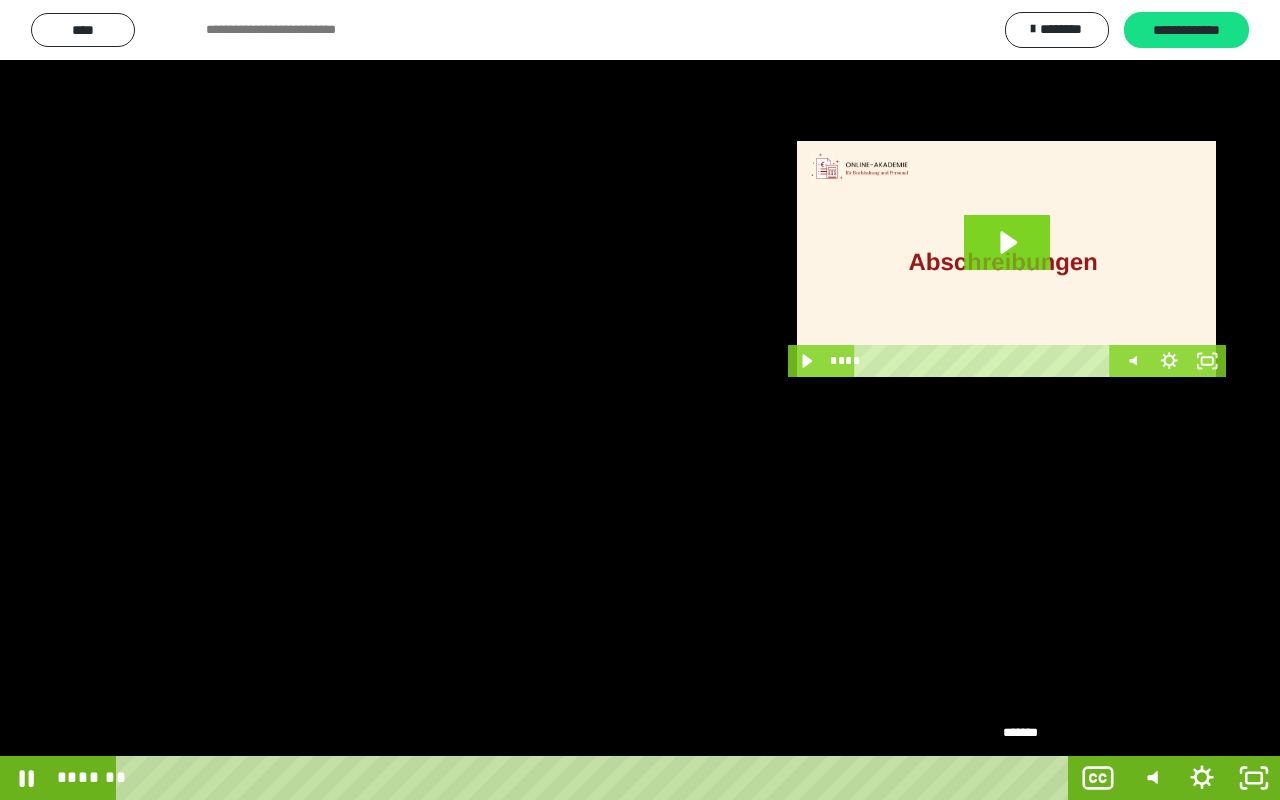 click at bounding box center (1020, 778) 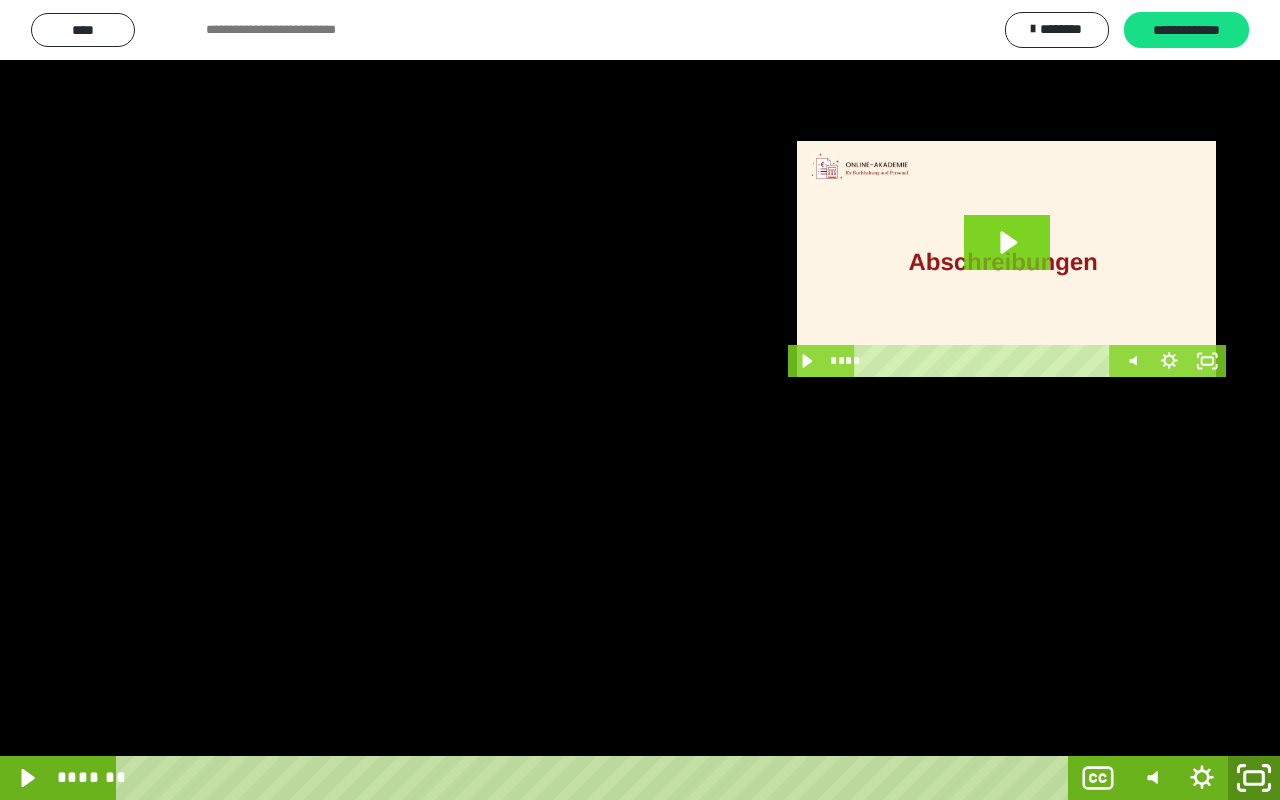 click 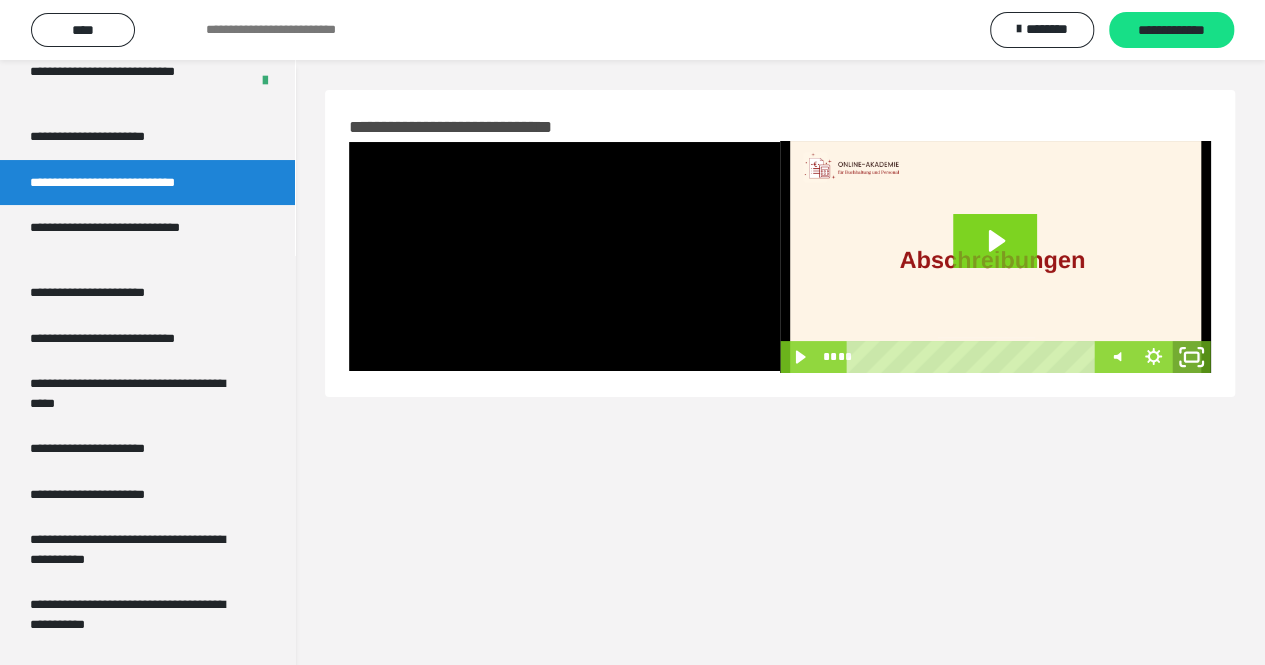 click 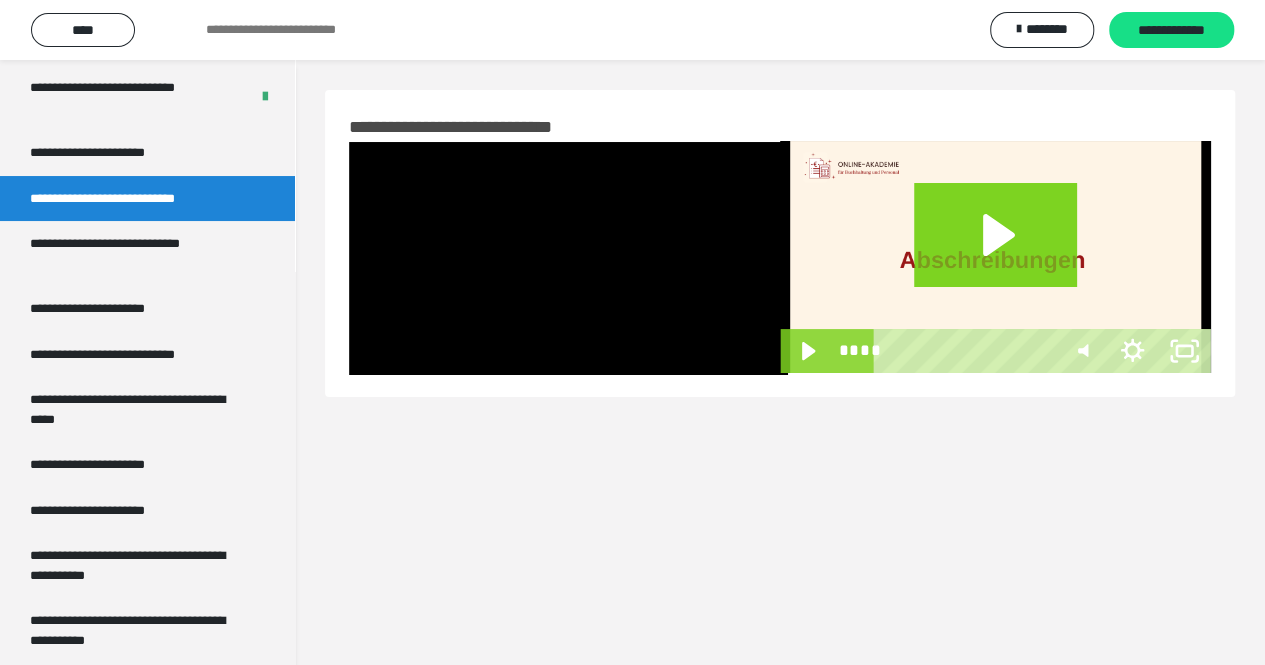 scroll, scrollTop: 3847, scrollLeft: 0, axis: vertical 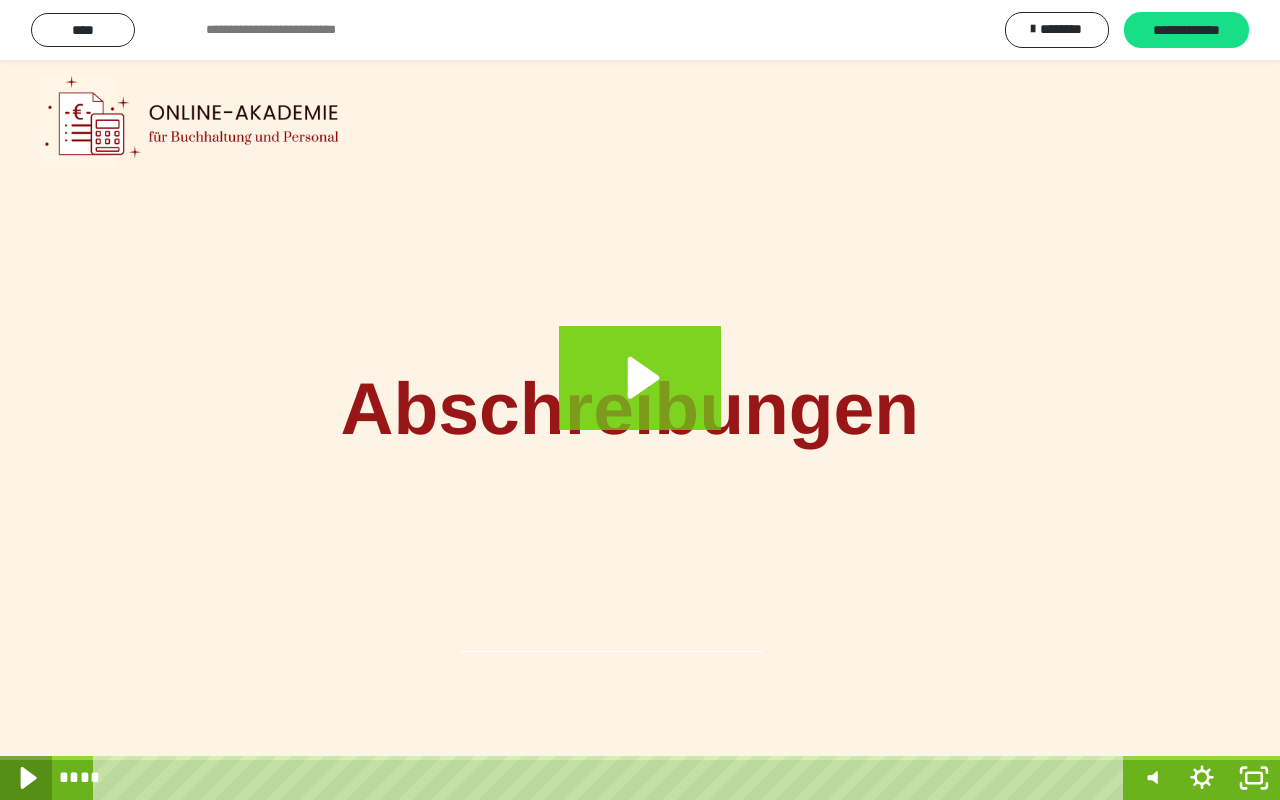 click 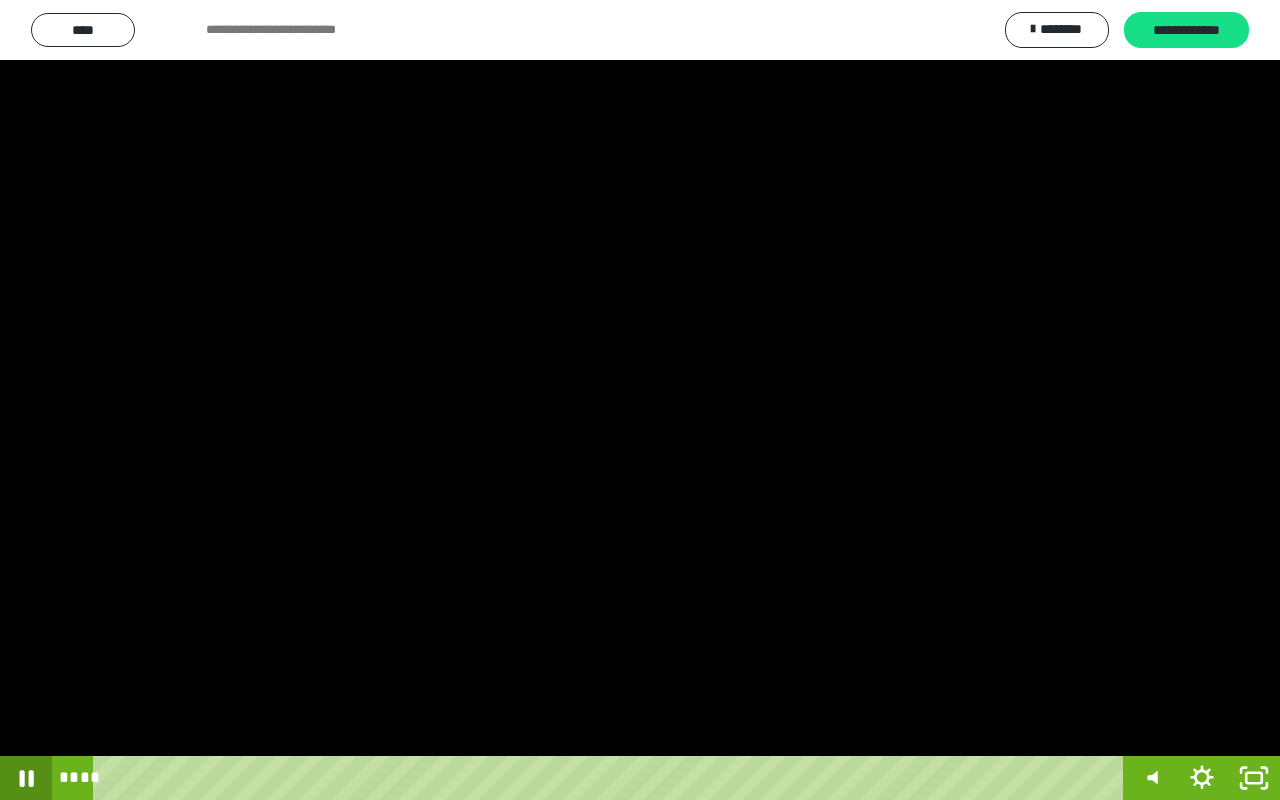 click 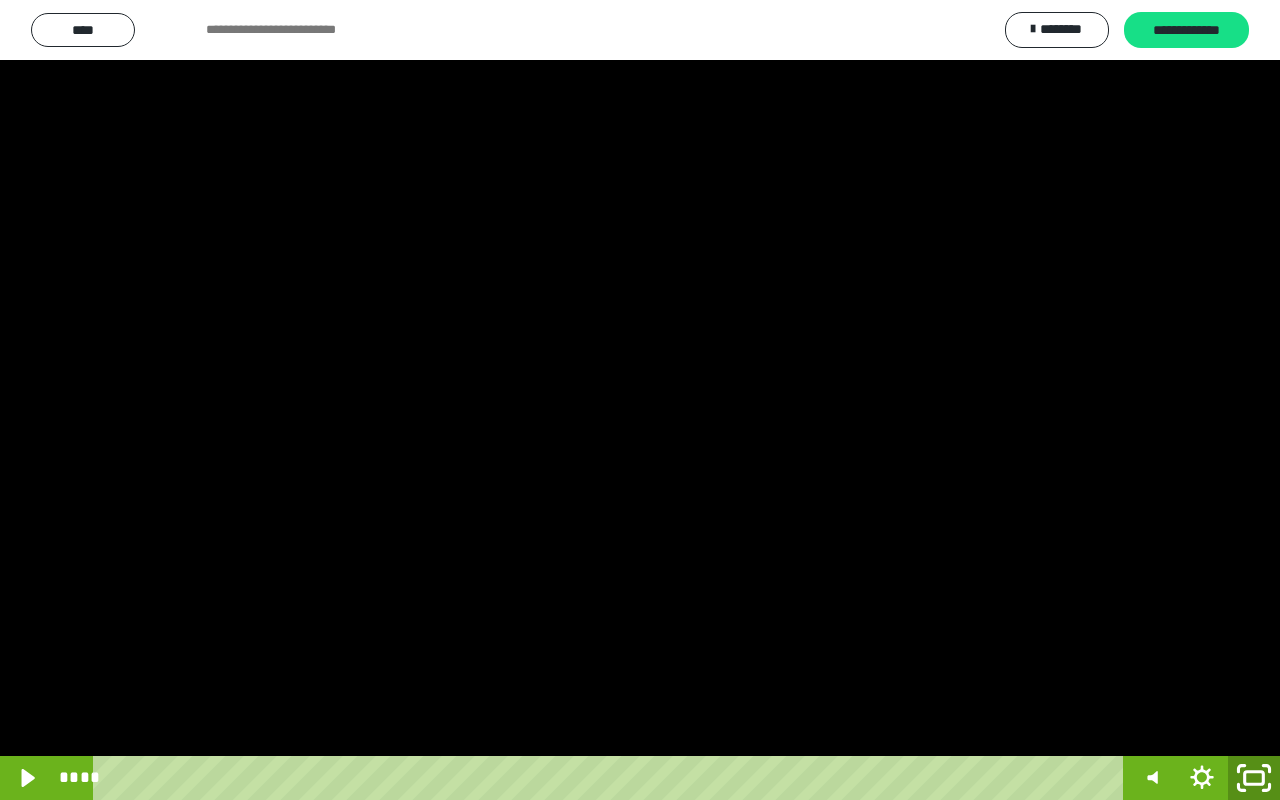 click 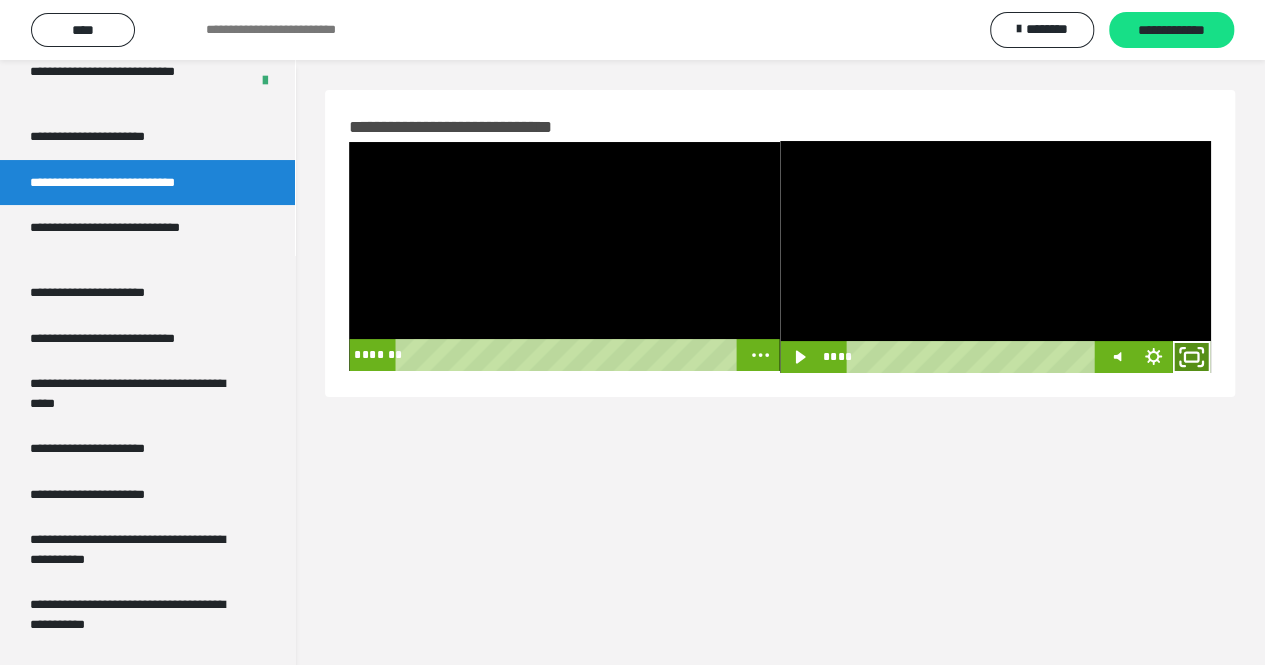 click 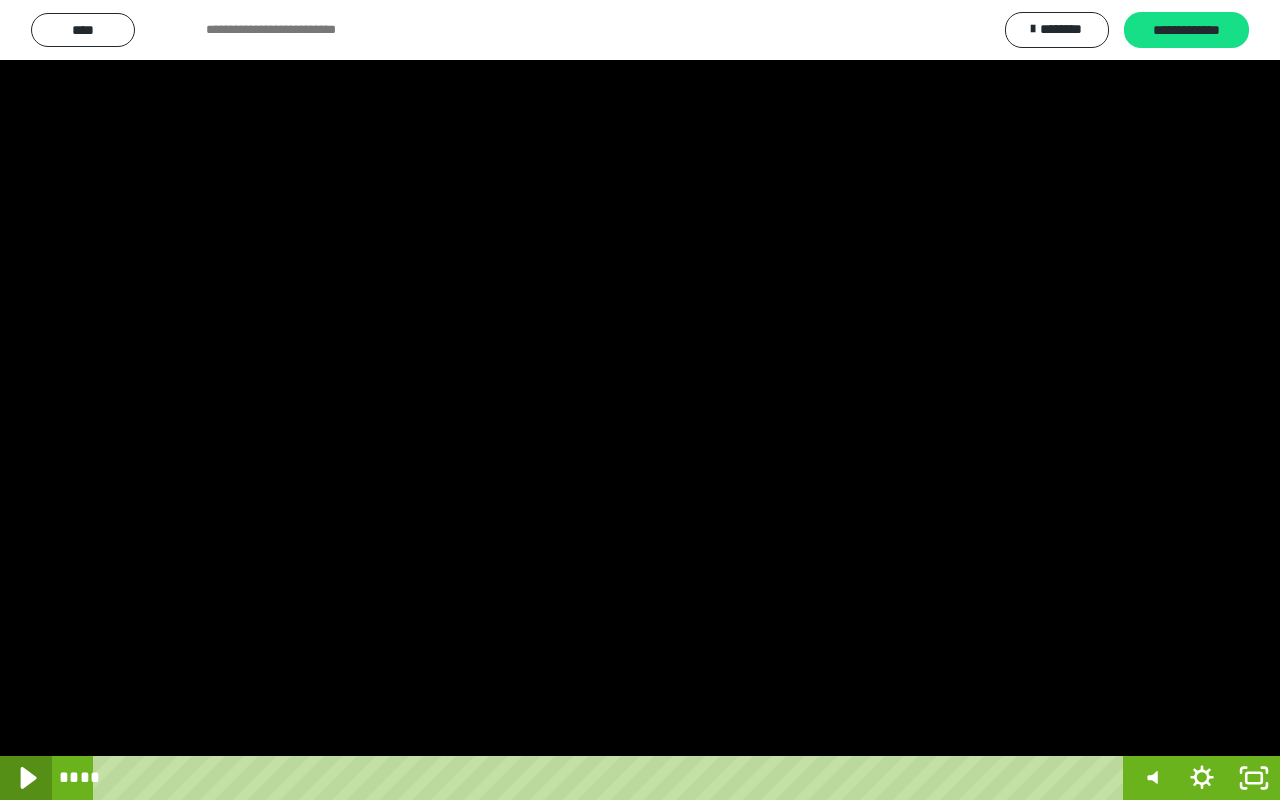 click 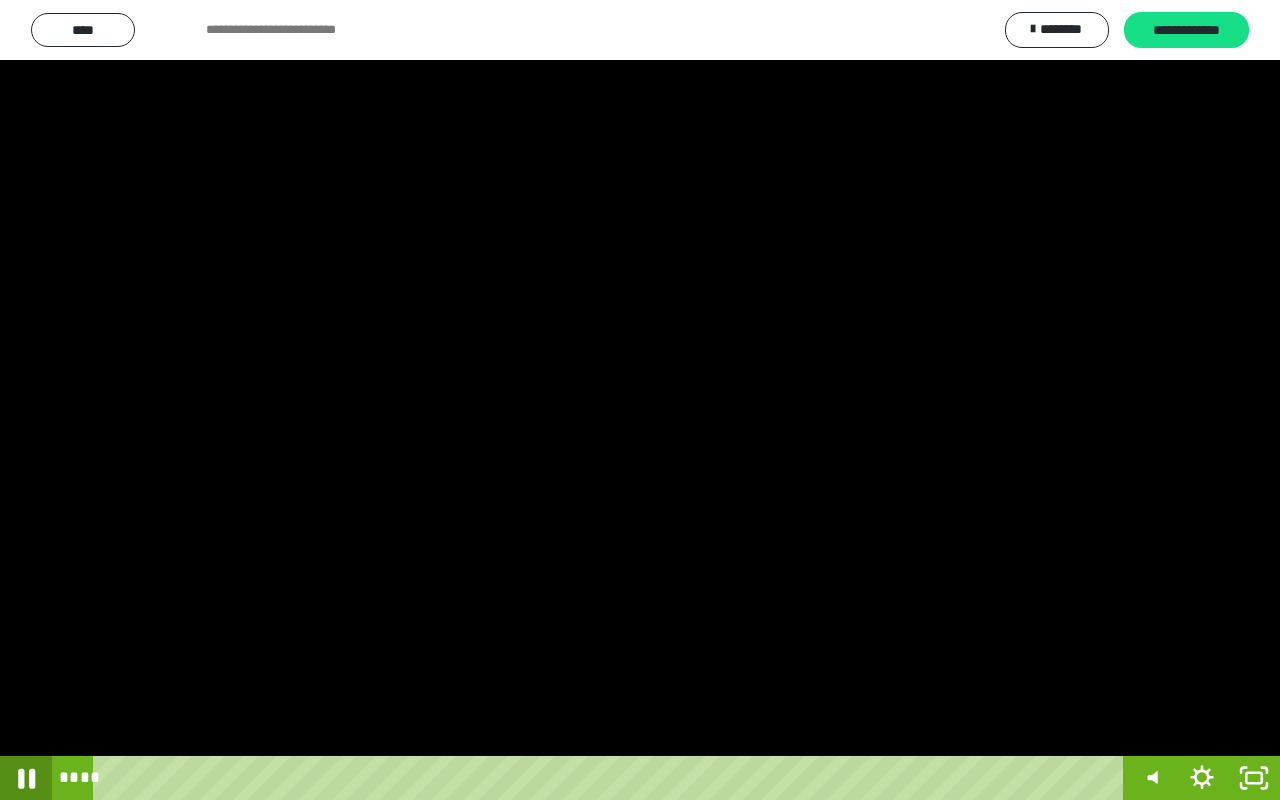 click 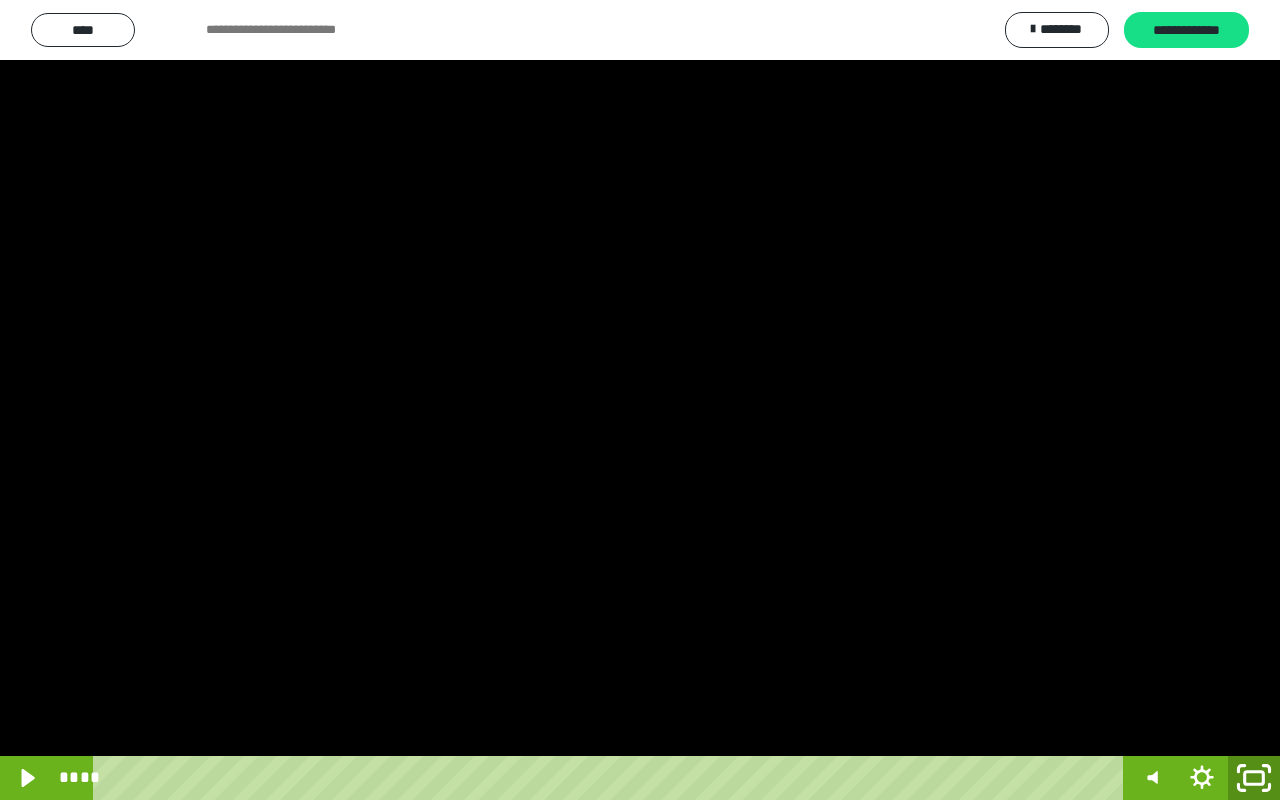 click 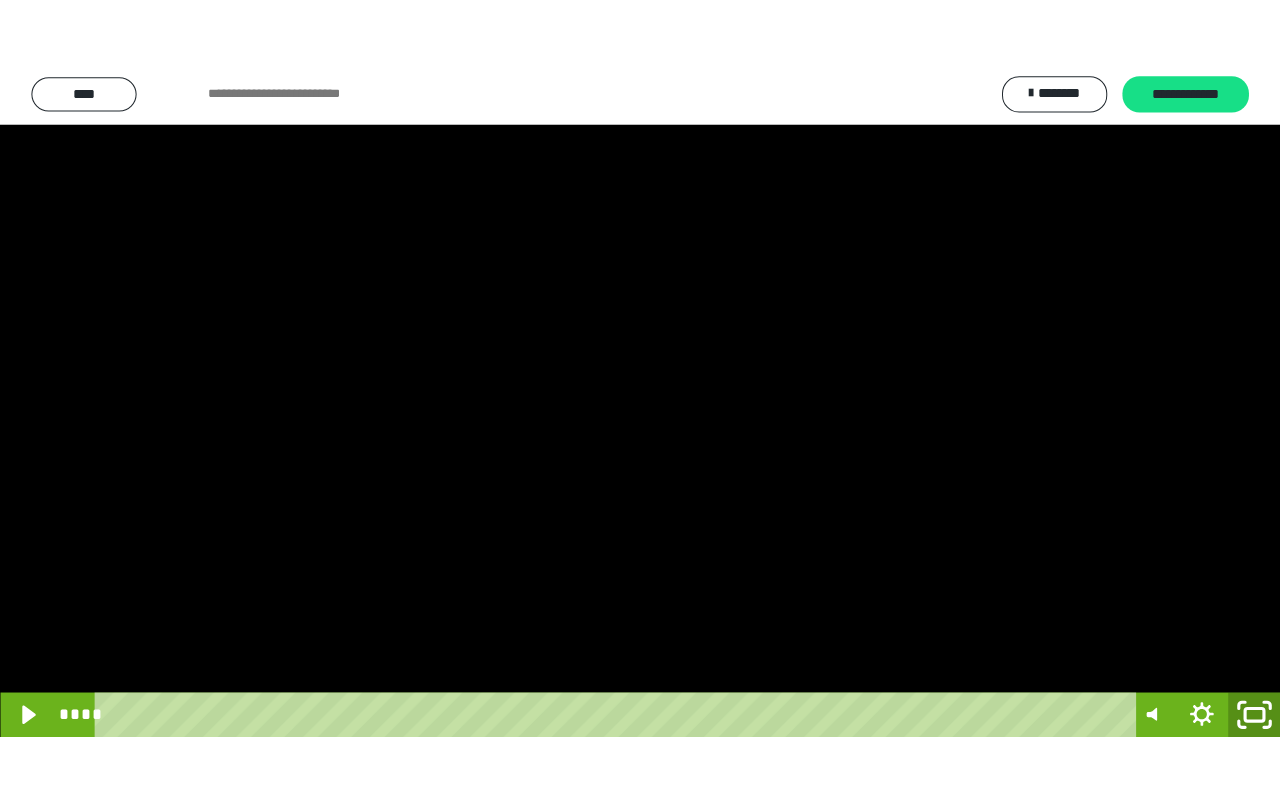 scroll, scrollTop: 3868, scrollLeft: 0, axis: vertical 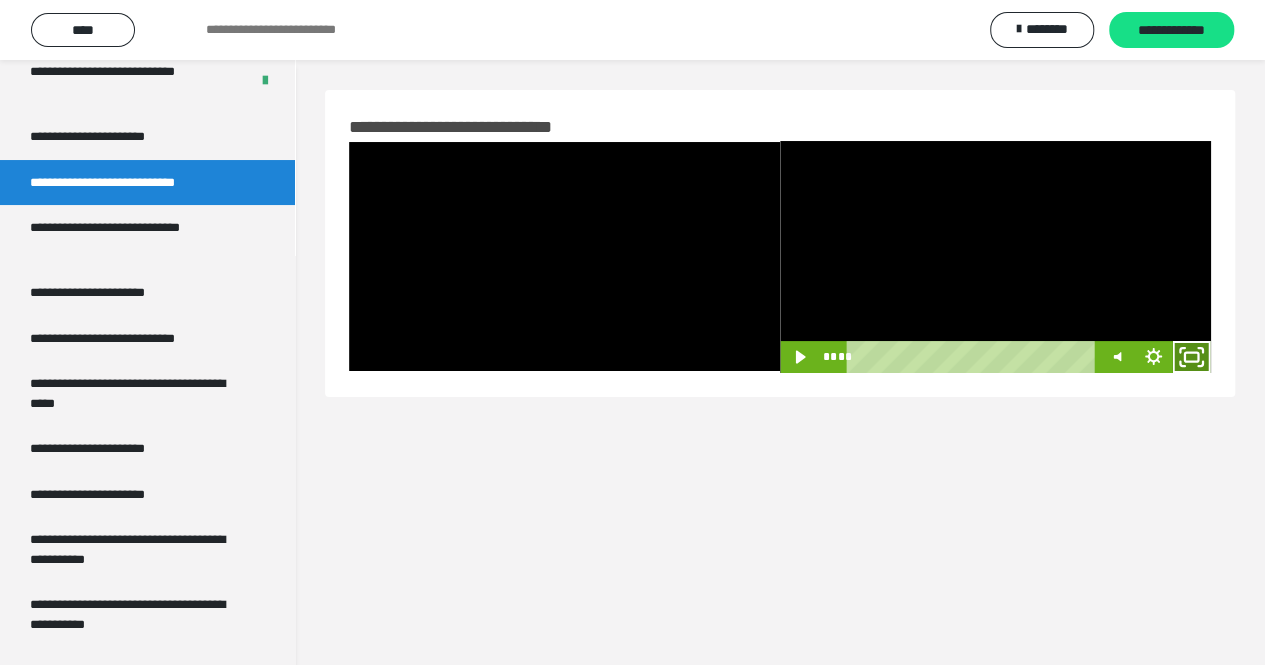 click 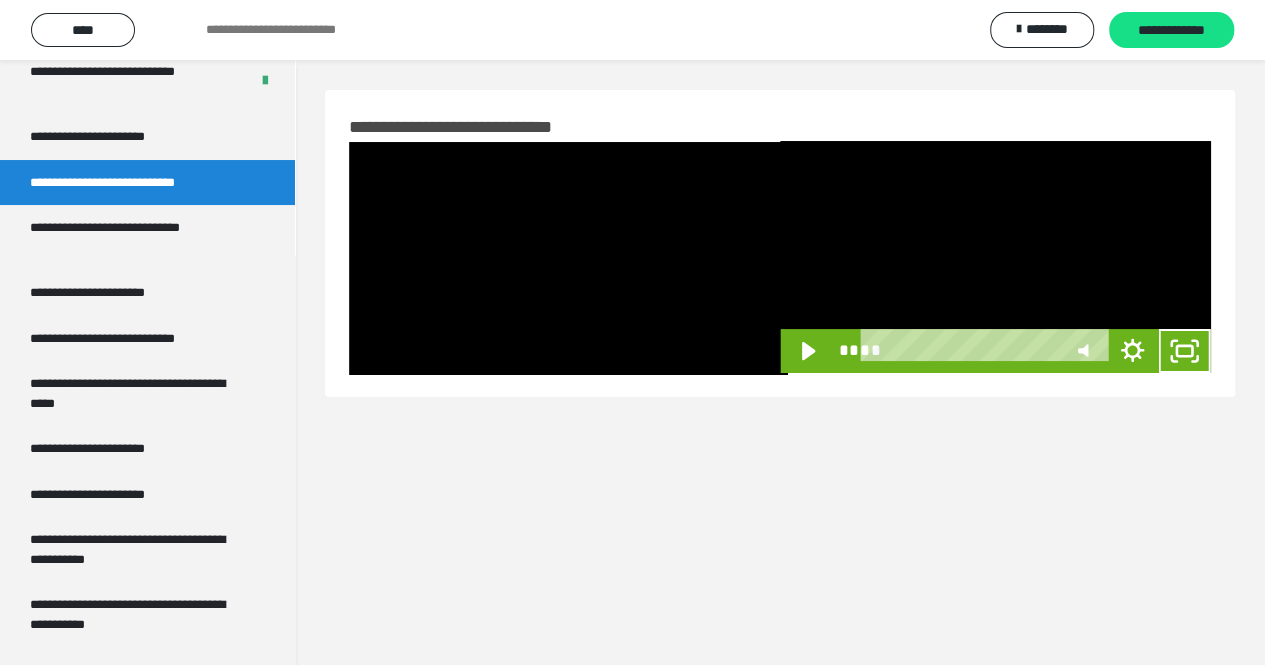 scroll, scrollTop: 3847, scrollLeft: 0, axis: vertical 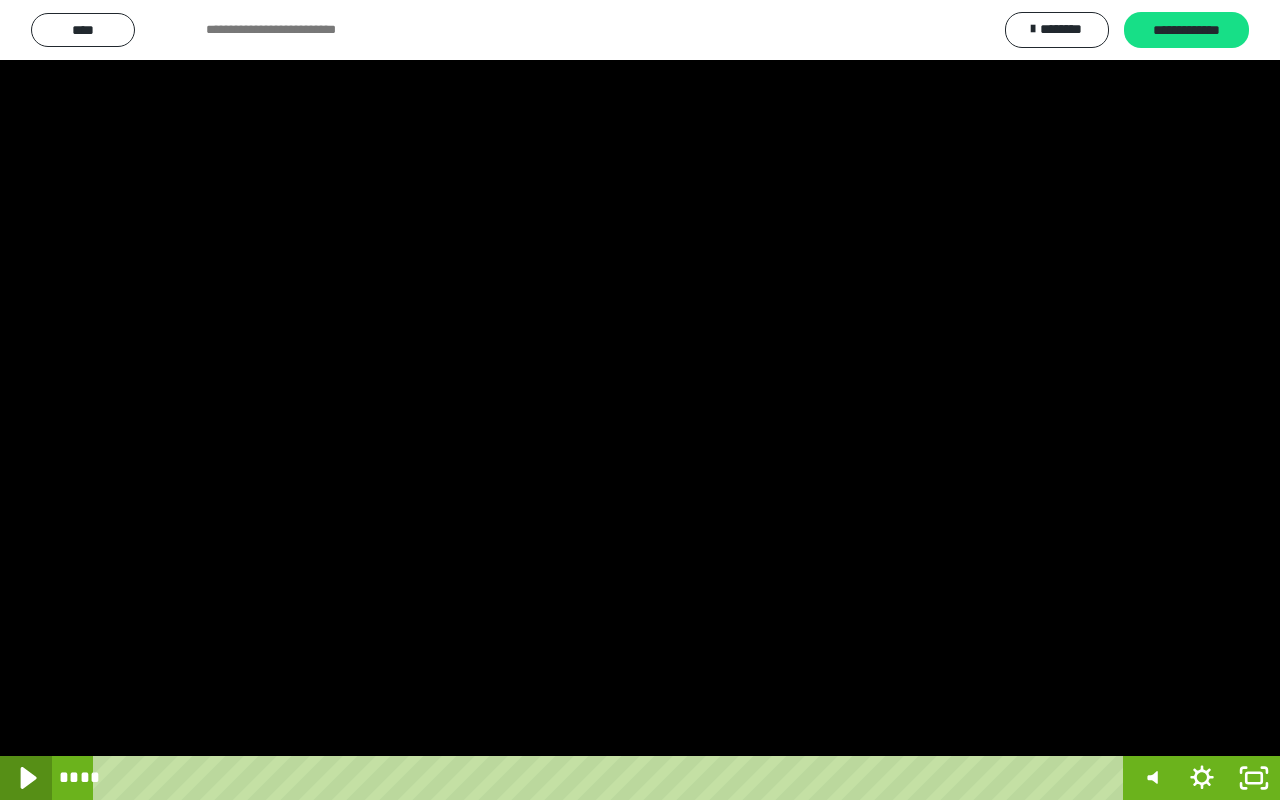 click 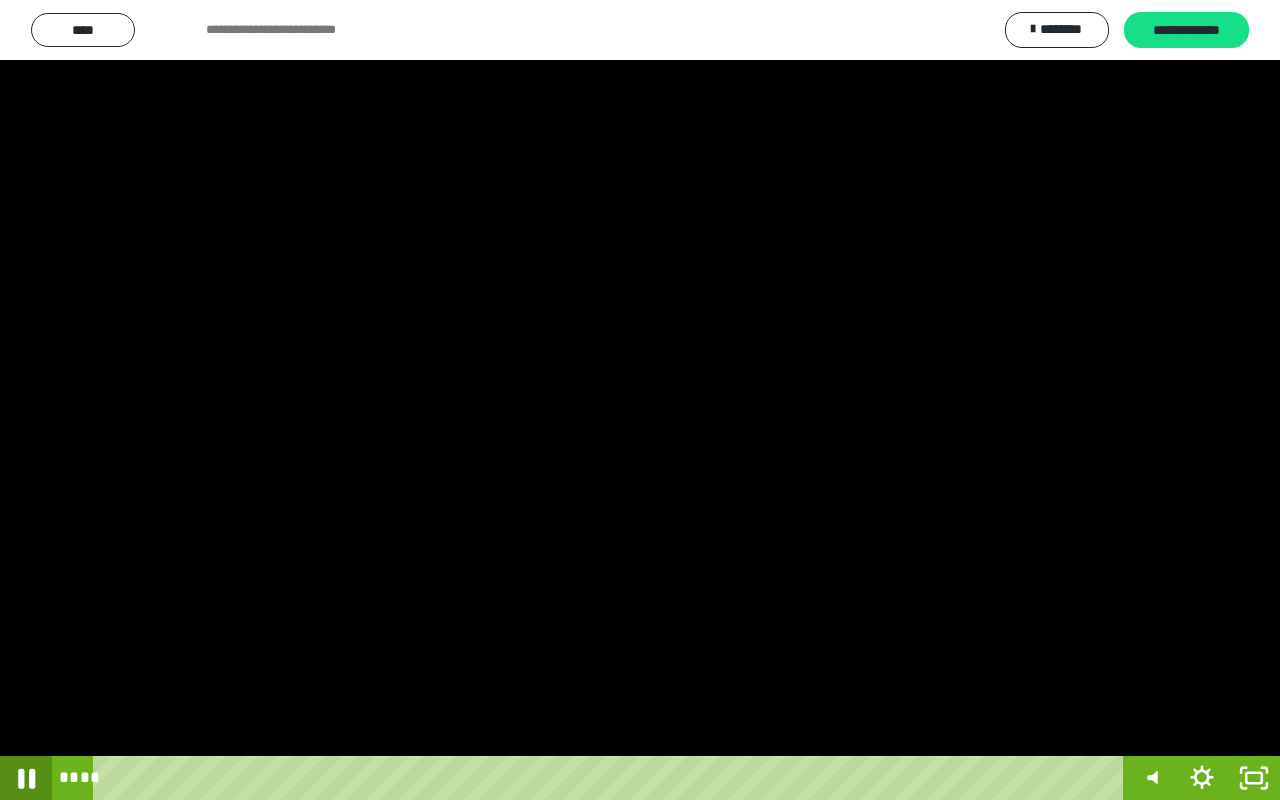 click 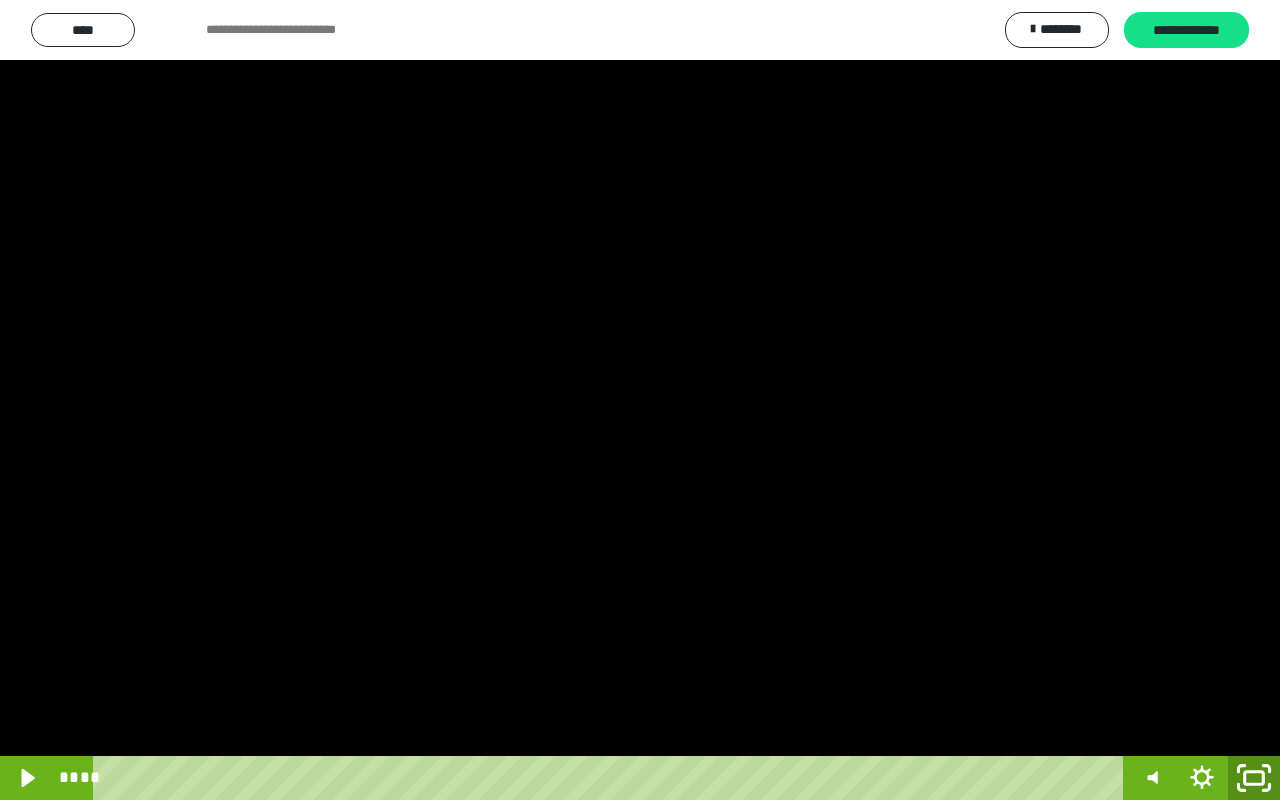 click 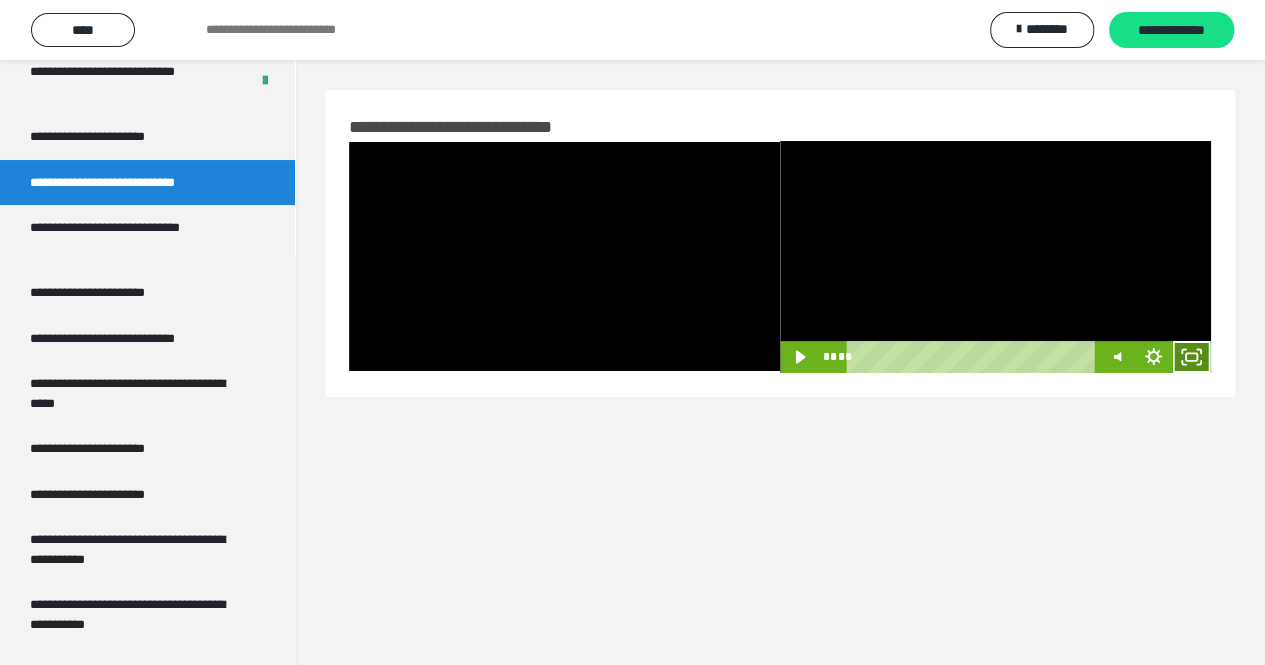 click 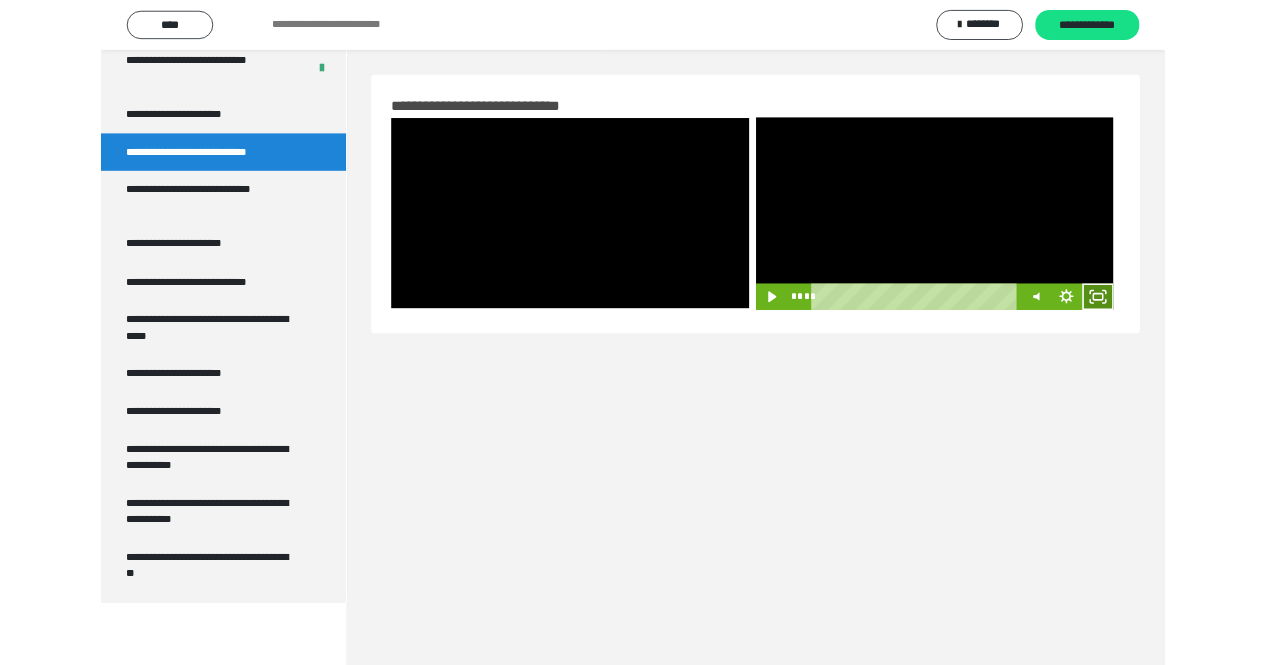 scroll, scrollTop: 3847, scrollLeft: 0, axis: vertical 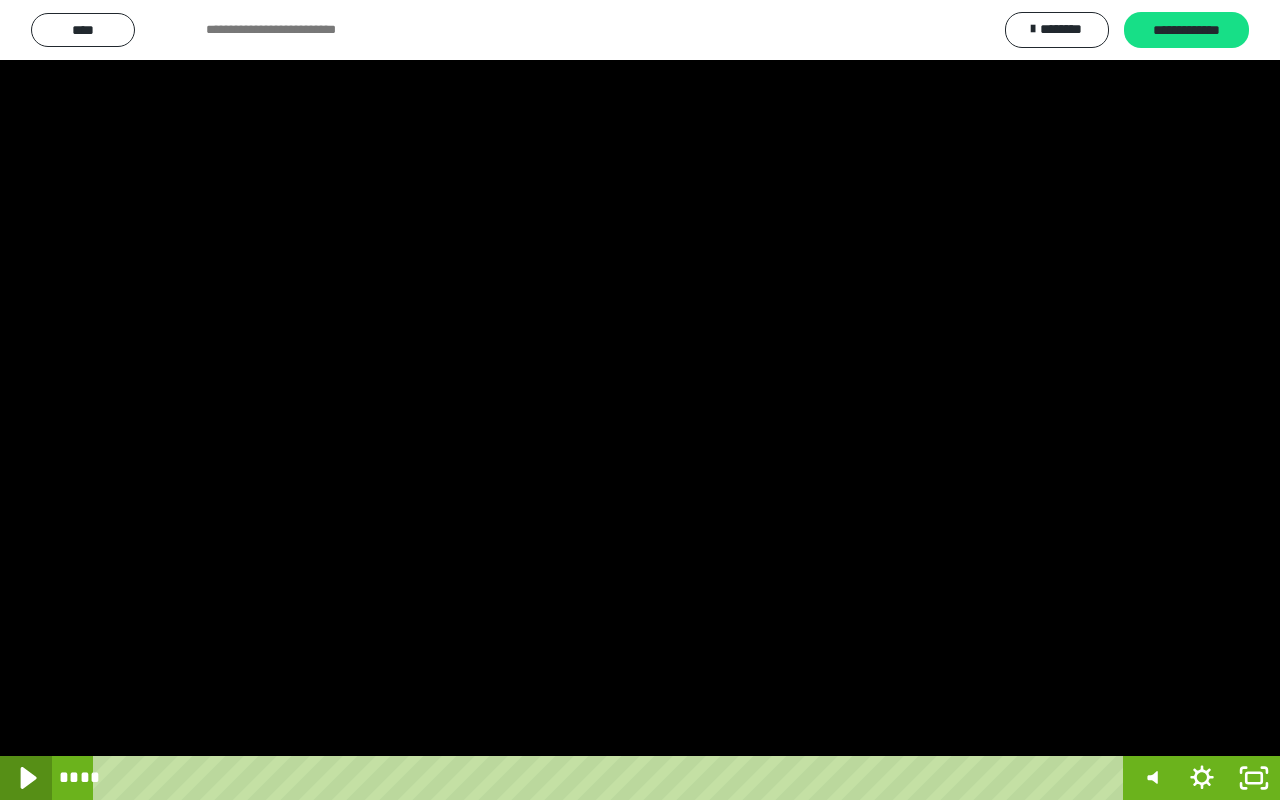 click 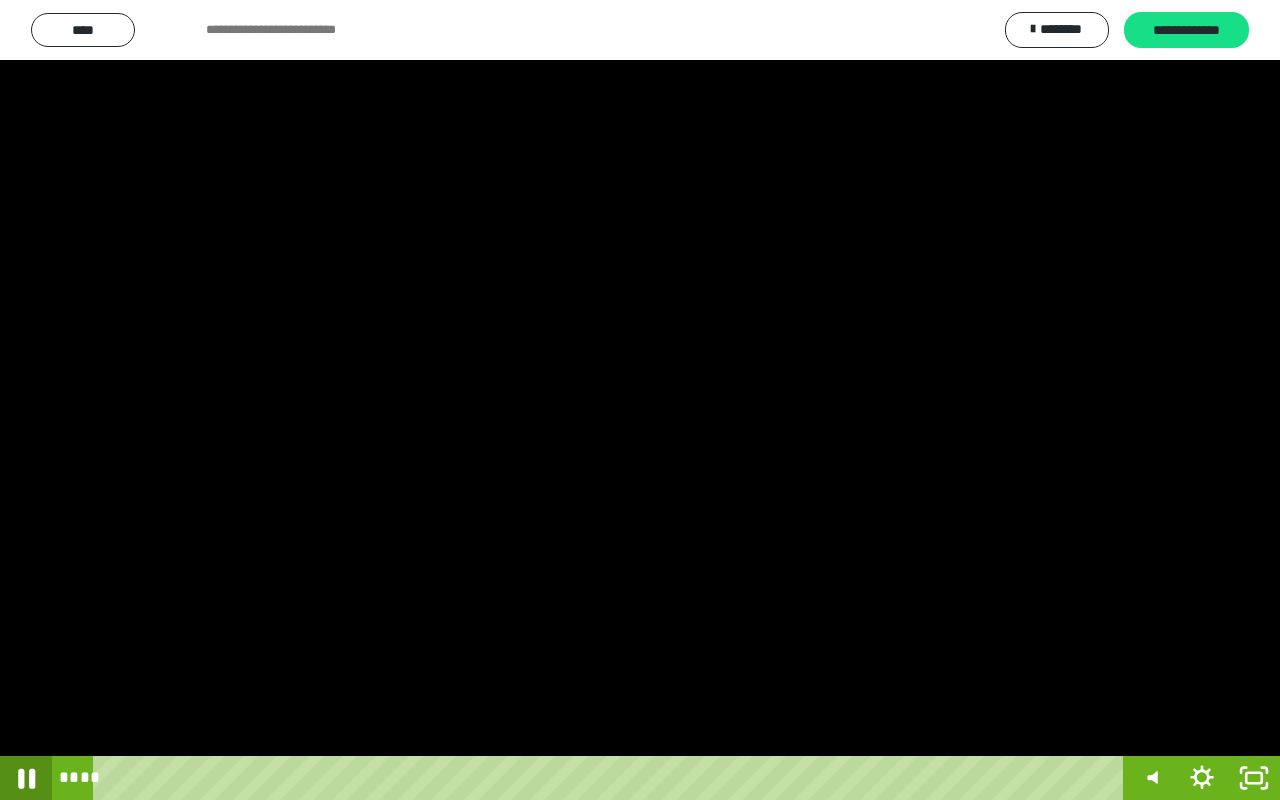 click 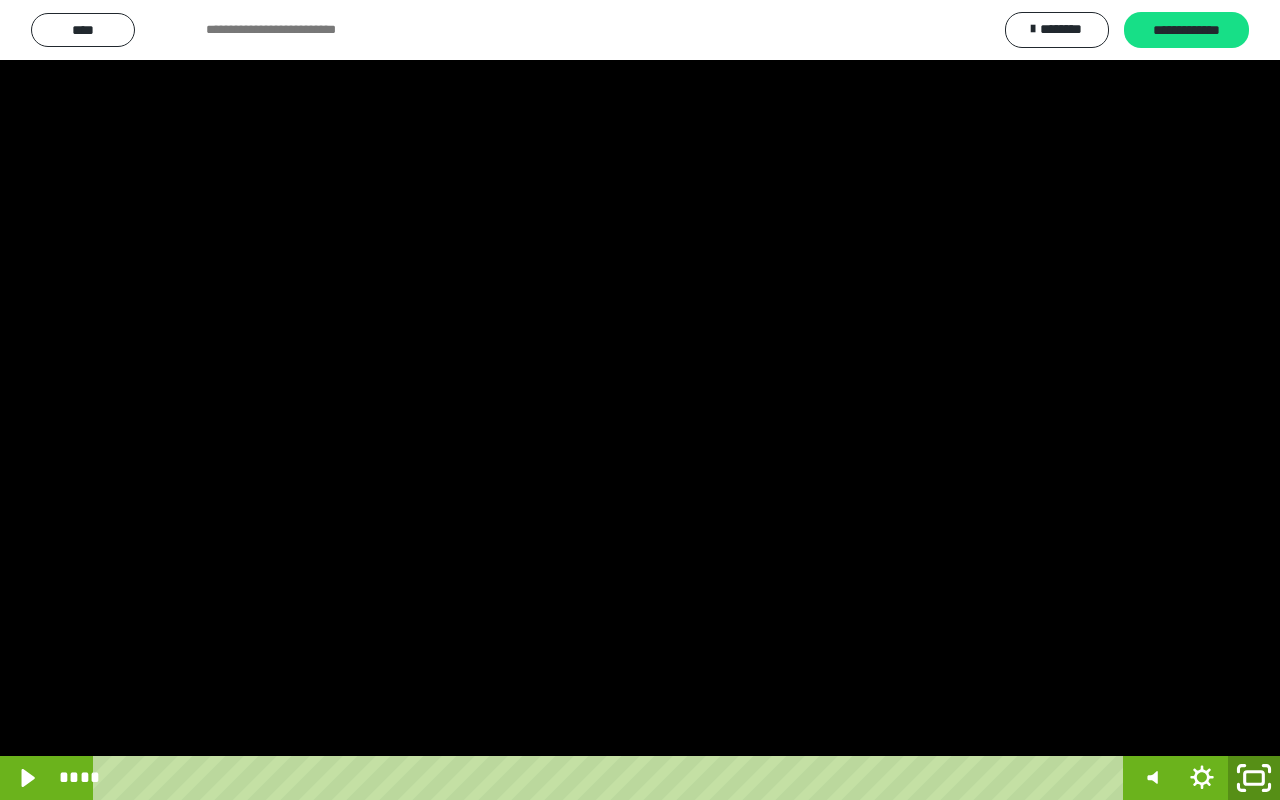 click 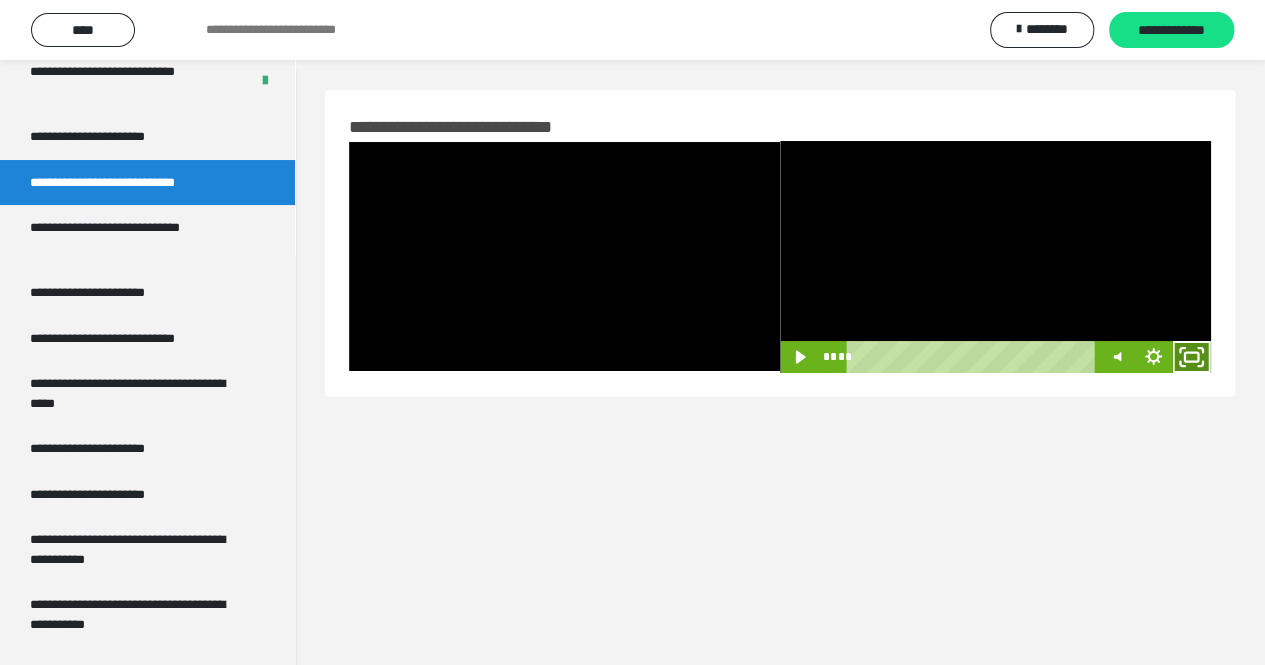 click 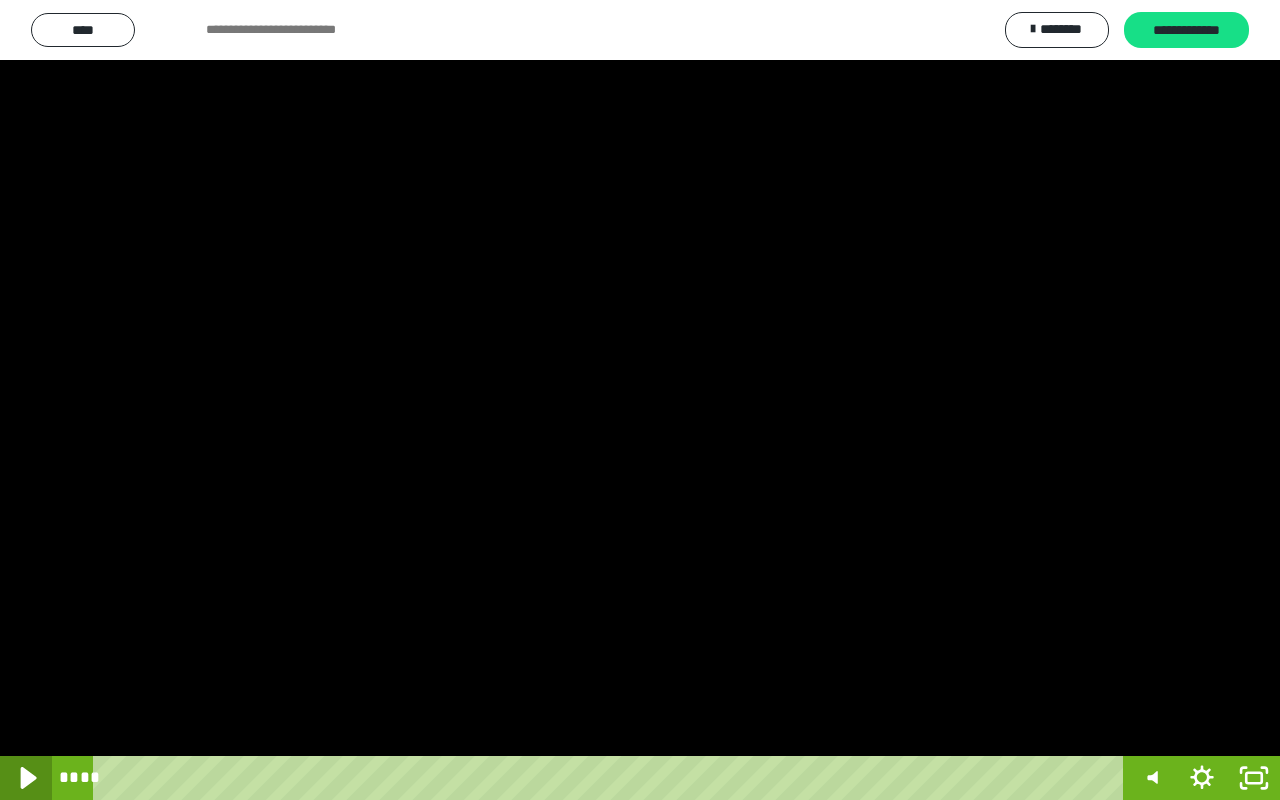 click 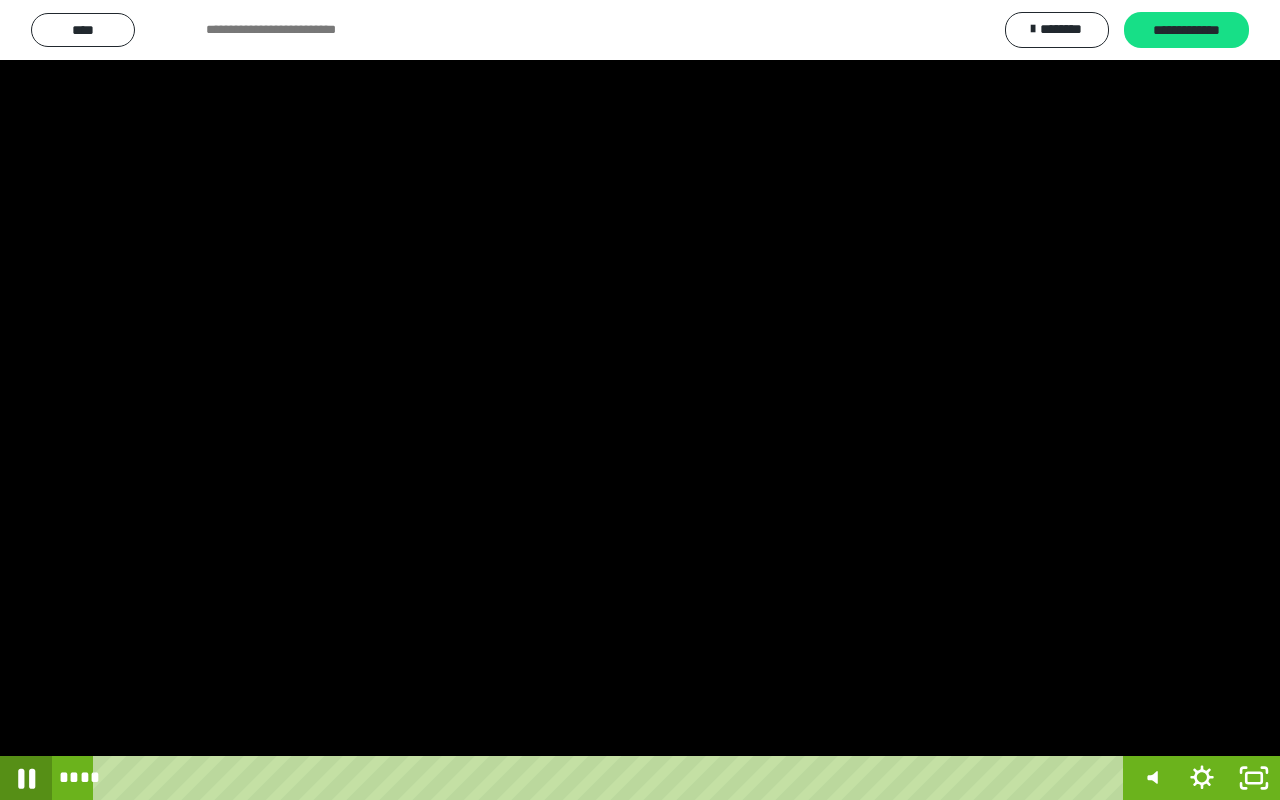 click 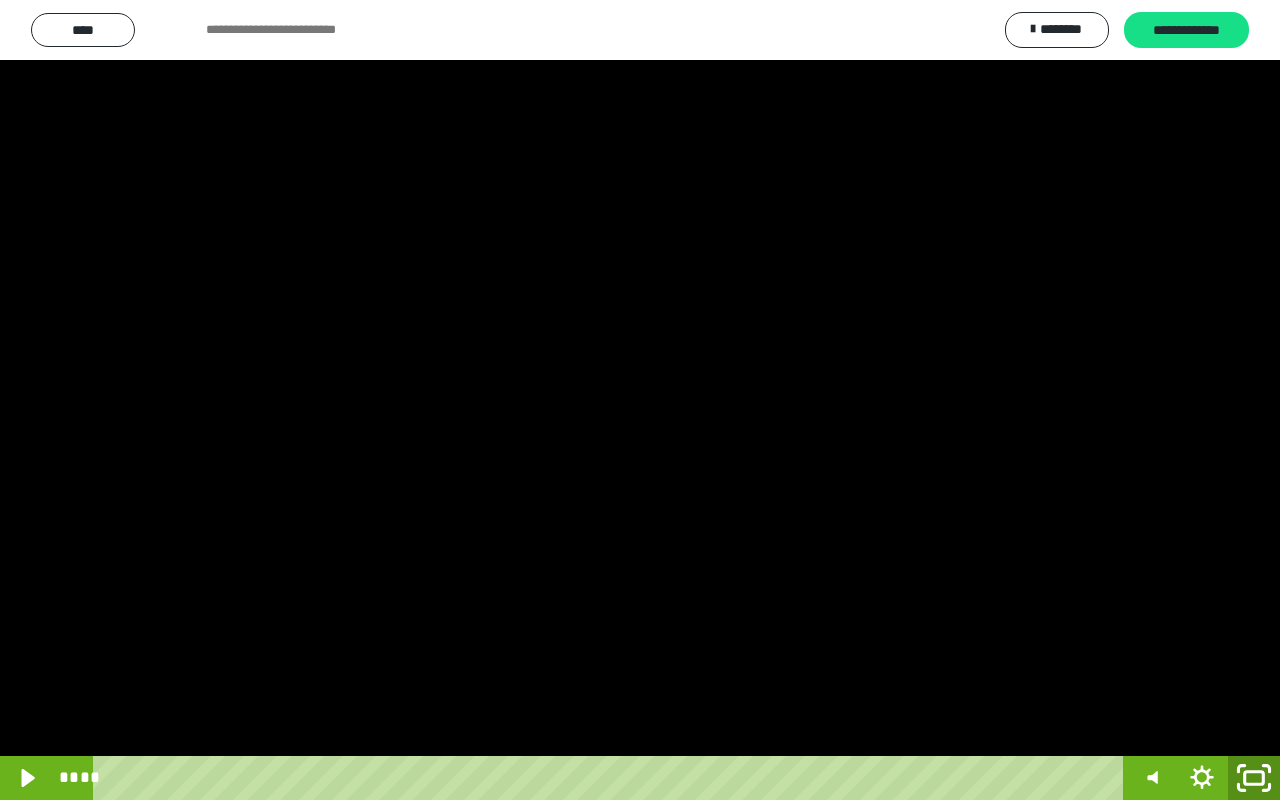 click 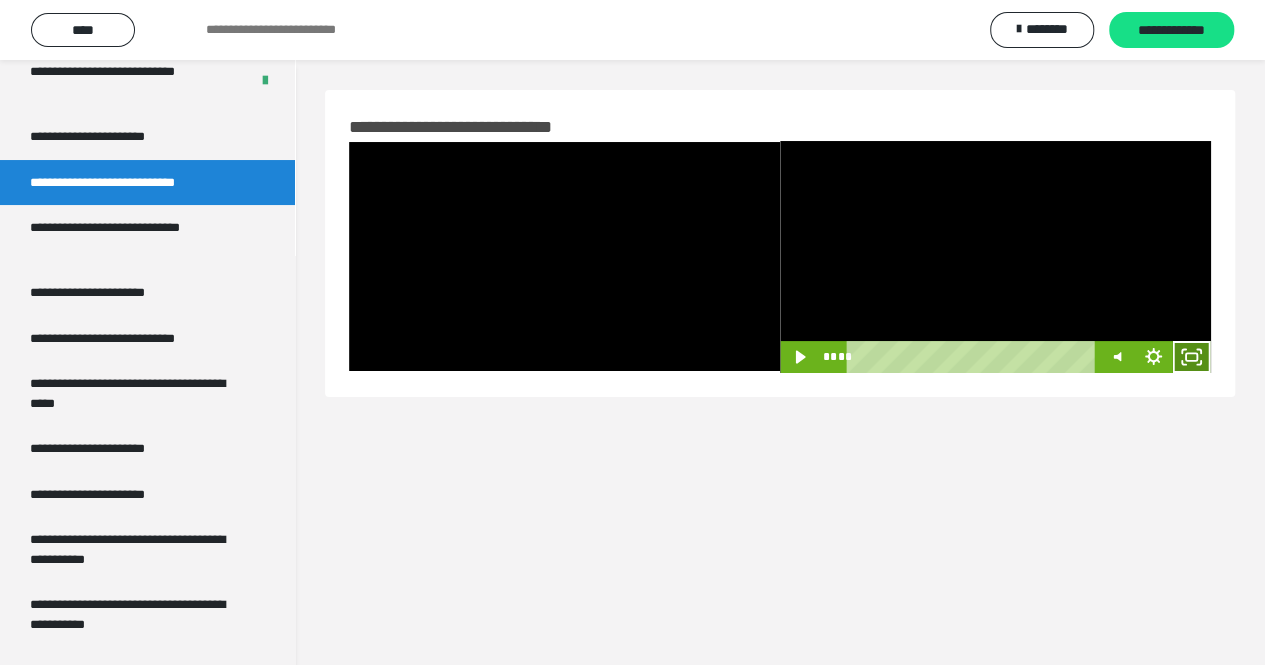 click 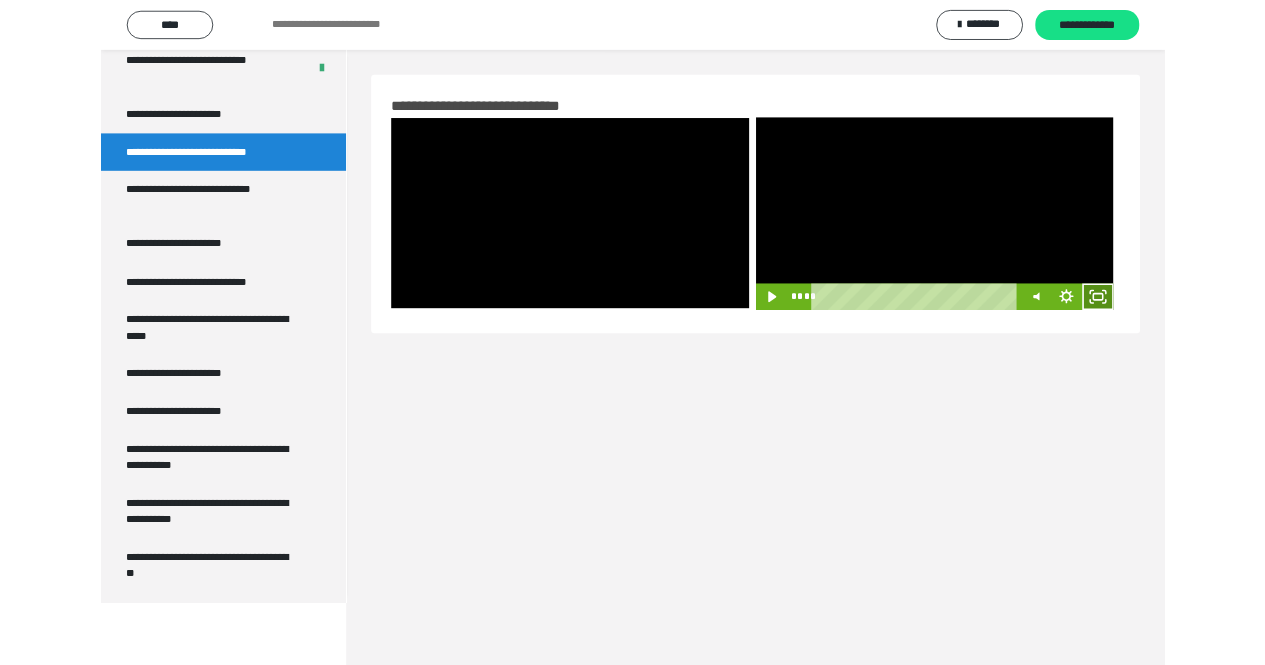 scroll, scrollTop: 3847, scrollLeft: 0, axis: vertical 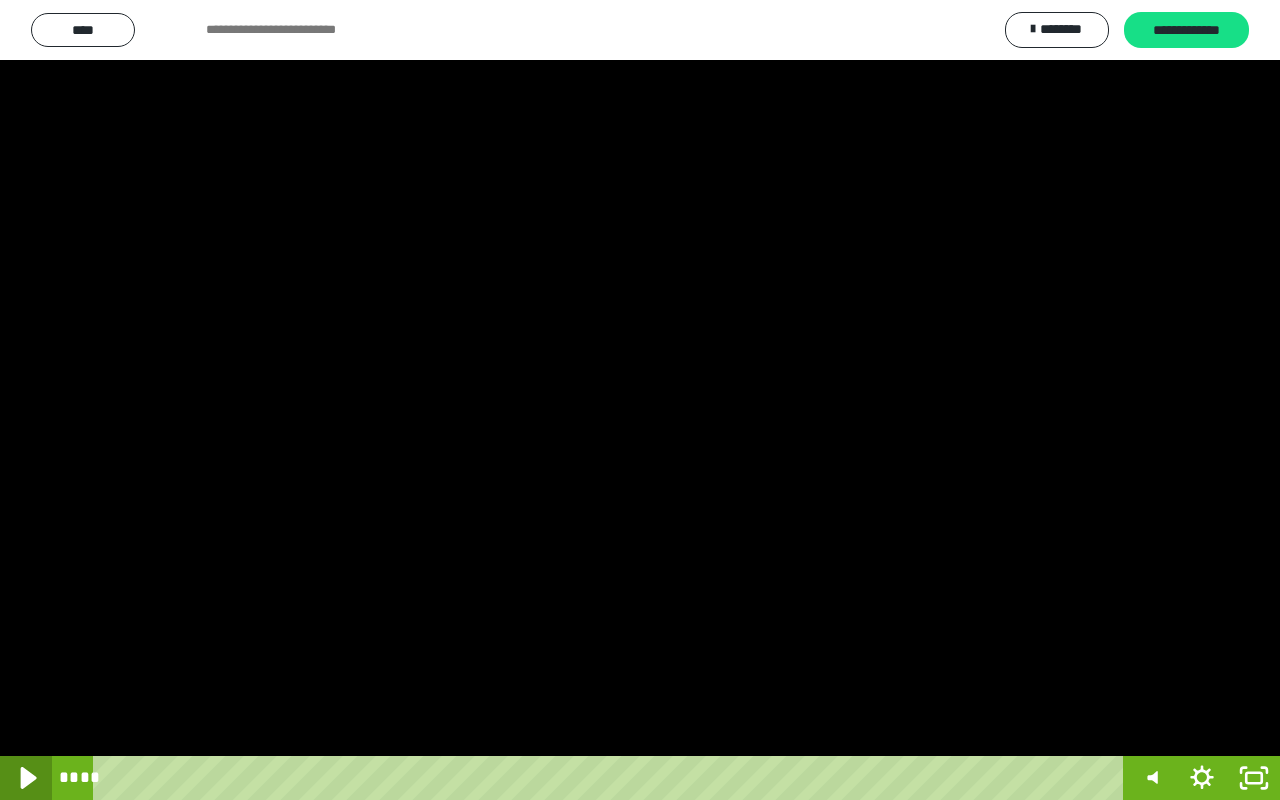click 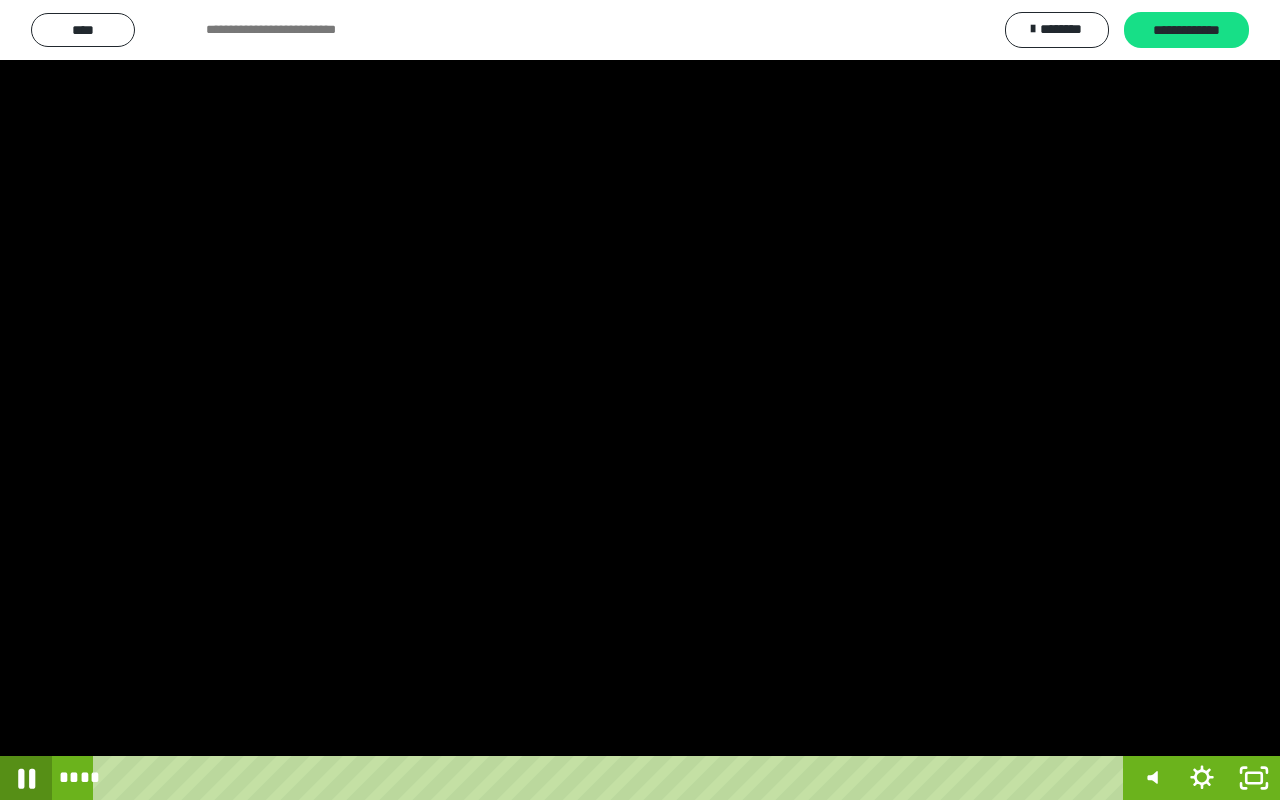 click 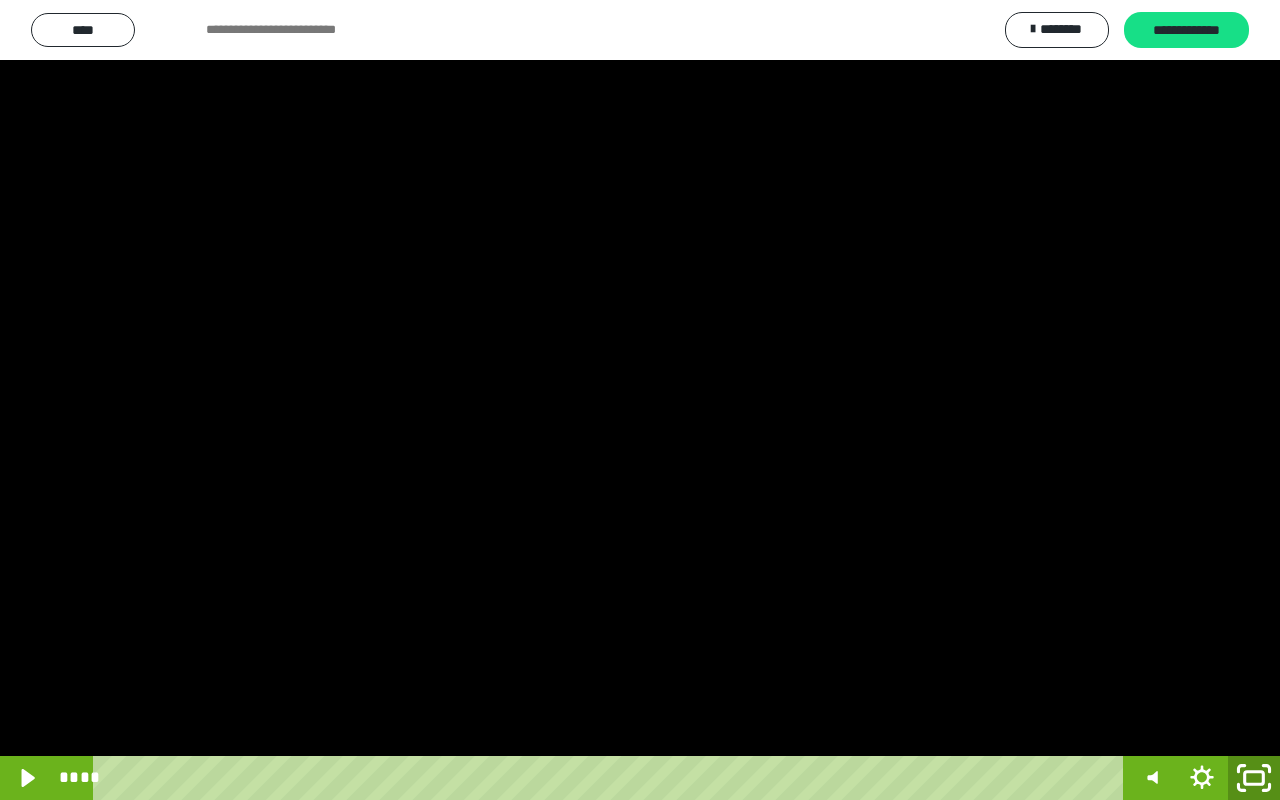 click 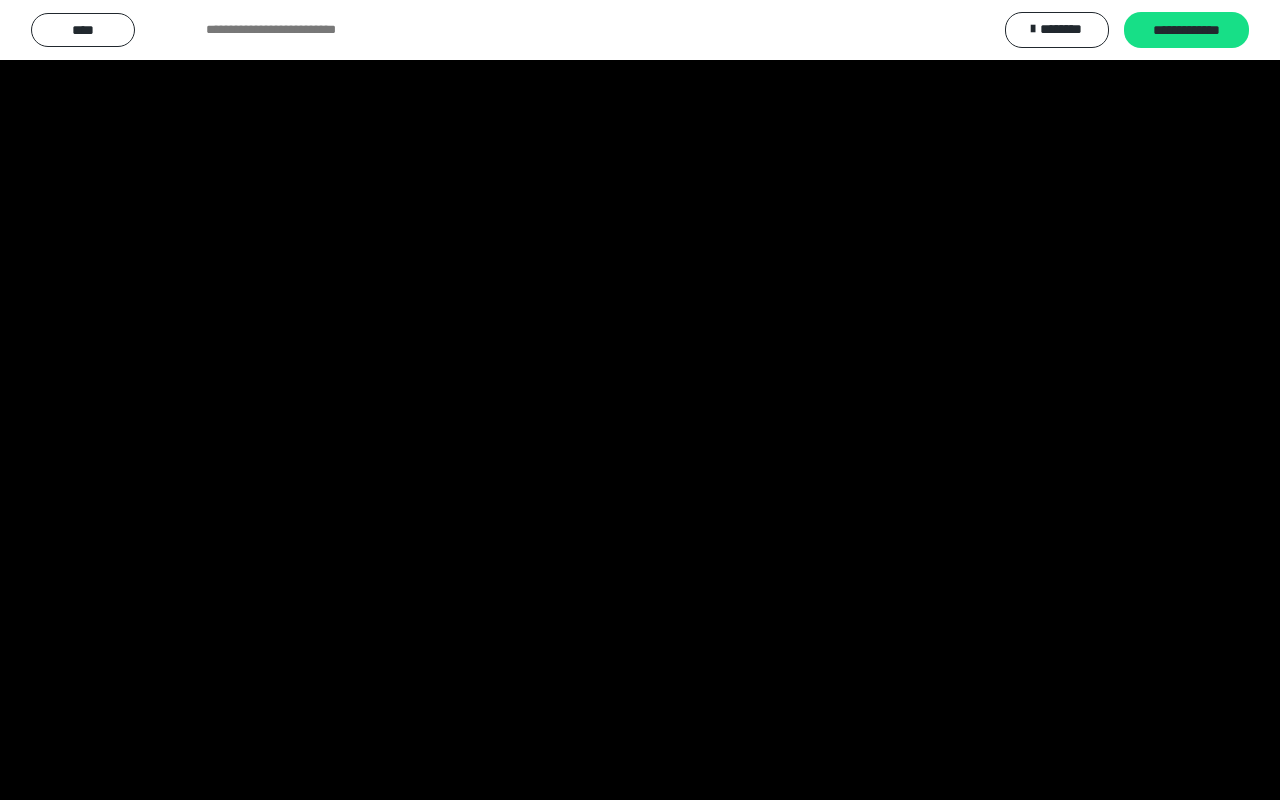 scroll, scrollTop: 3868, scrollLeft: 0, axis: vertical 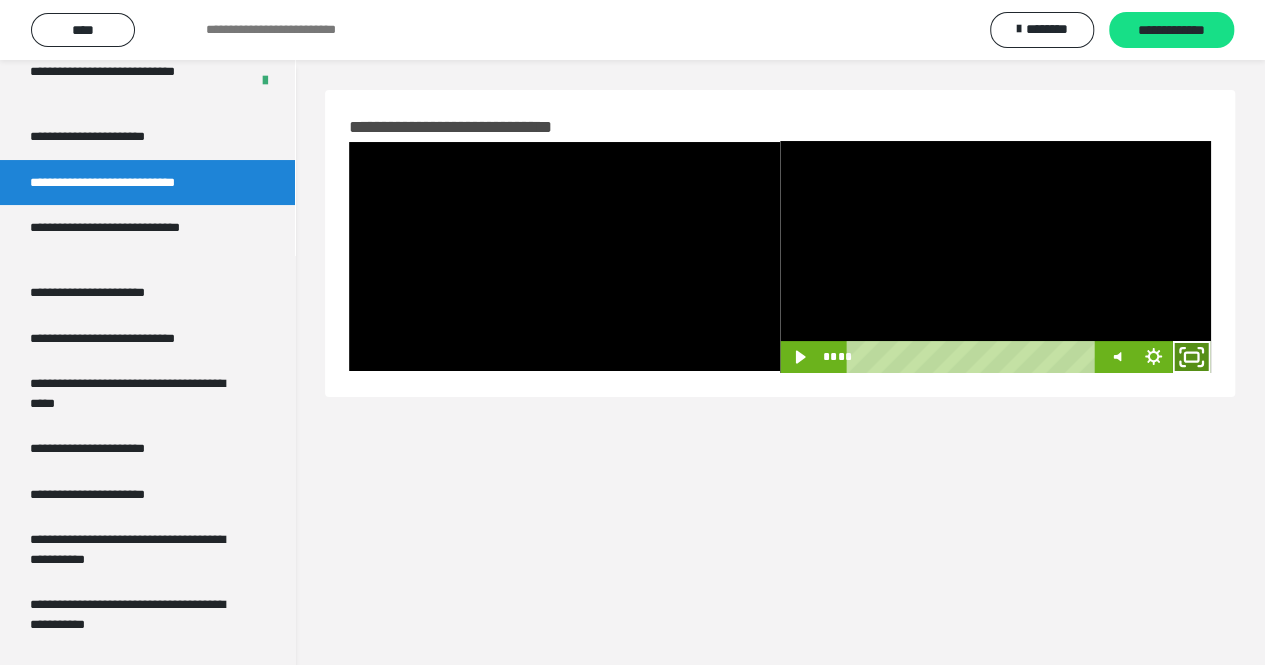 click 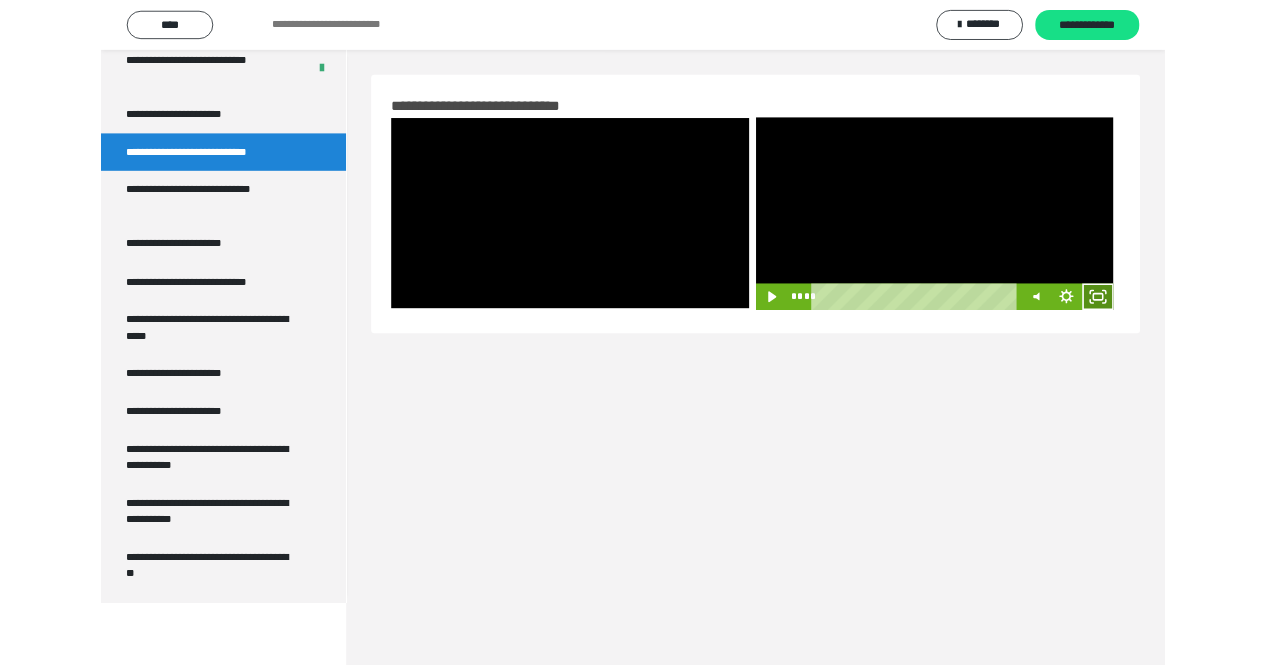scroll, scrollTop: 3847, scrollLeft: 0, axis: vertical 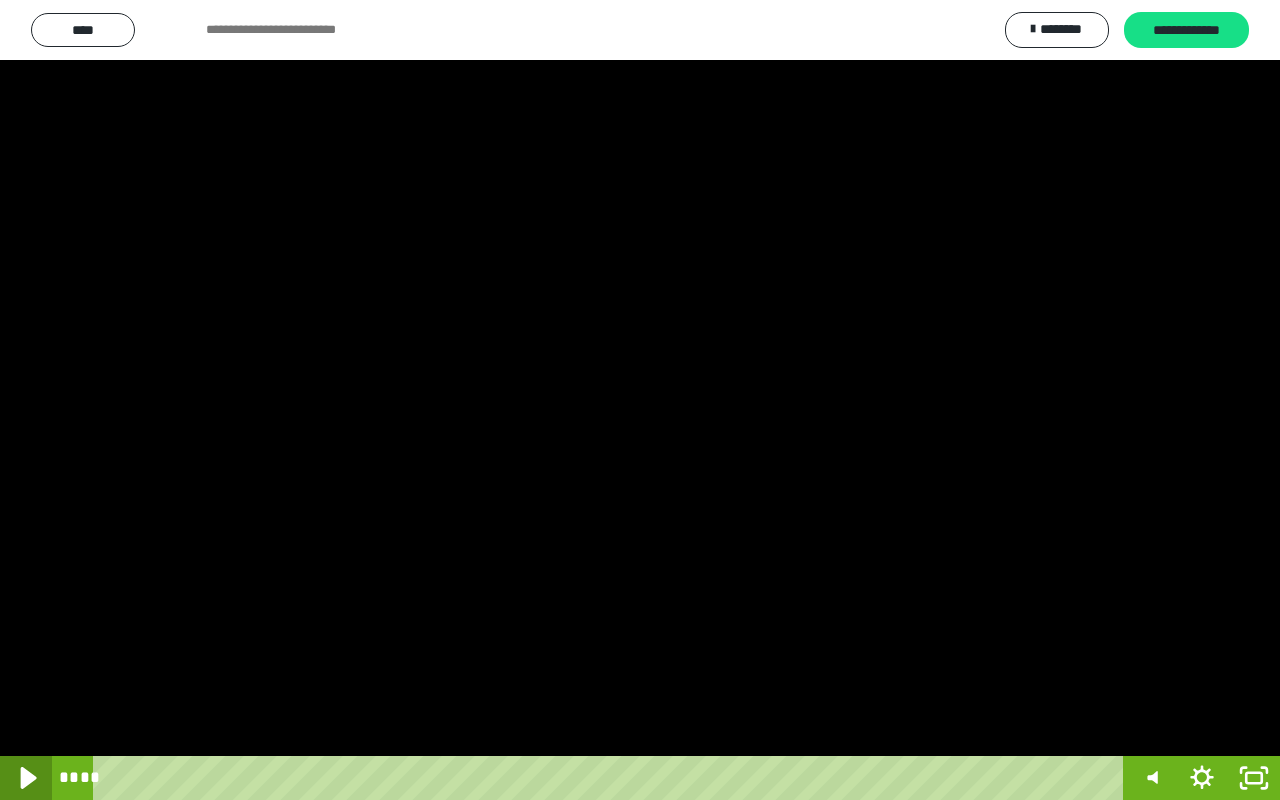 click 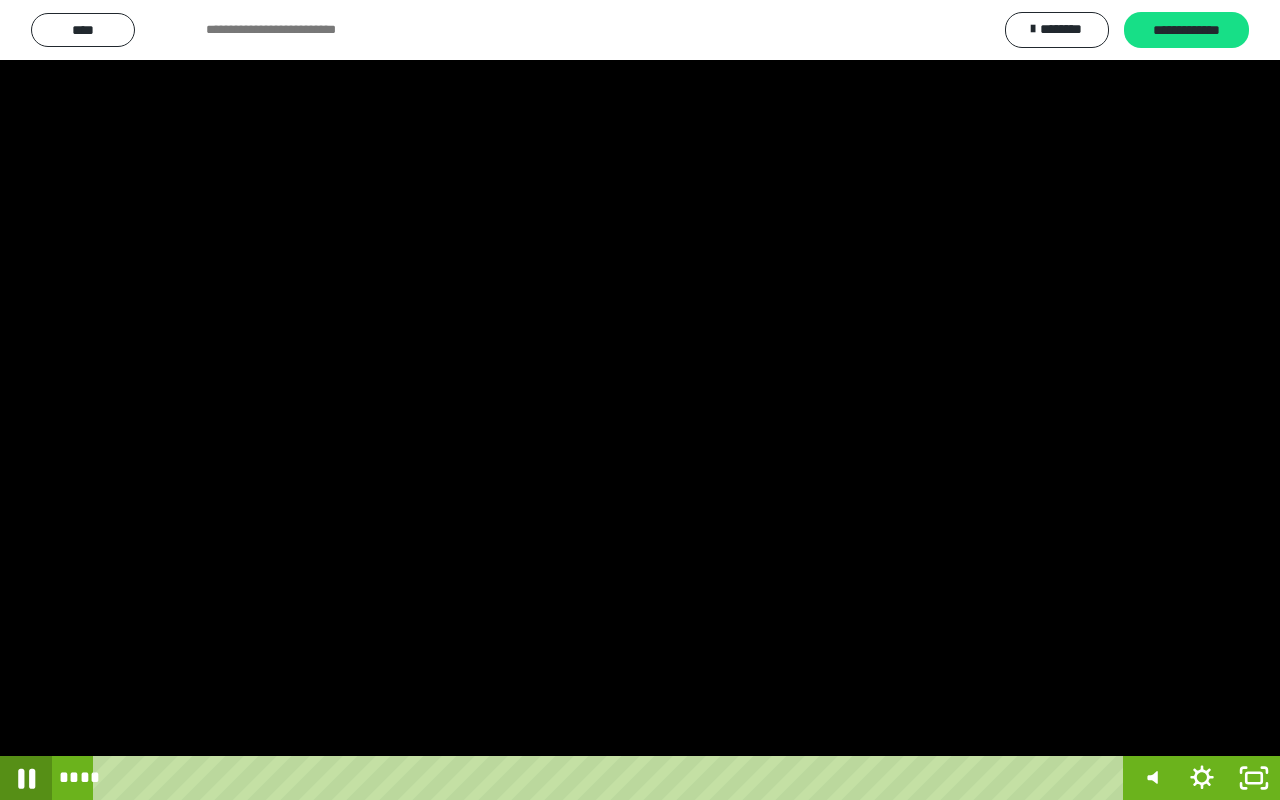 click 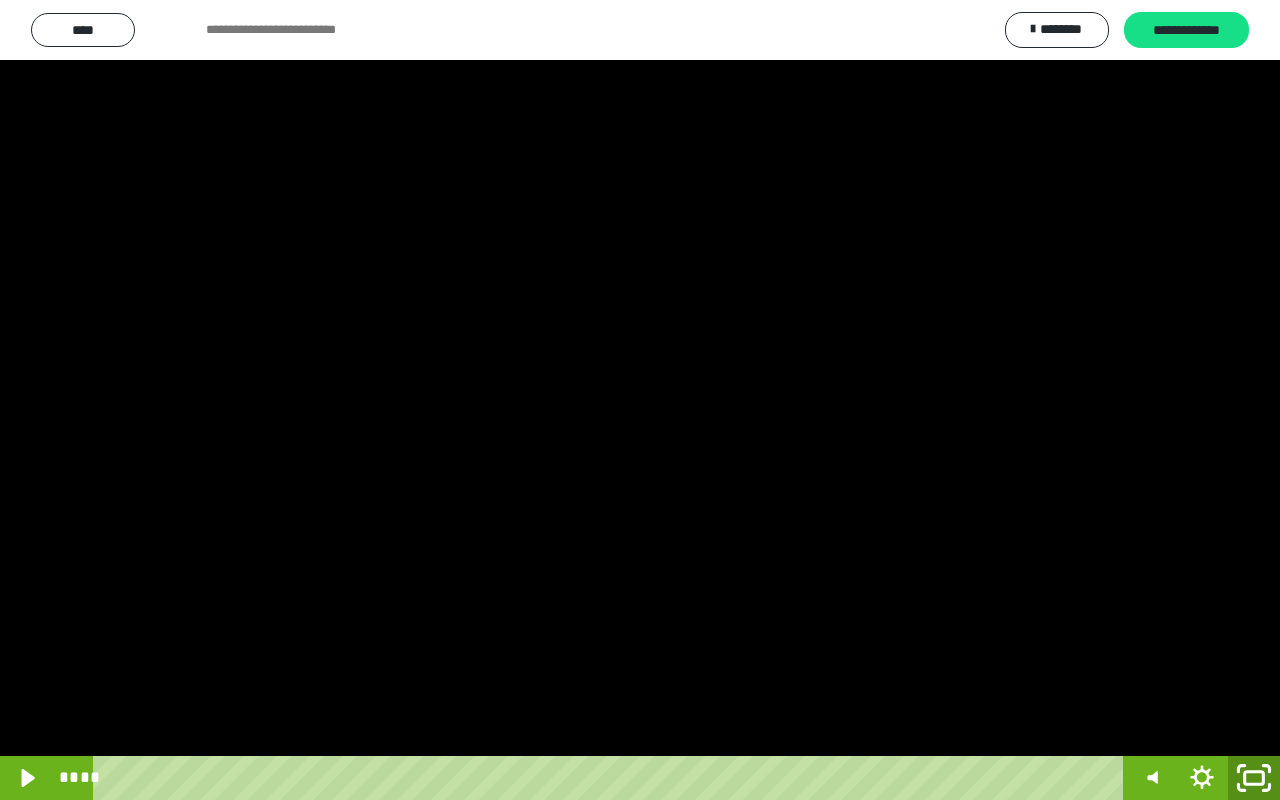 click 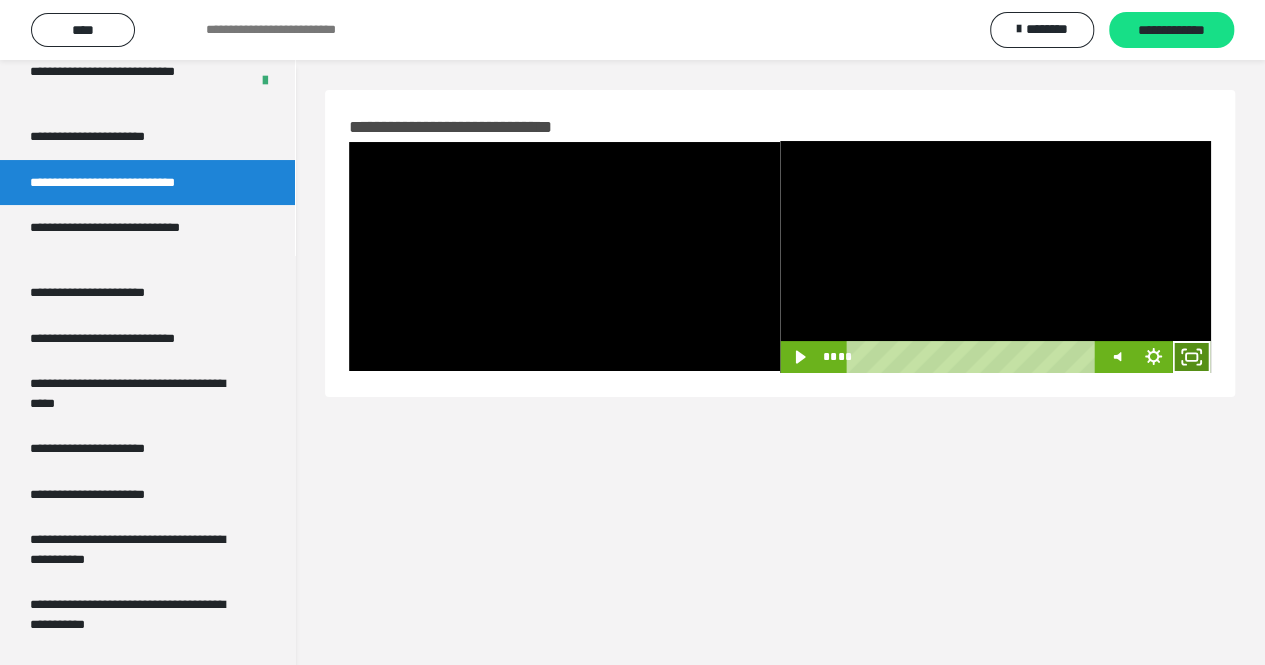 click 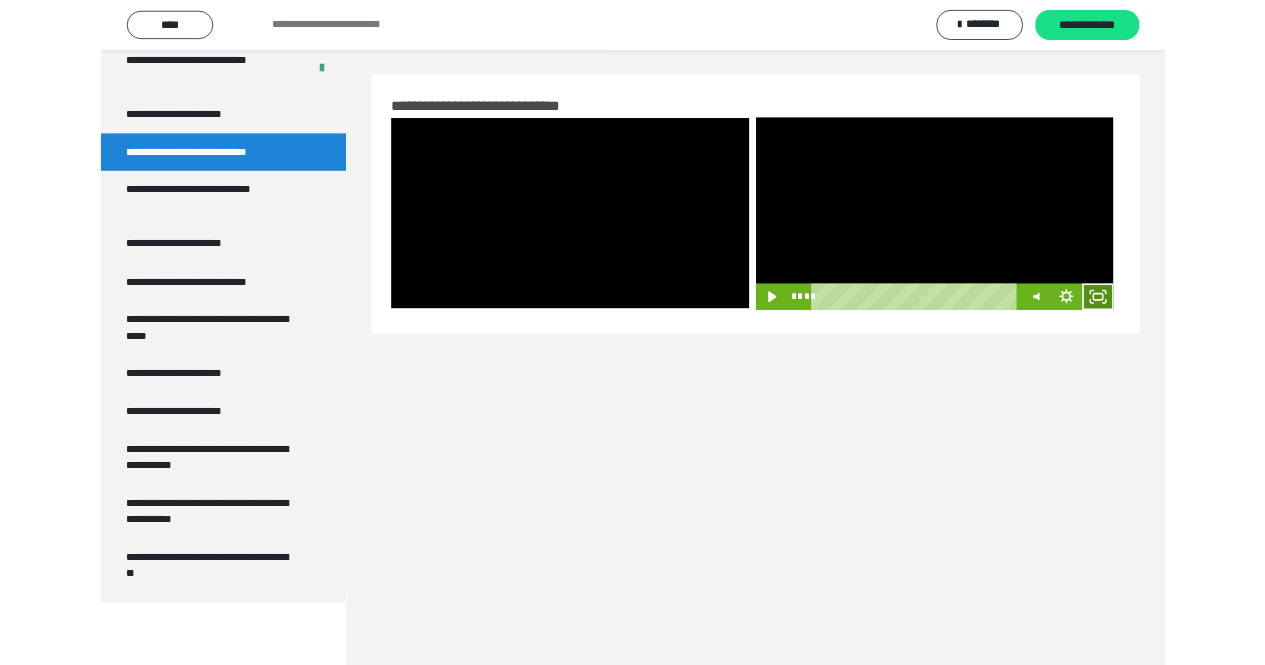 scroll, scrollTop: 3847, scrollLeft: 0, axis: vertical 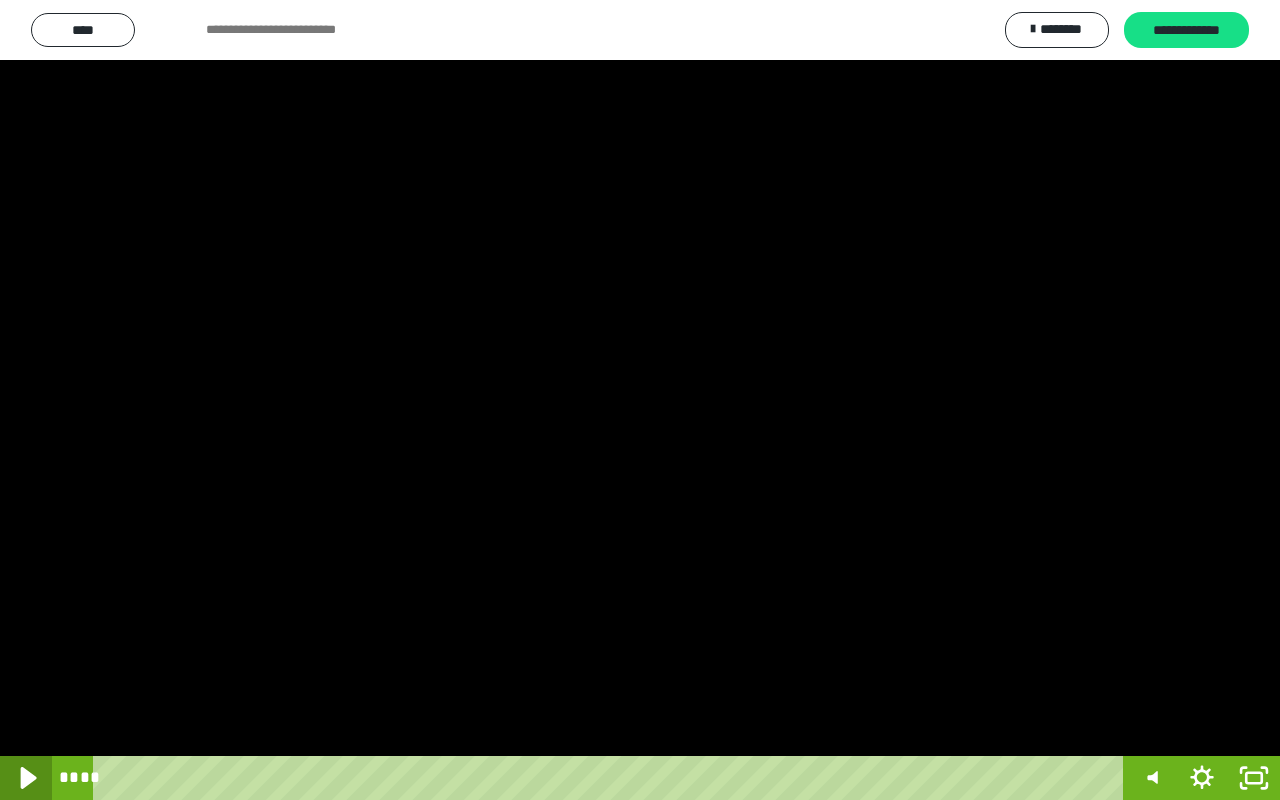 click 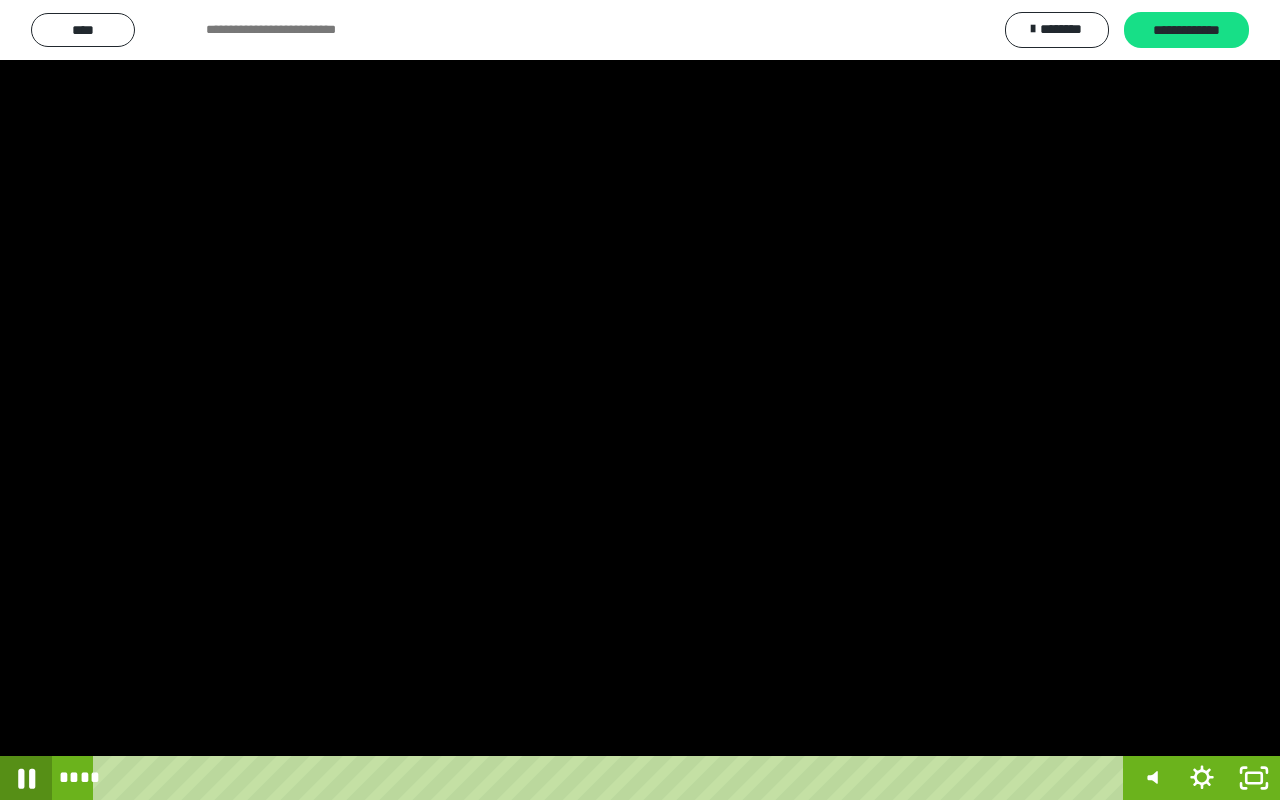 click 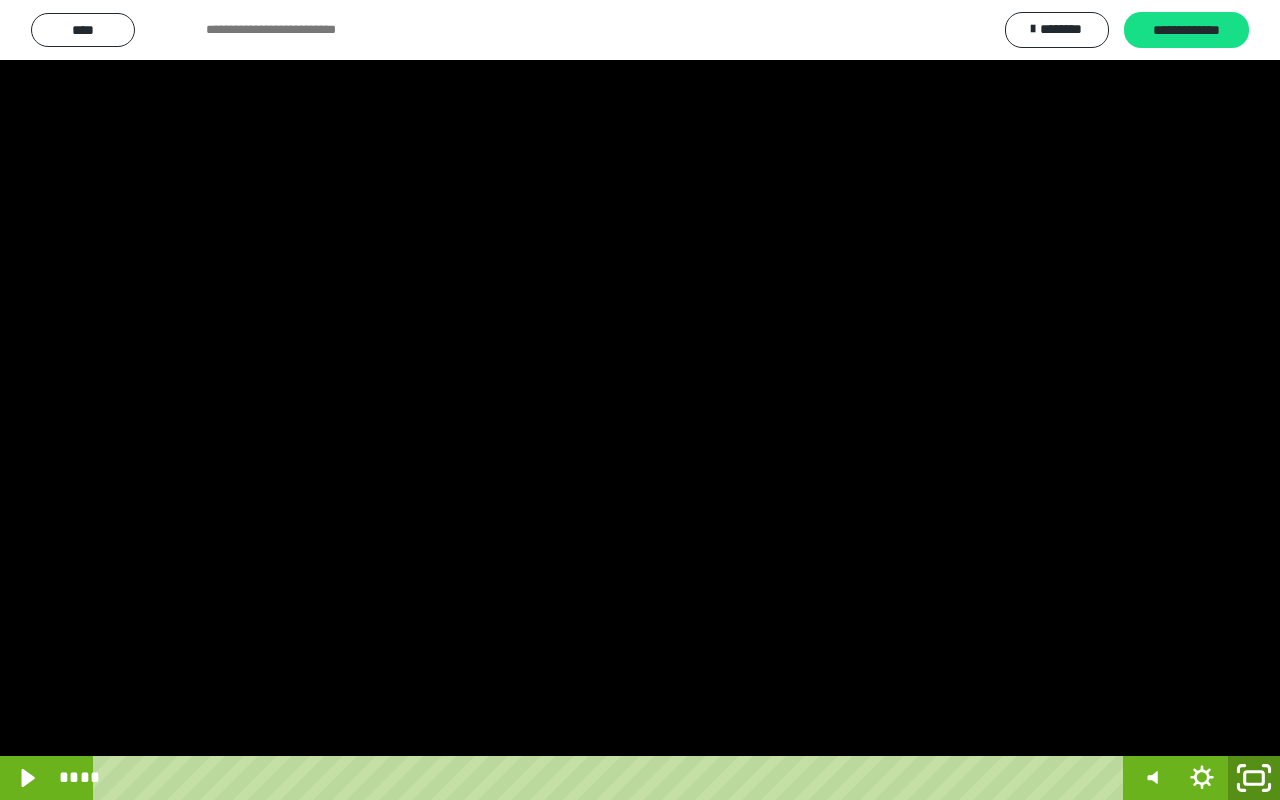 click 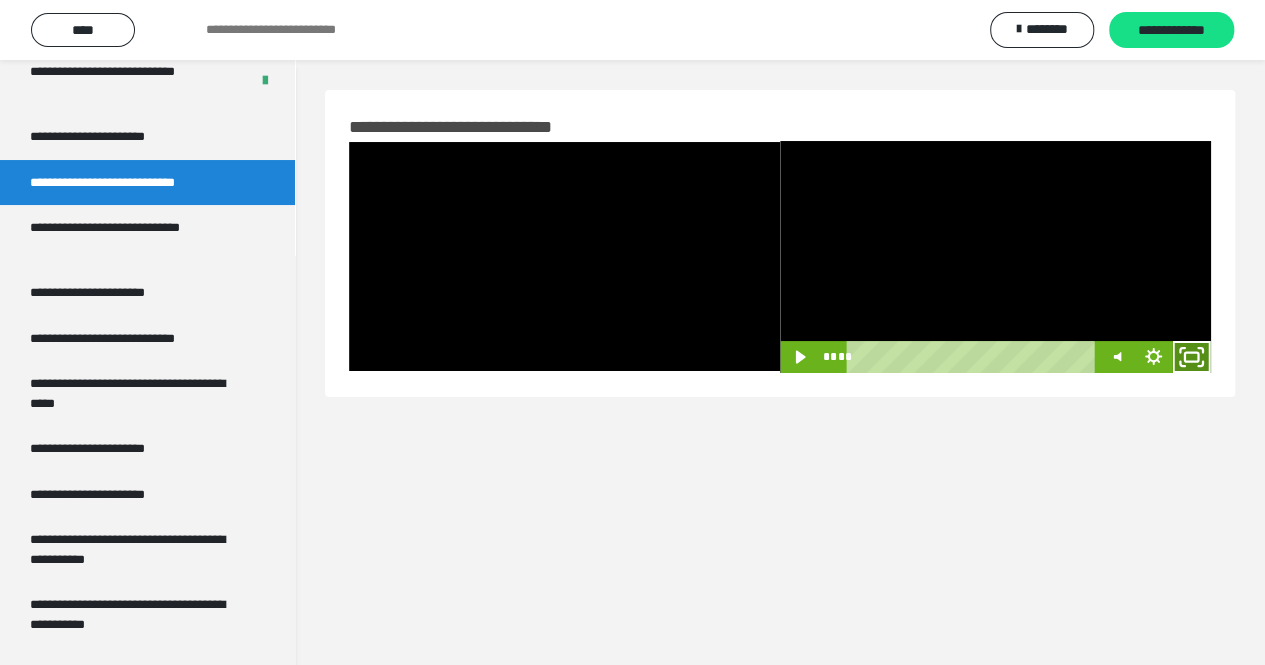click 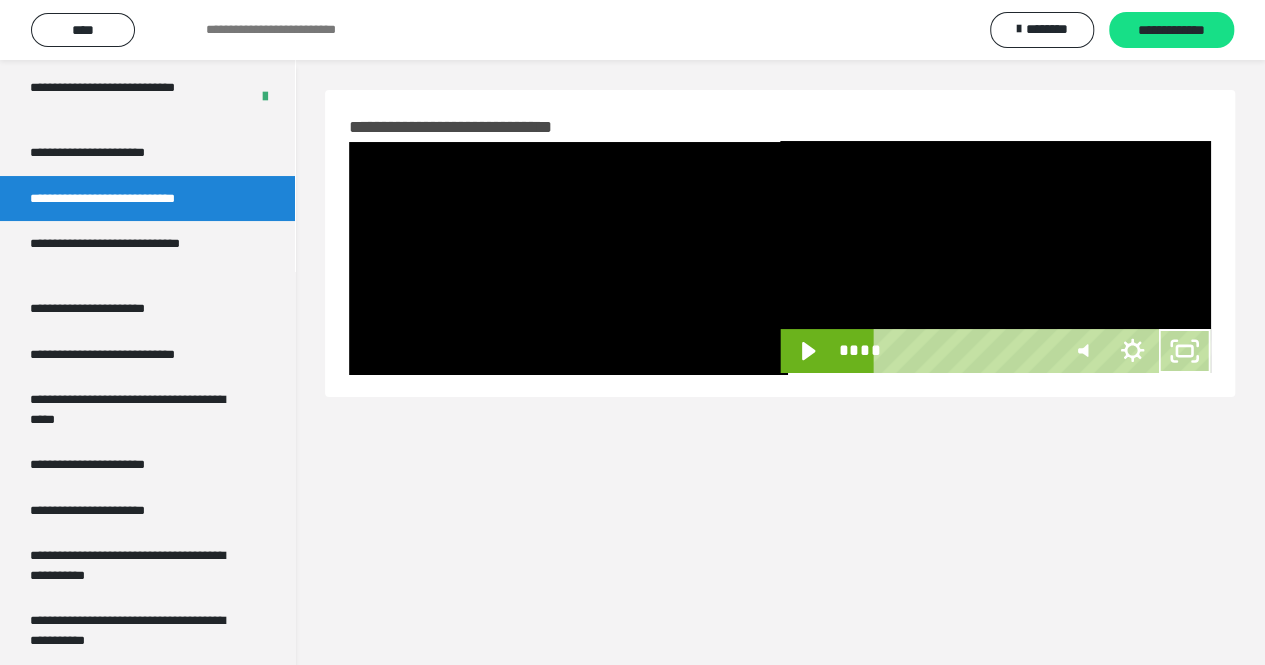 scroll, scrollTop: 3847, scrollLeft: 0, axis: vertical 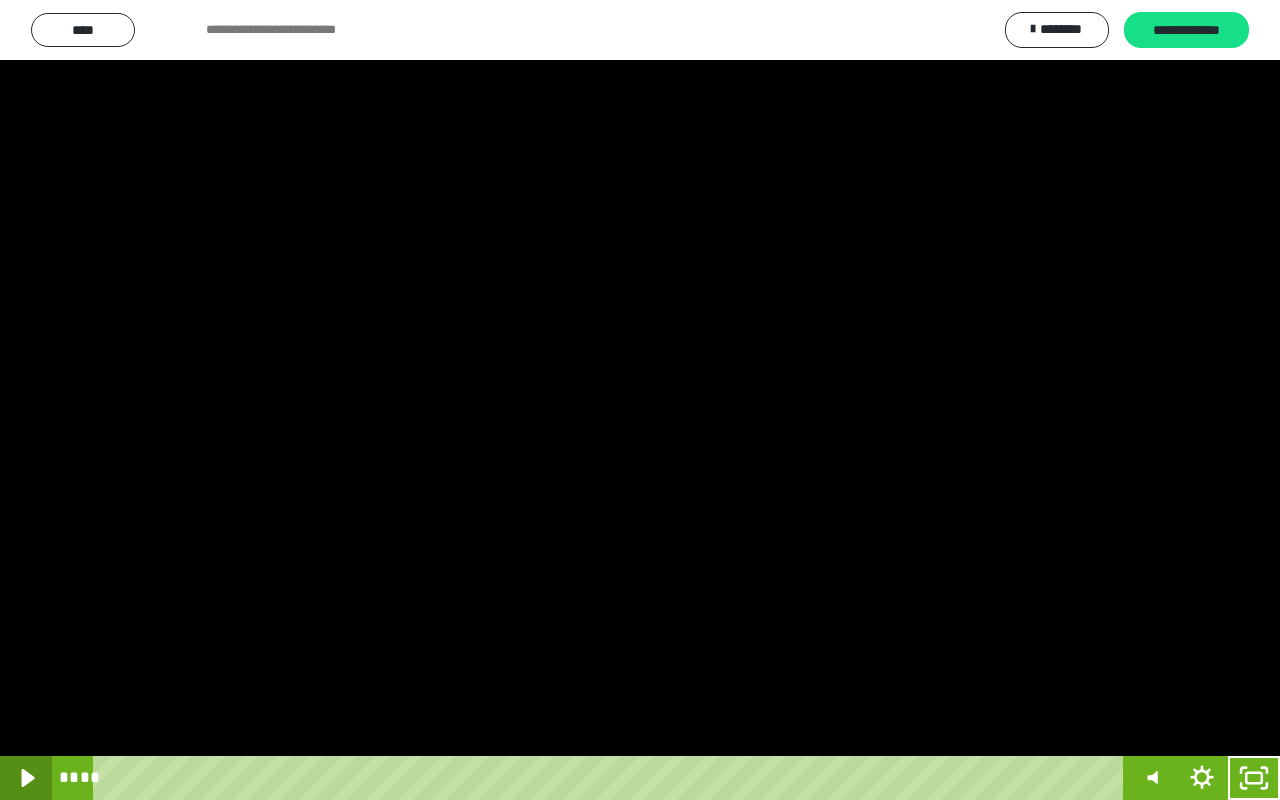 click 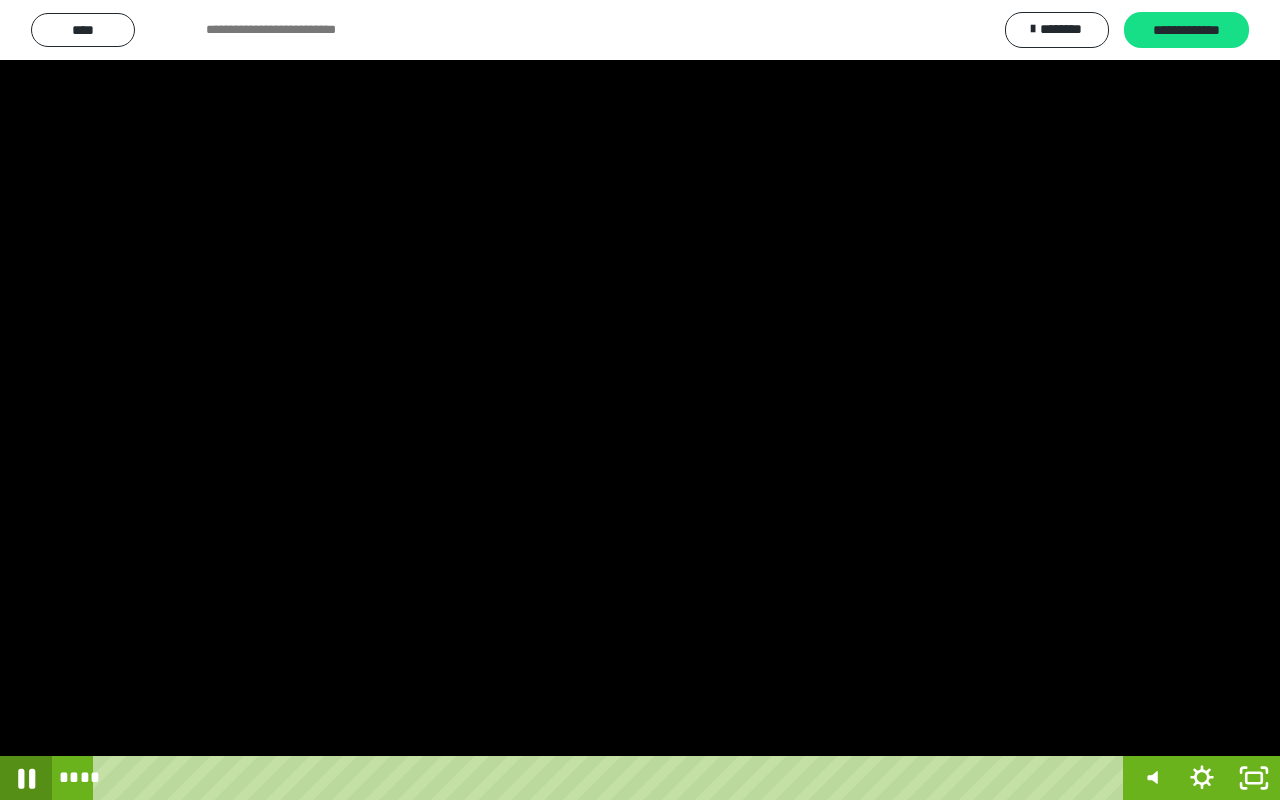 click 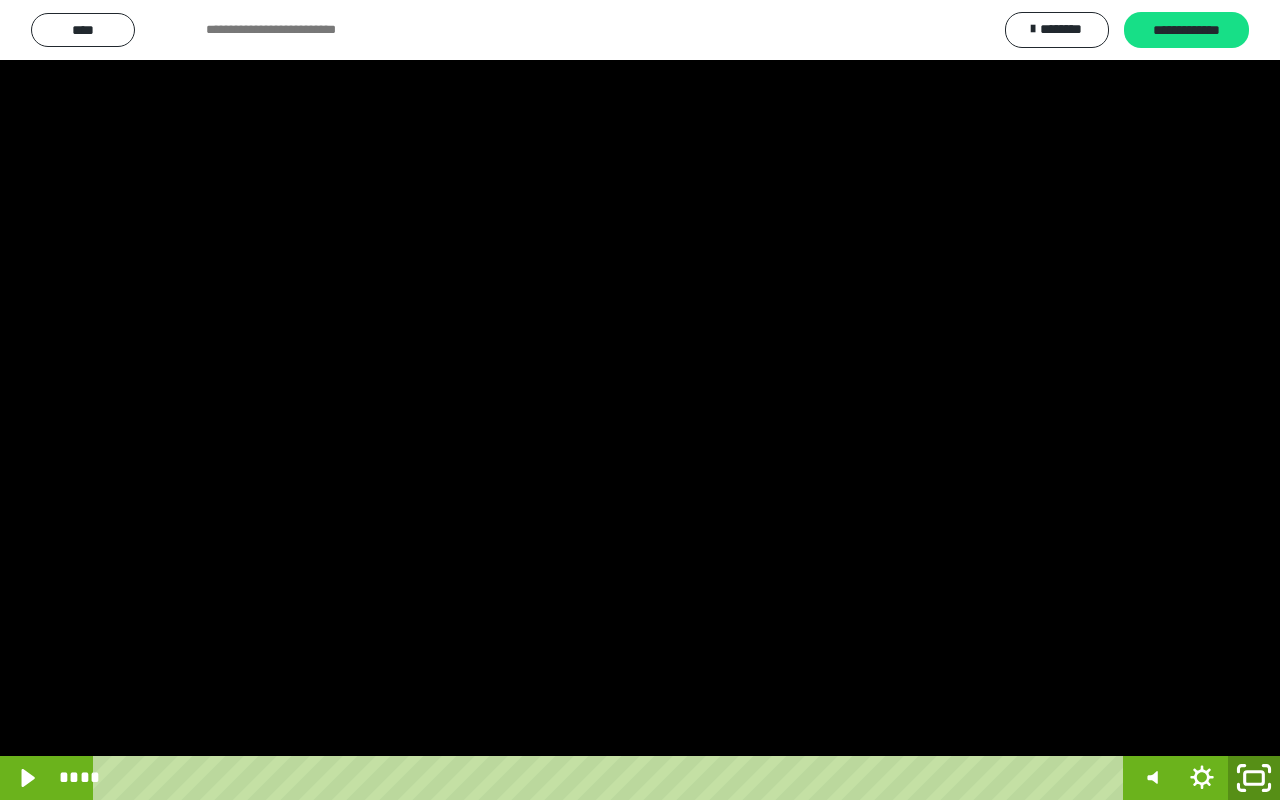 click 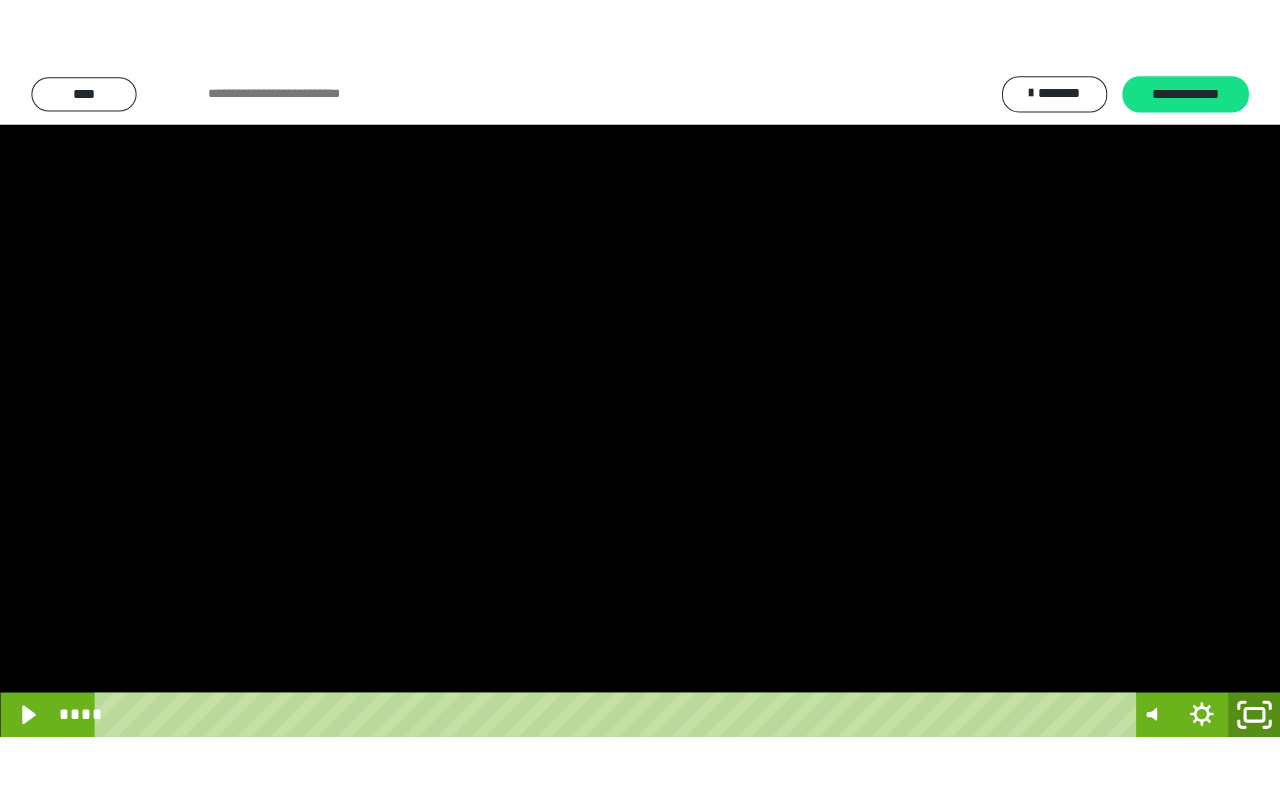 scroll, scrollTop: 3868, scrollLeft: 0, axis: vertical 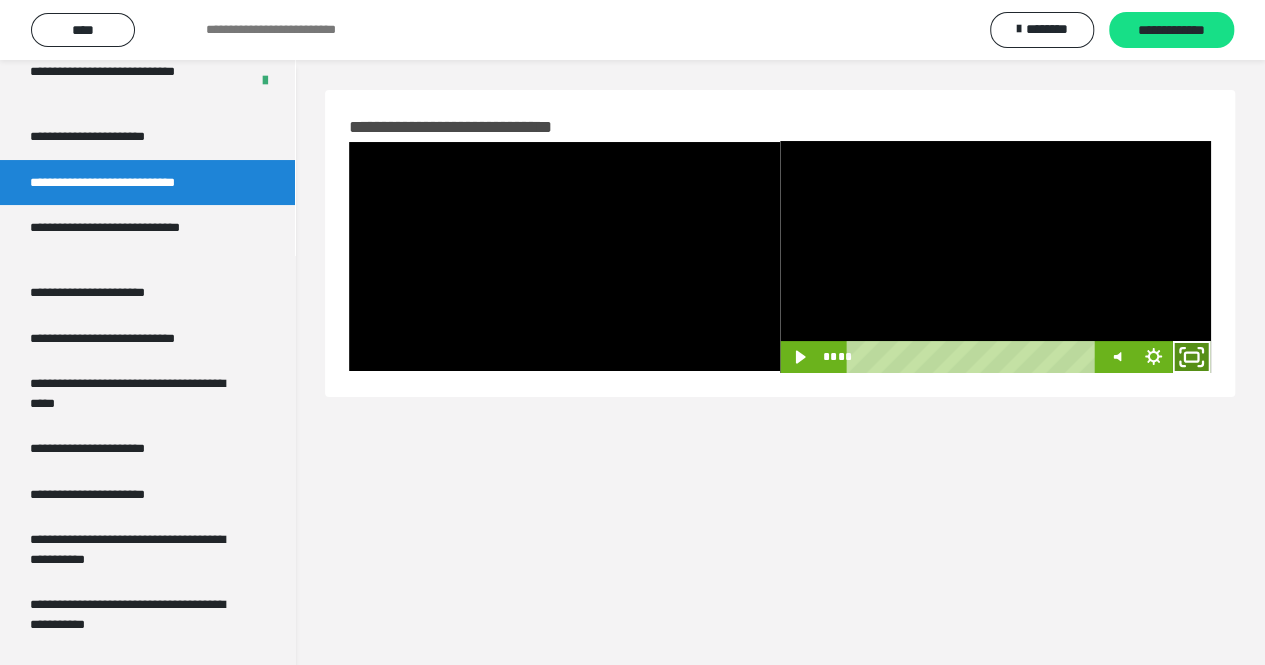 click 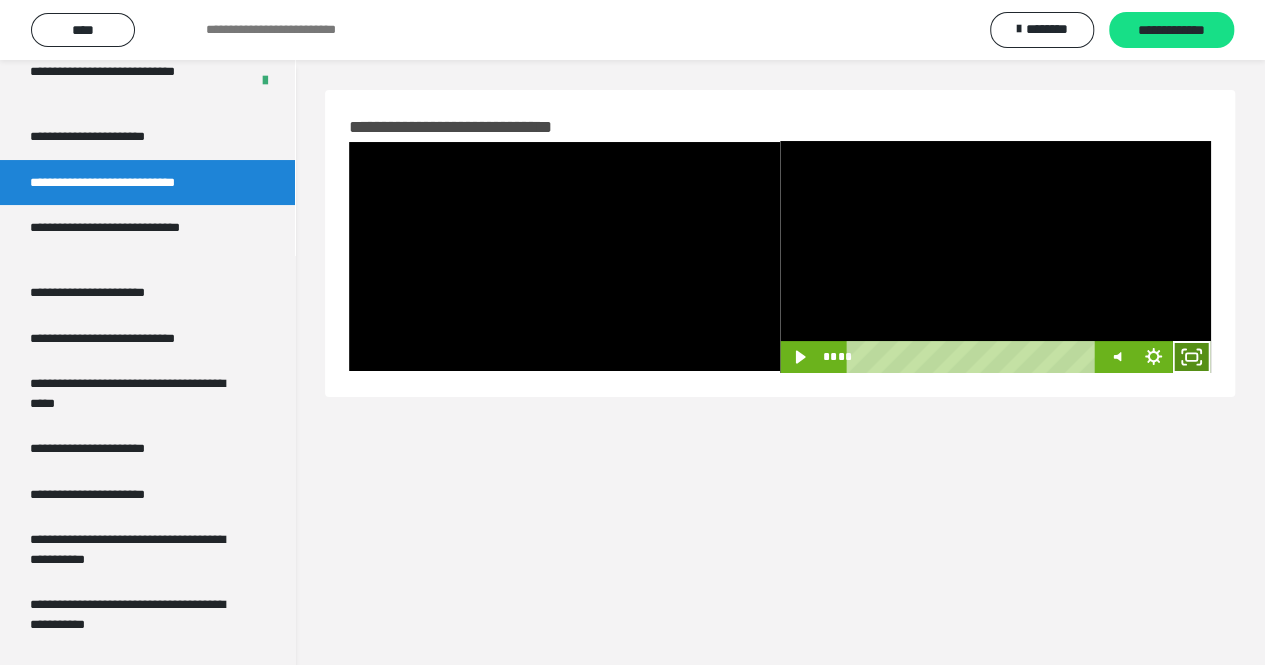 scroll, scrollTop: 3847, scrollLeft: 0, axis: vertical 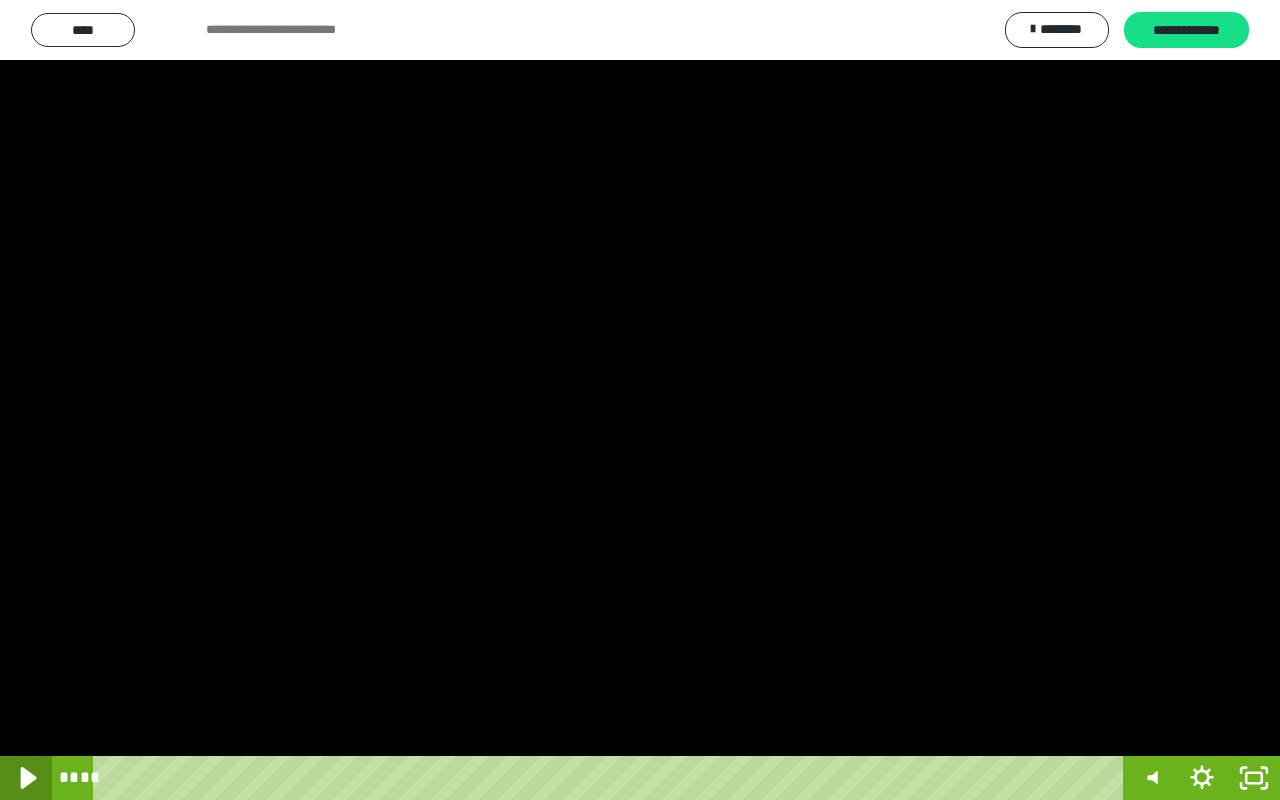 click 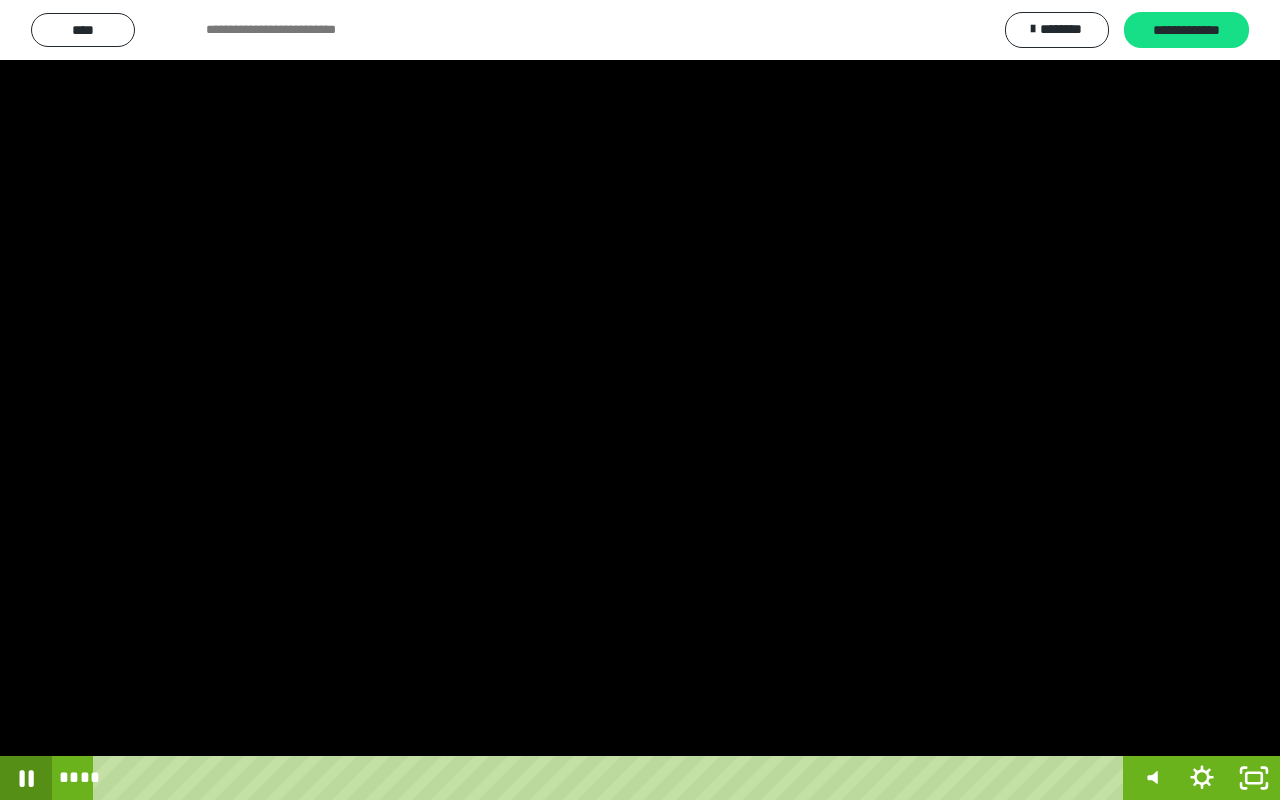 click 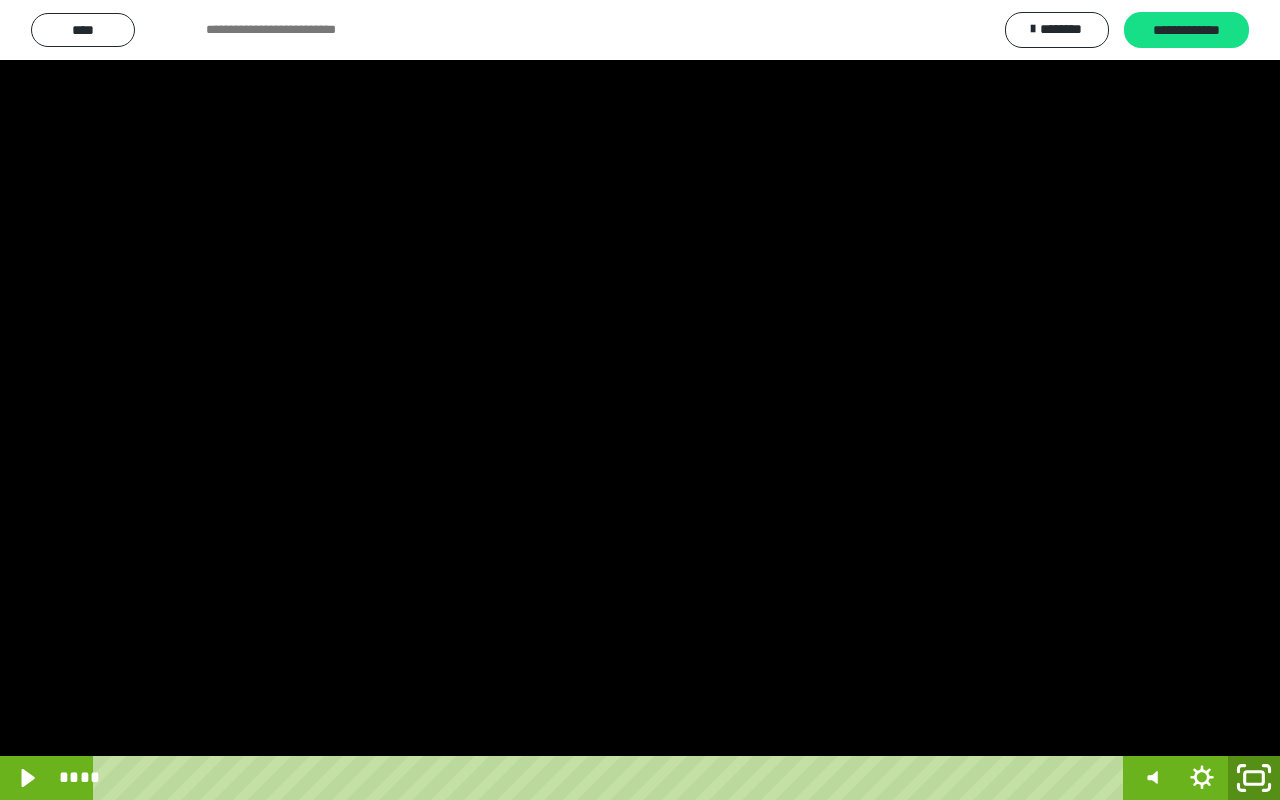 click 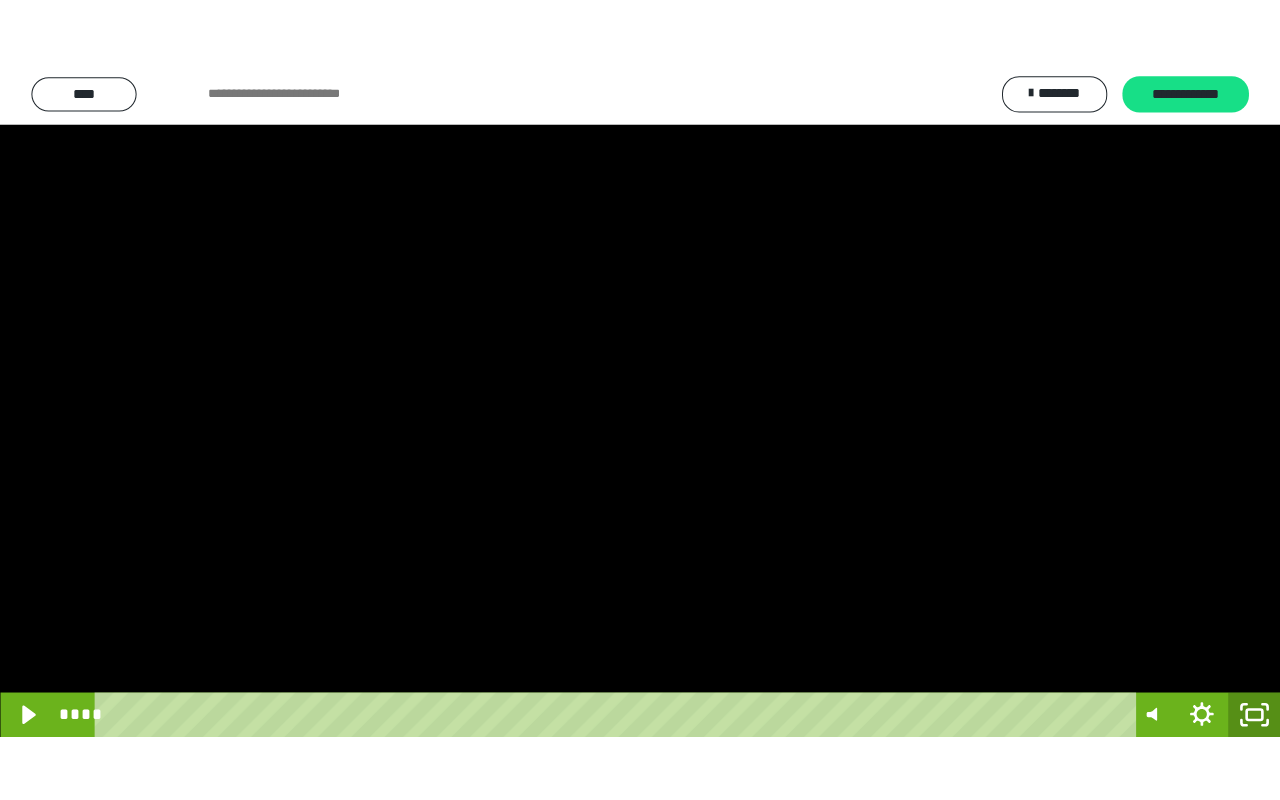 scroll, scrollTop: 3868, scrollLeft: 0, axis: vertical 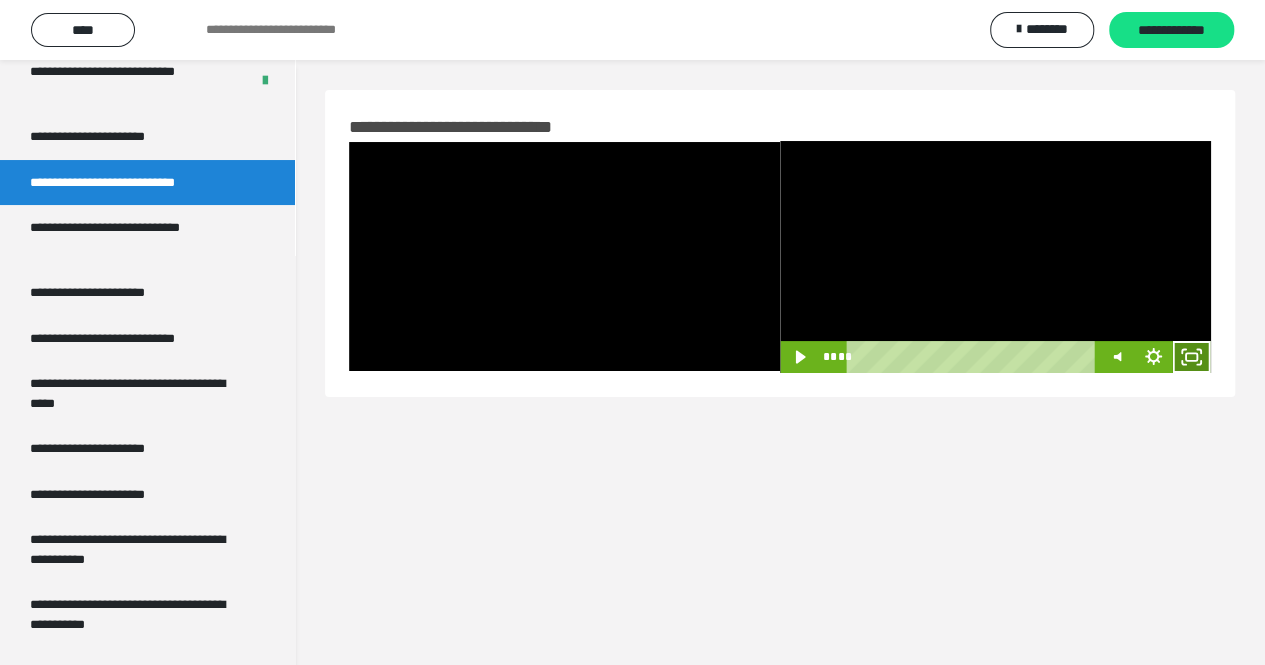 click 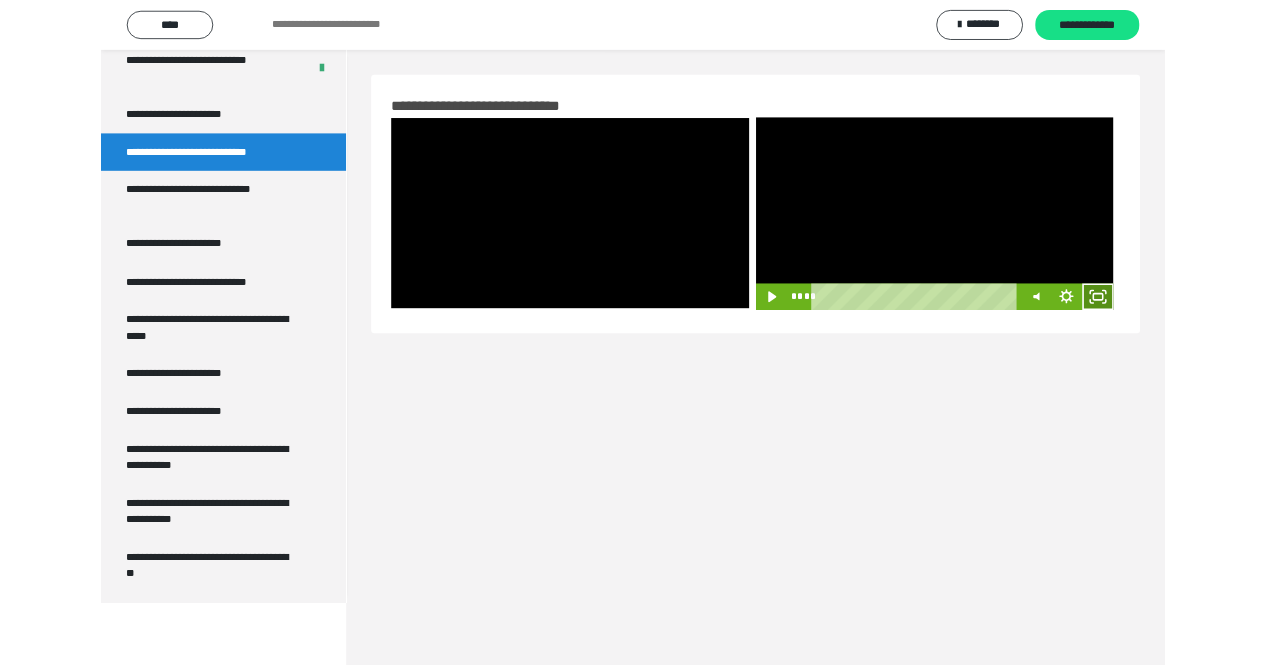 scroll, scrollTop: 3847, scrollLeft: 0, axis: vertical 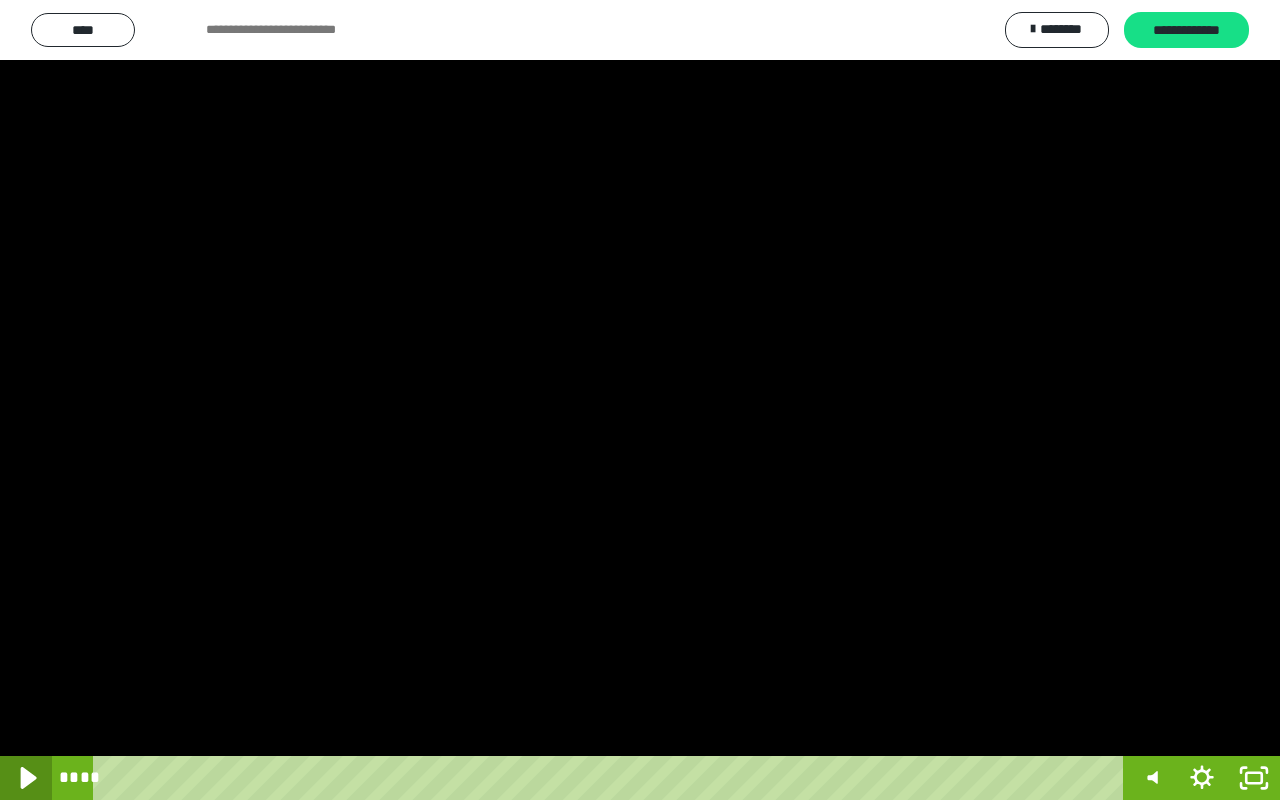 click 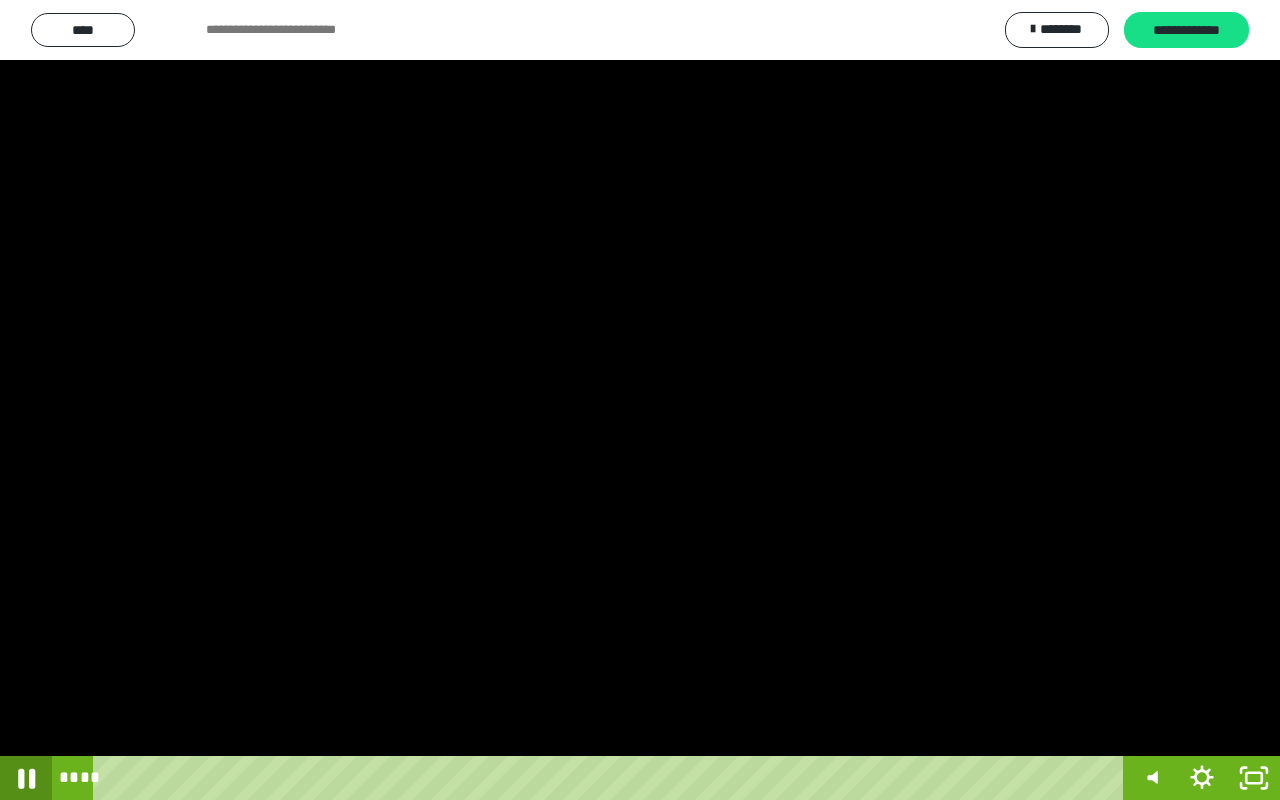 click 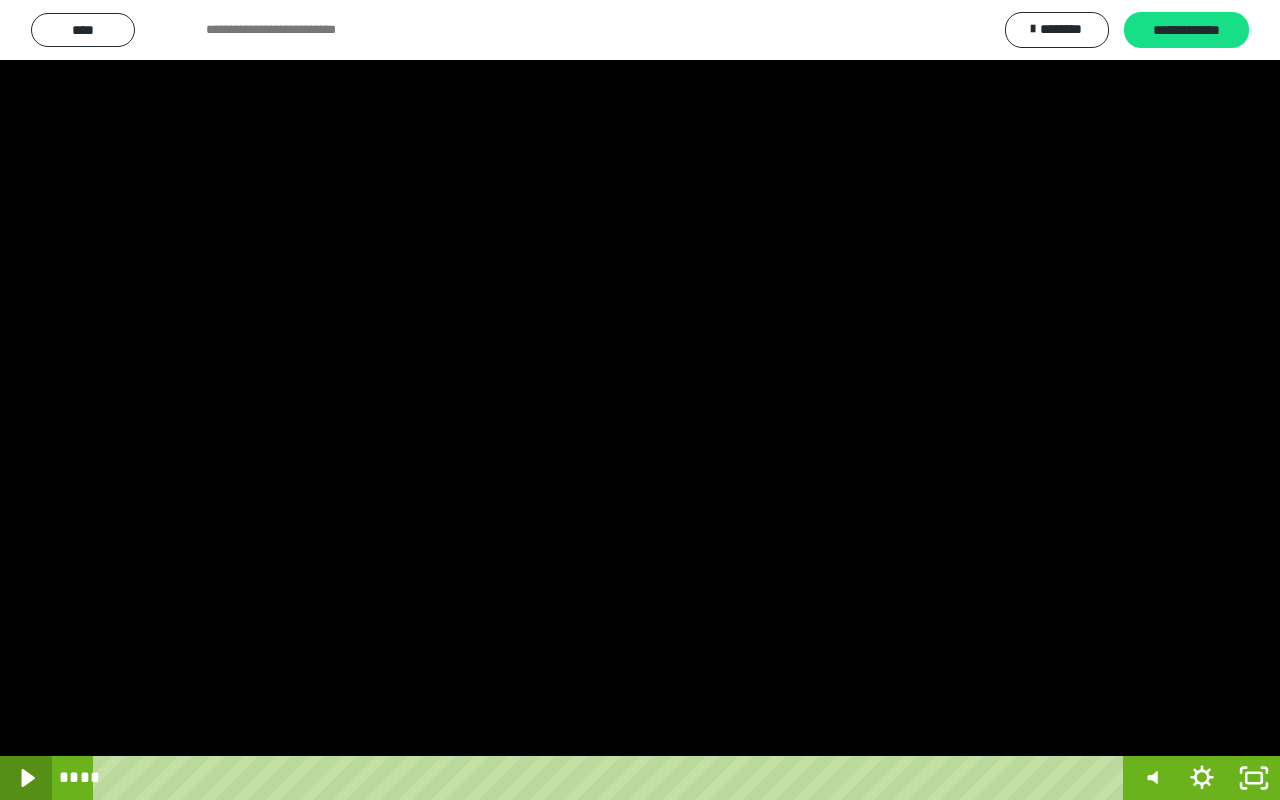 click 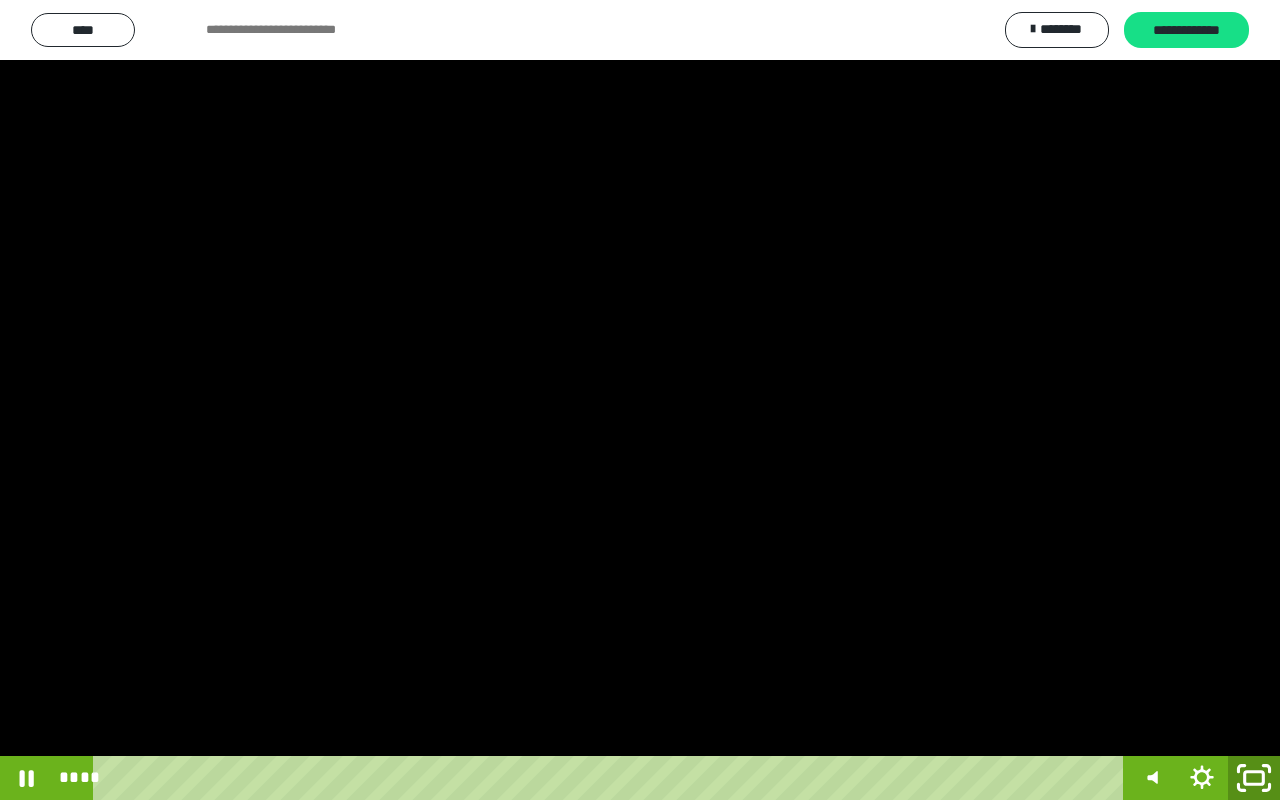 click 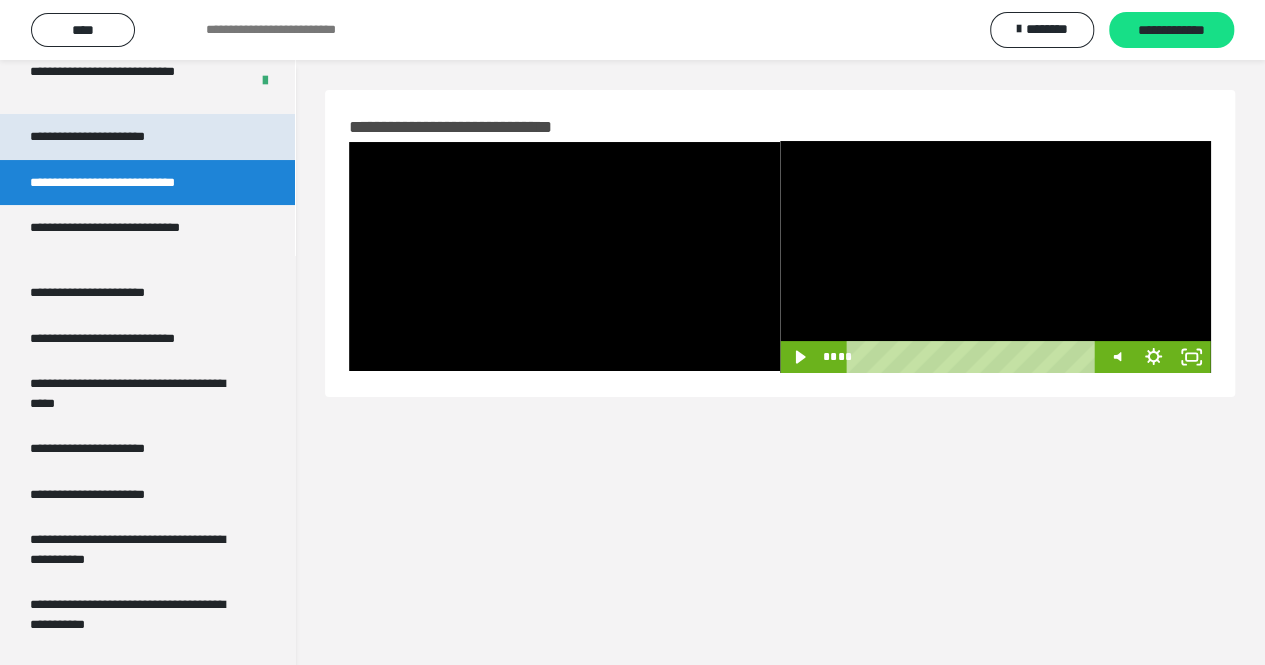 click on "**********" at bounding box center [147, 137] 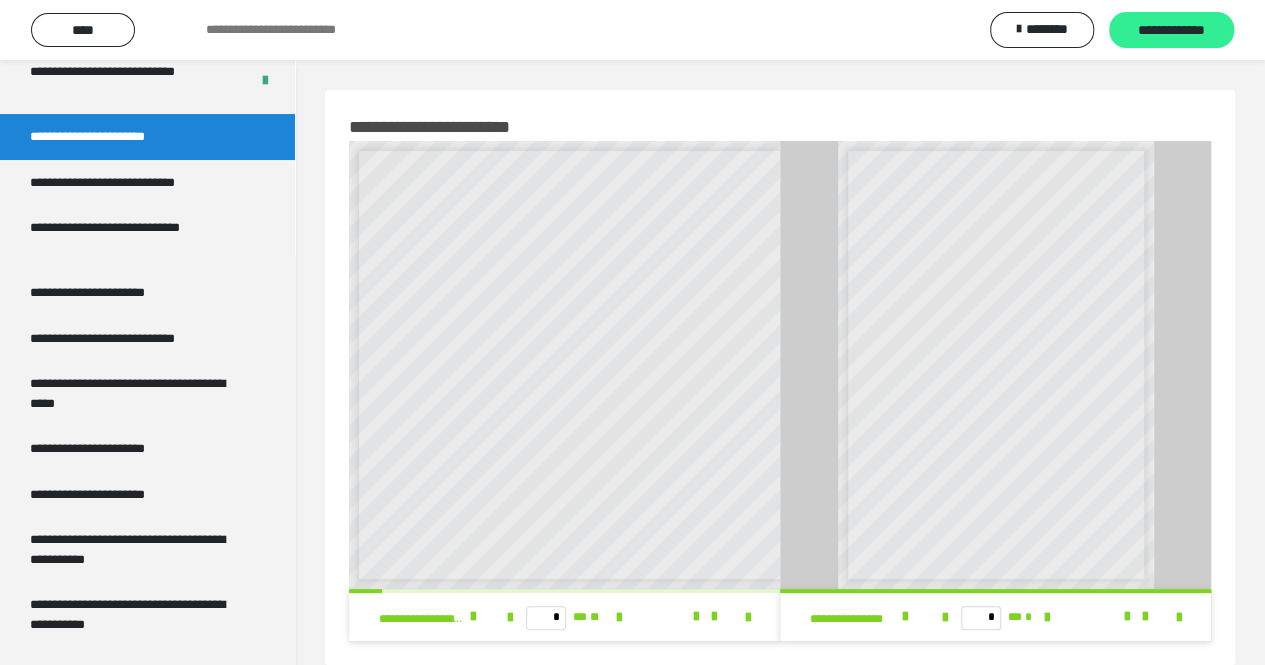 click on "**********" at bounding box center (1171, 31) 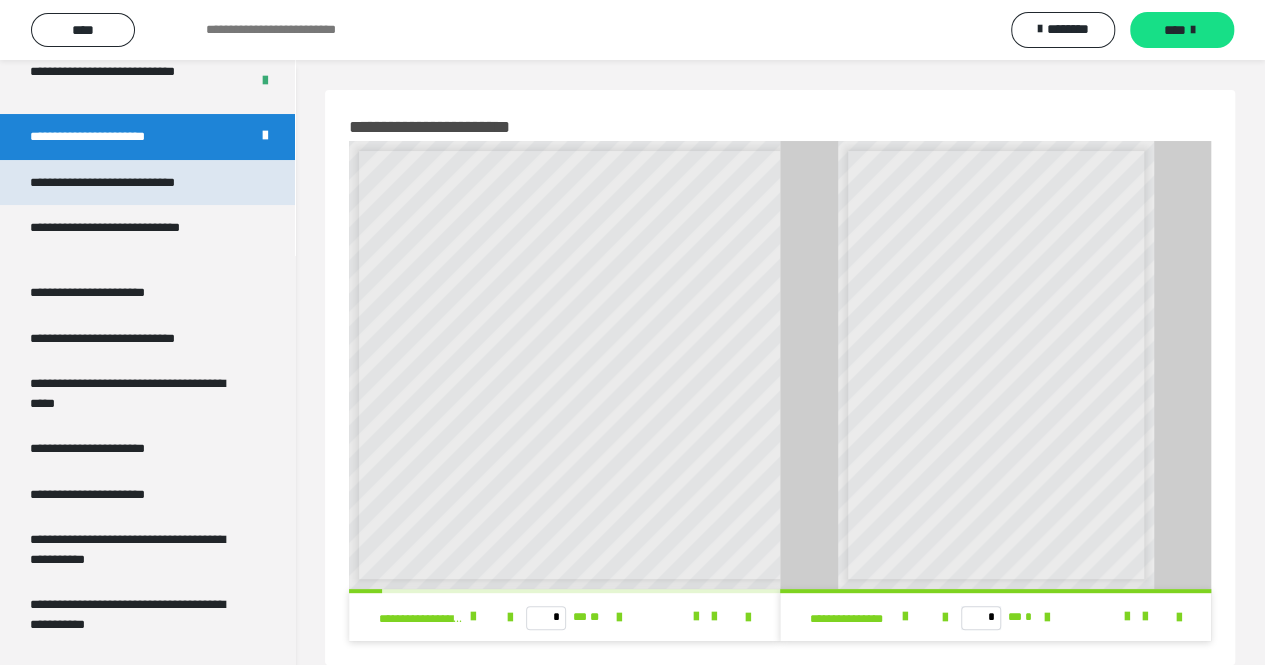 click on "**********" at bounding box center (131, 183) 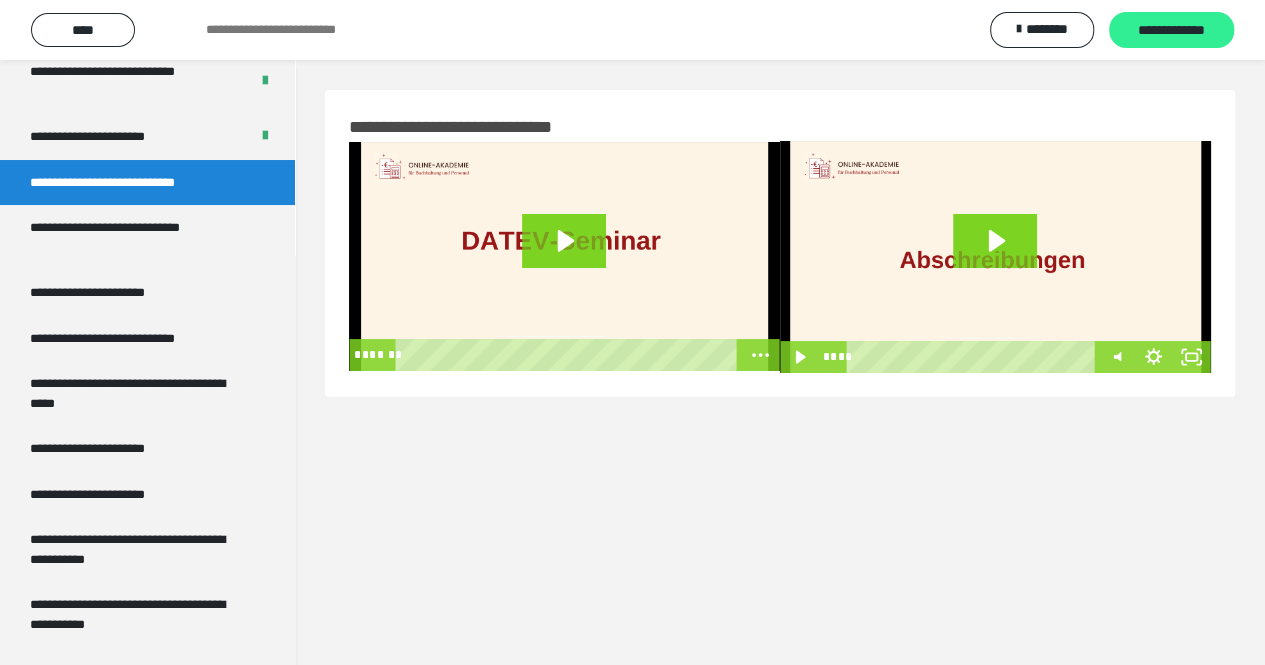 click on "**********" at bounding box center (1171, 31) 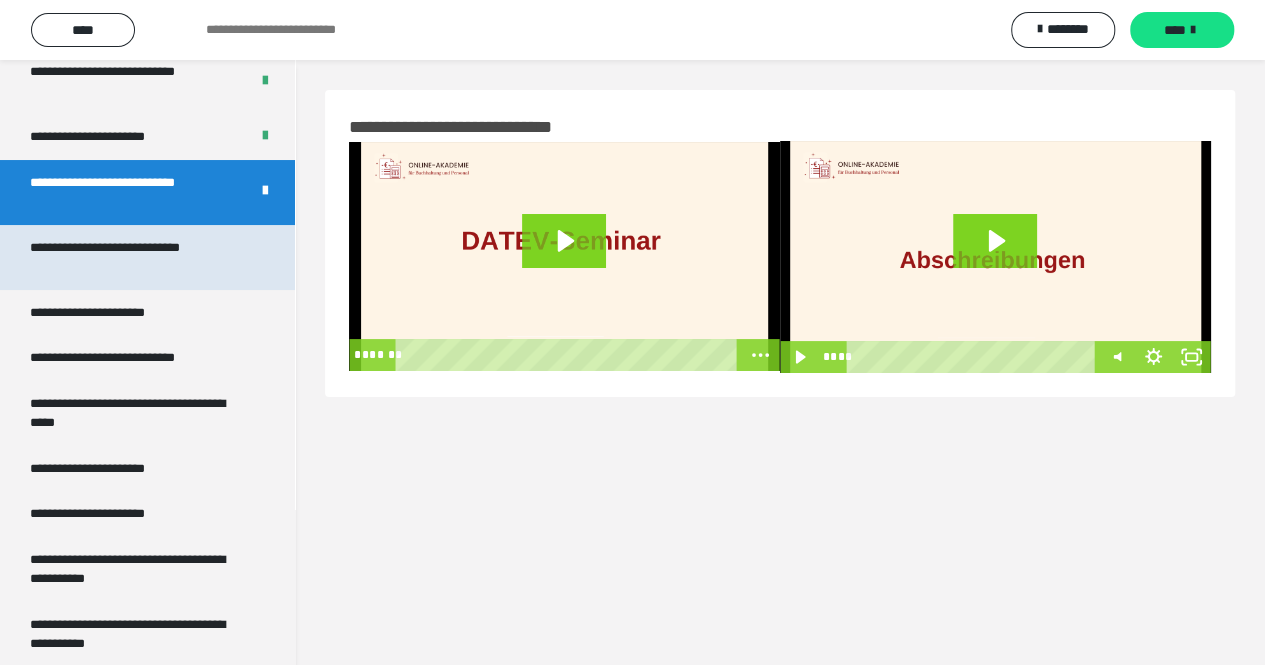 click on "**********" at bounding box center (132, 257) 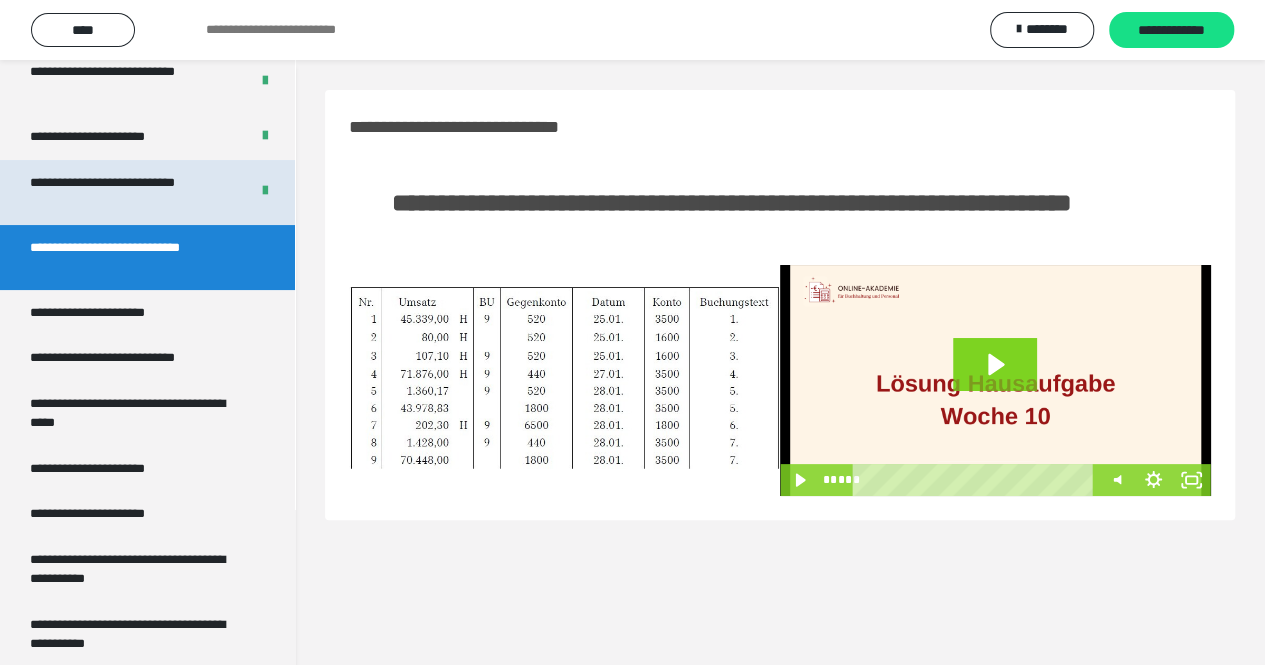 click at bounding box center [265, 192] 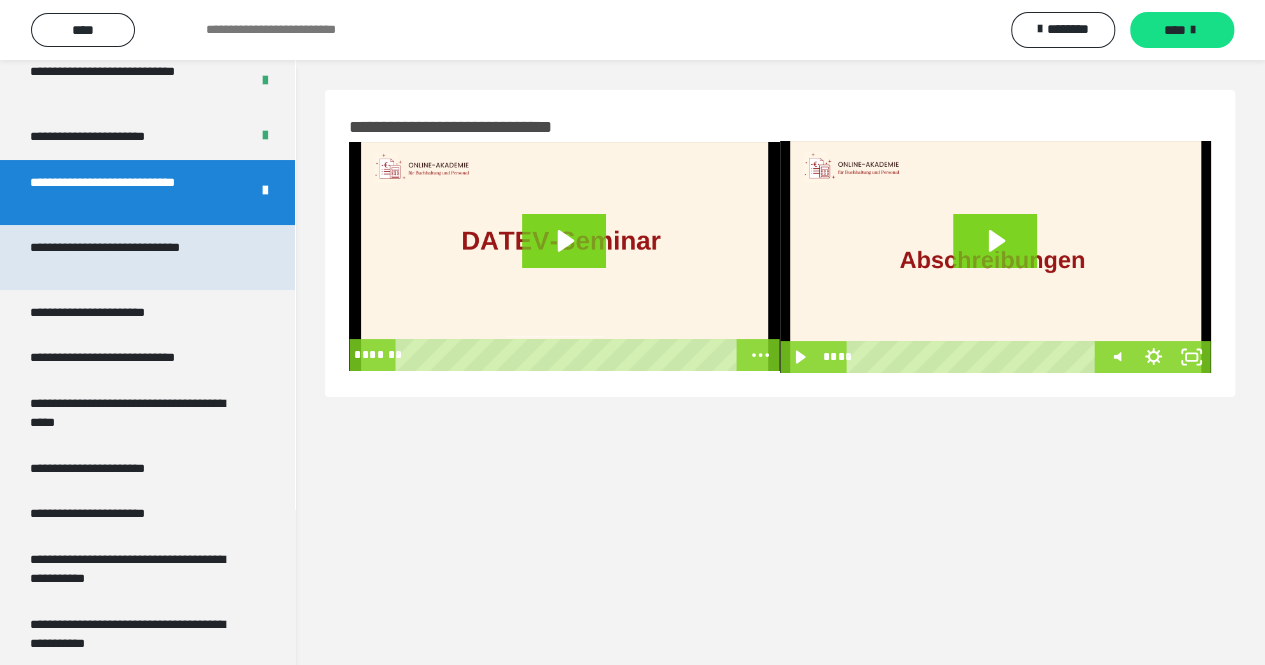click on "**********" at bounding box center [132, 257] 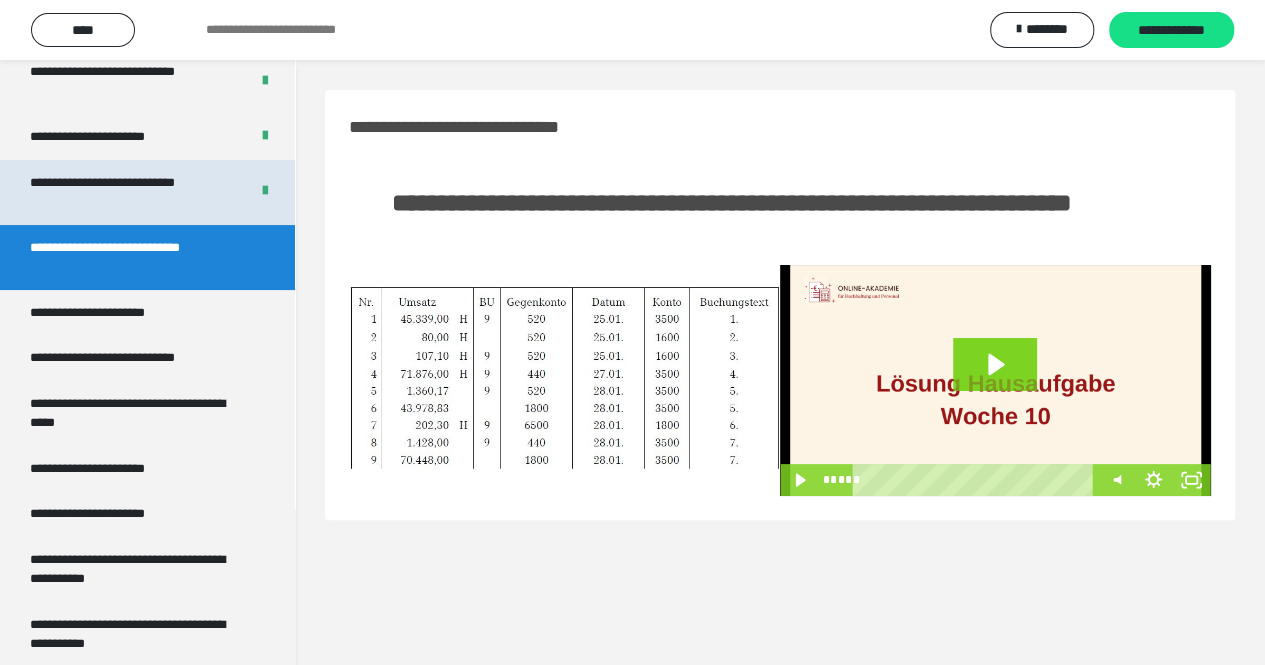 click on "**********" at bounding box center [124, 192] 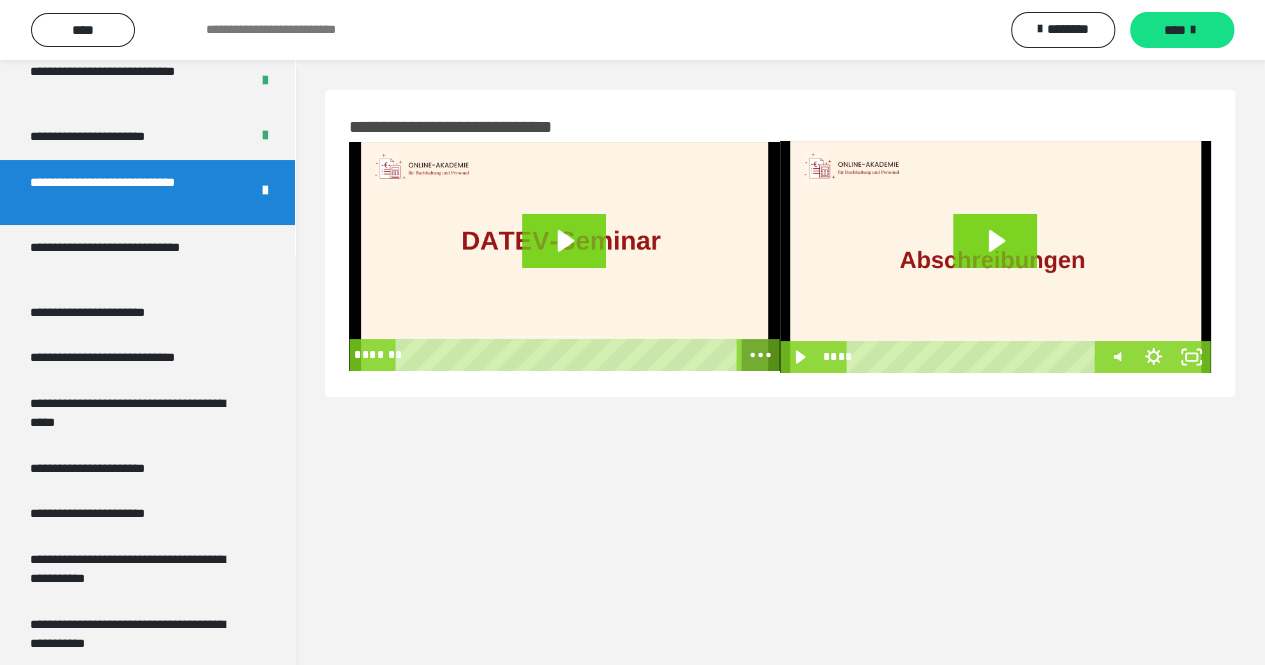 click 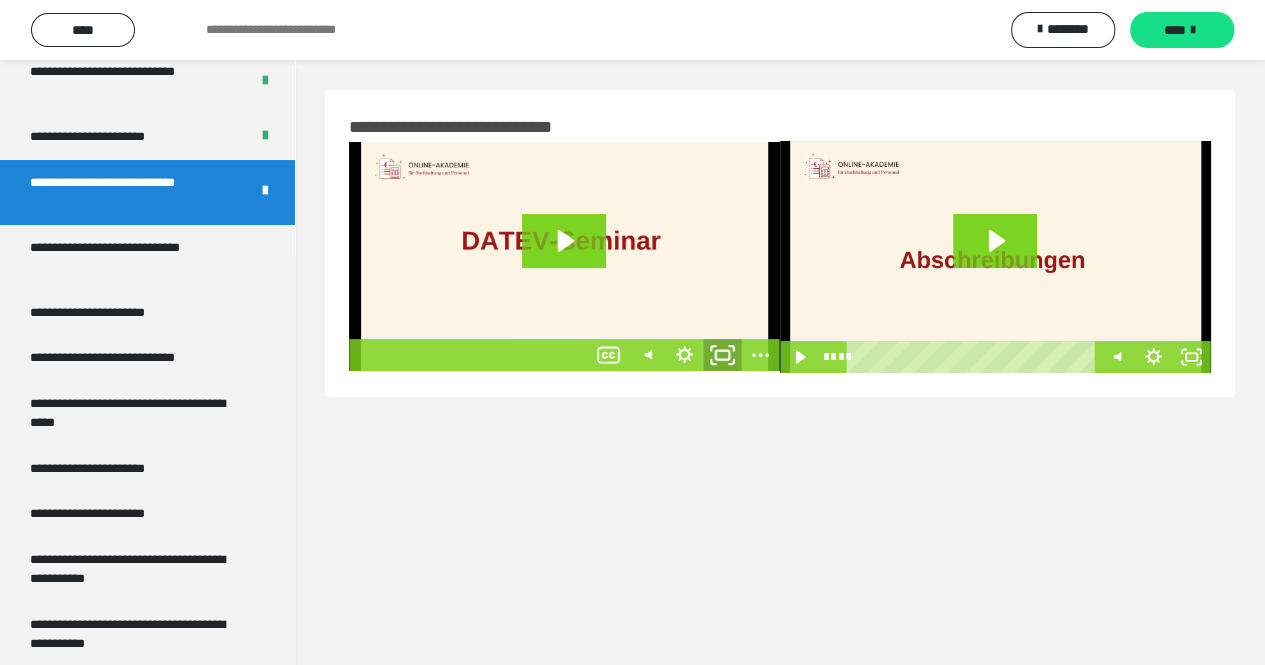 click 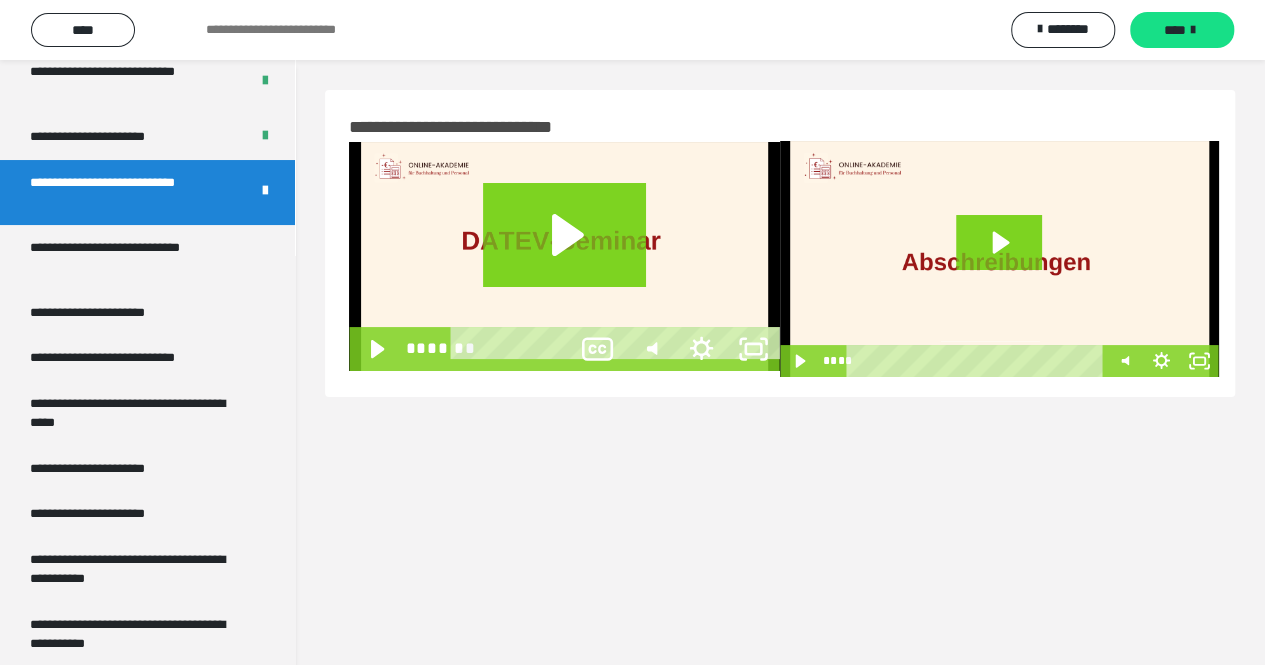 scroll, scrollTop: 3867, scrollLeft: 0, axis: vertical 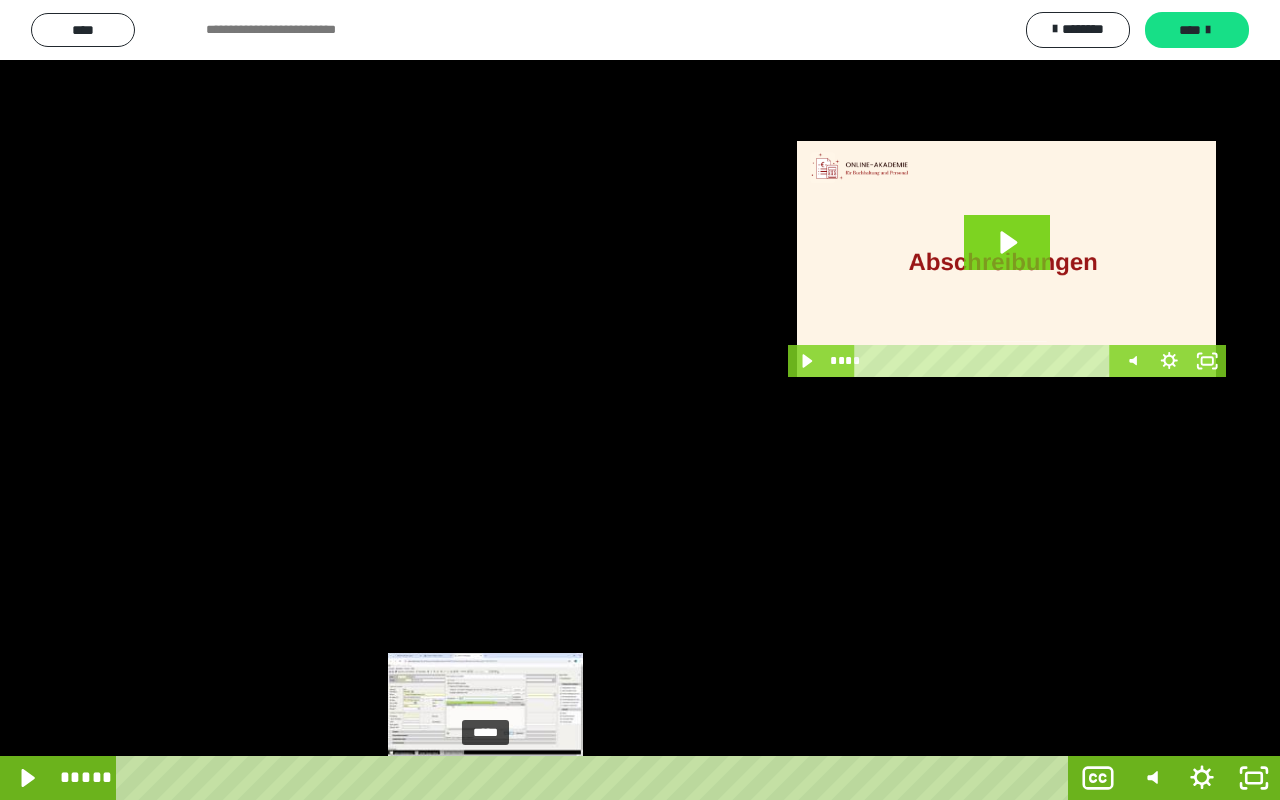 click on "*****" at bounding box center [596, 778] 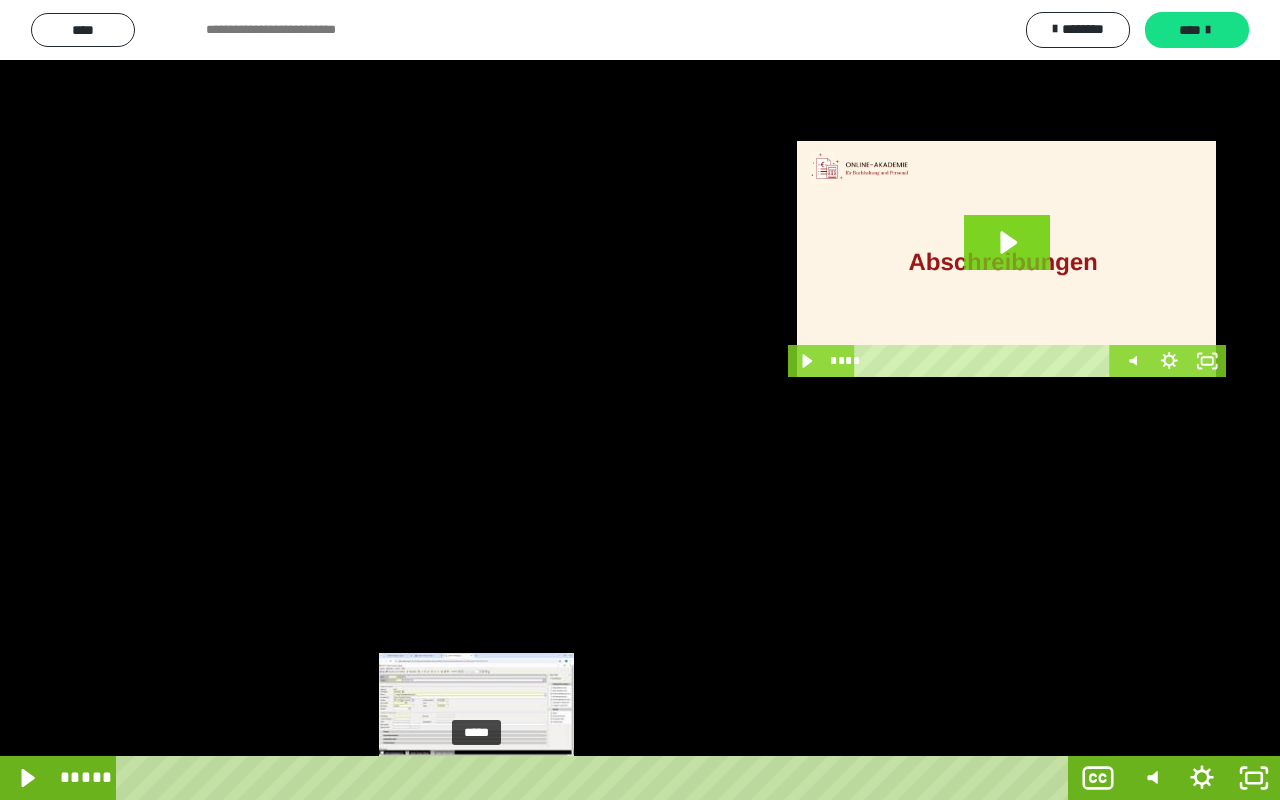 click at bounding box center [476, 778] 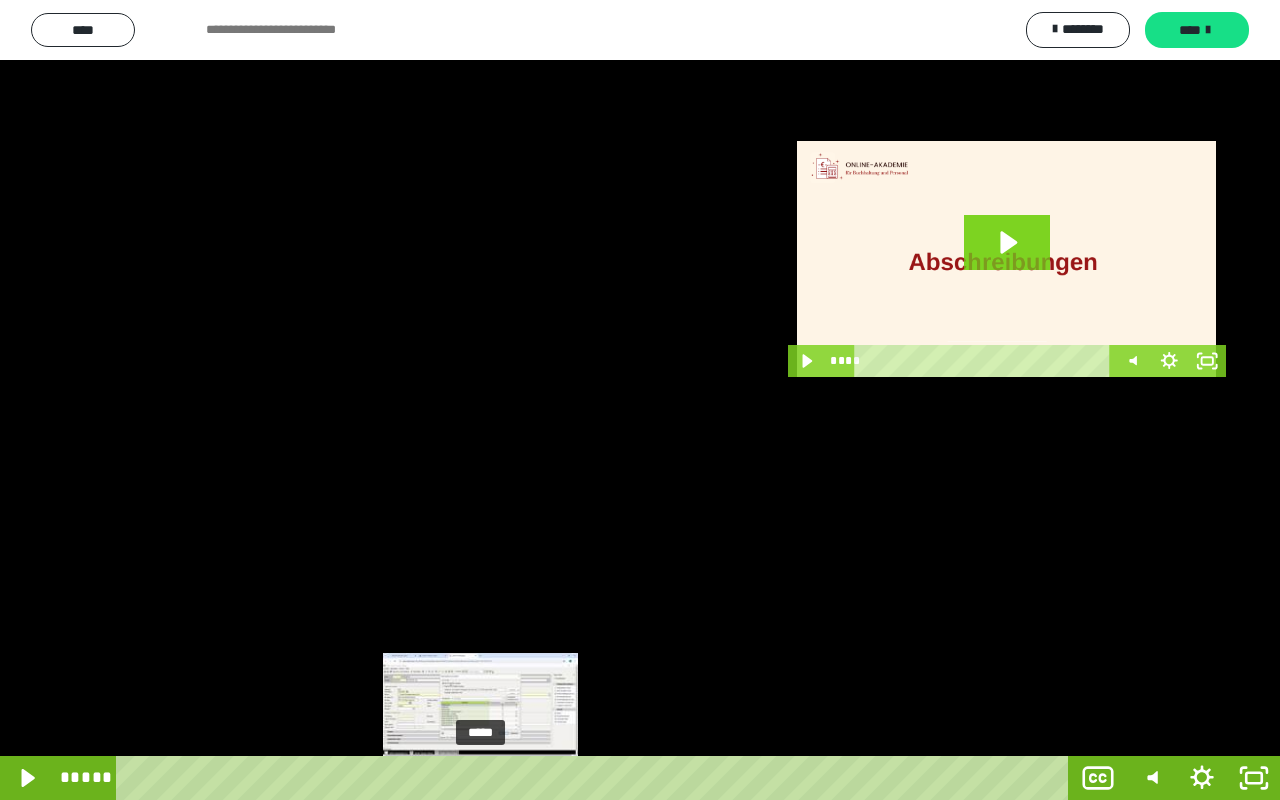 click at bounding box center [480, 778] 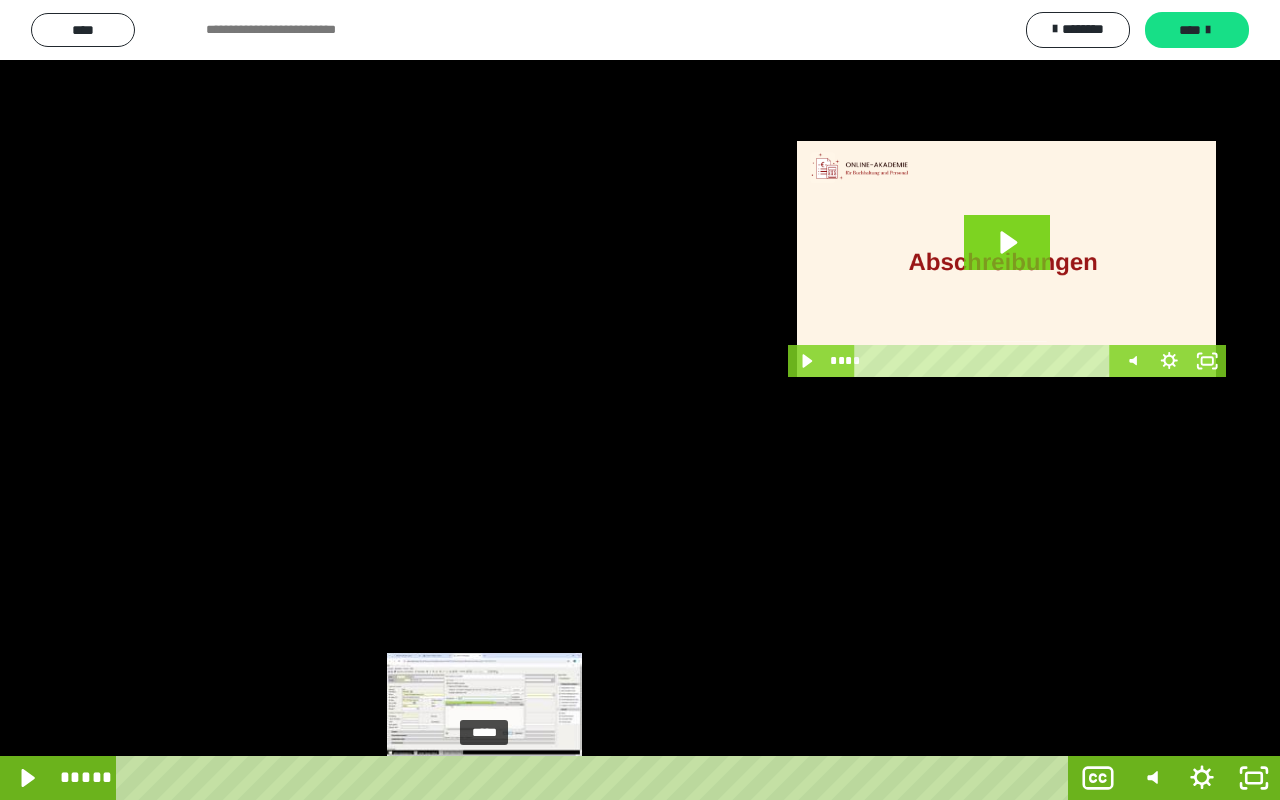 click at bounding box center [484, 778] 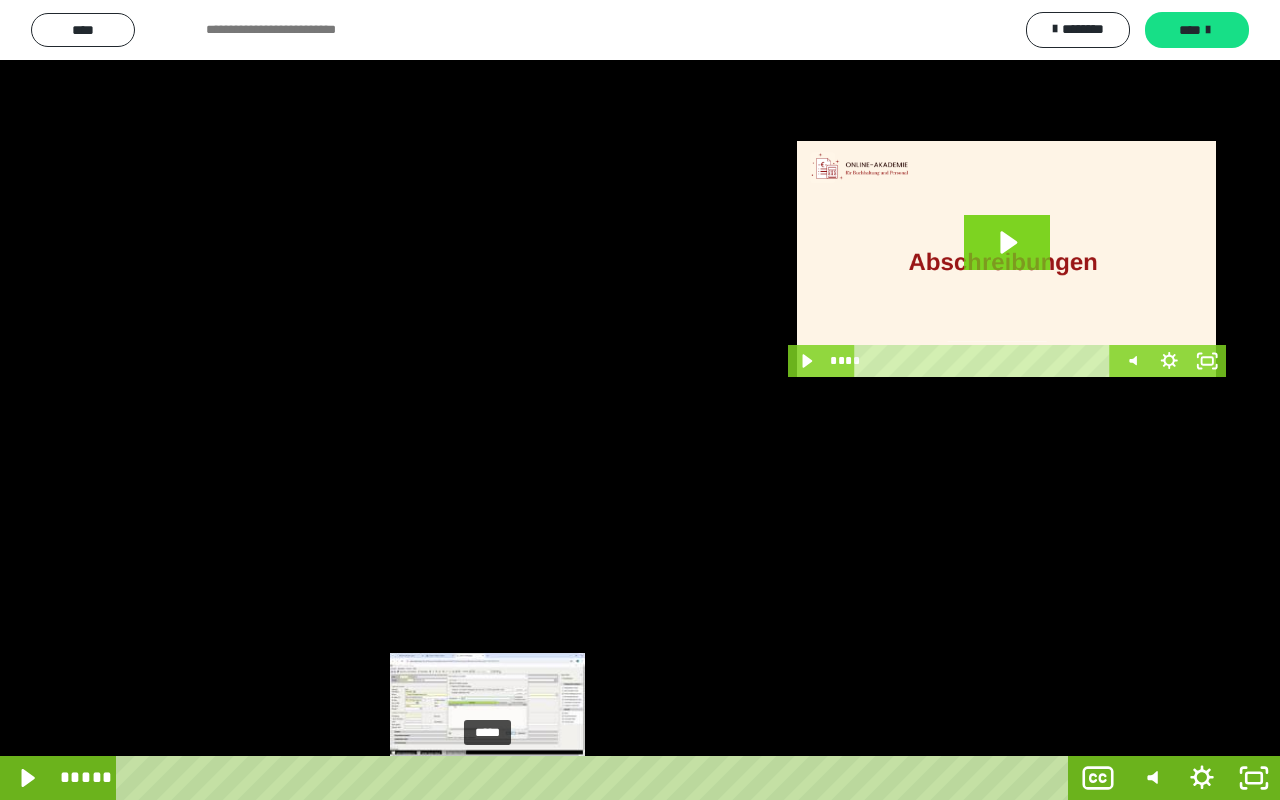 click at bounding box center (487, 778) 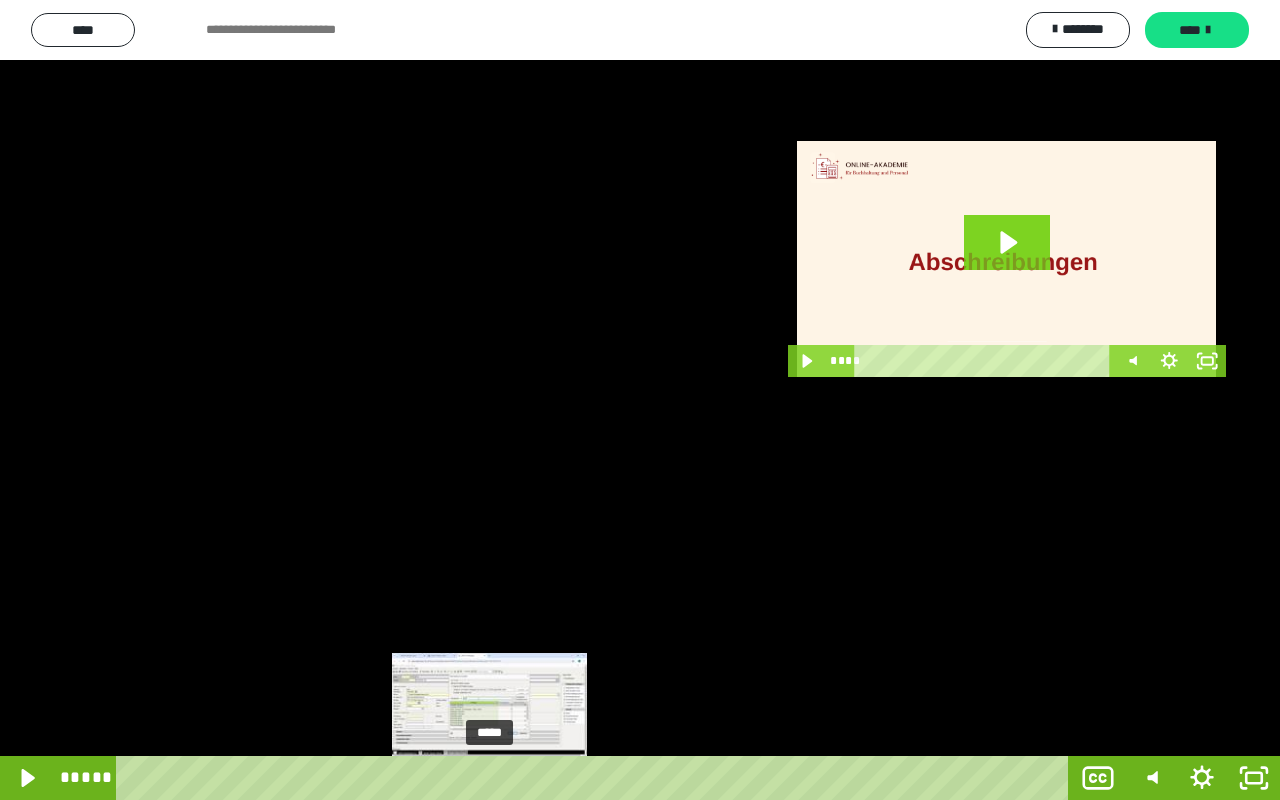 click at bounding box center [489, 778] 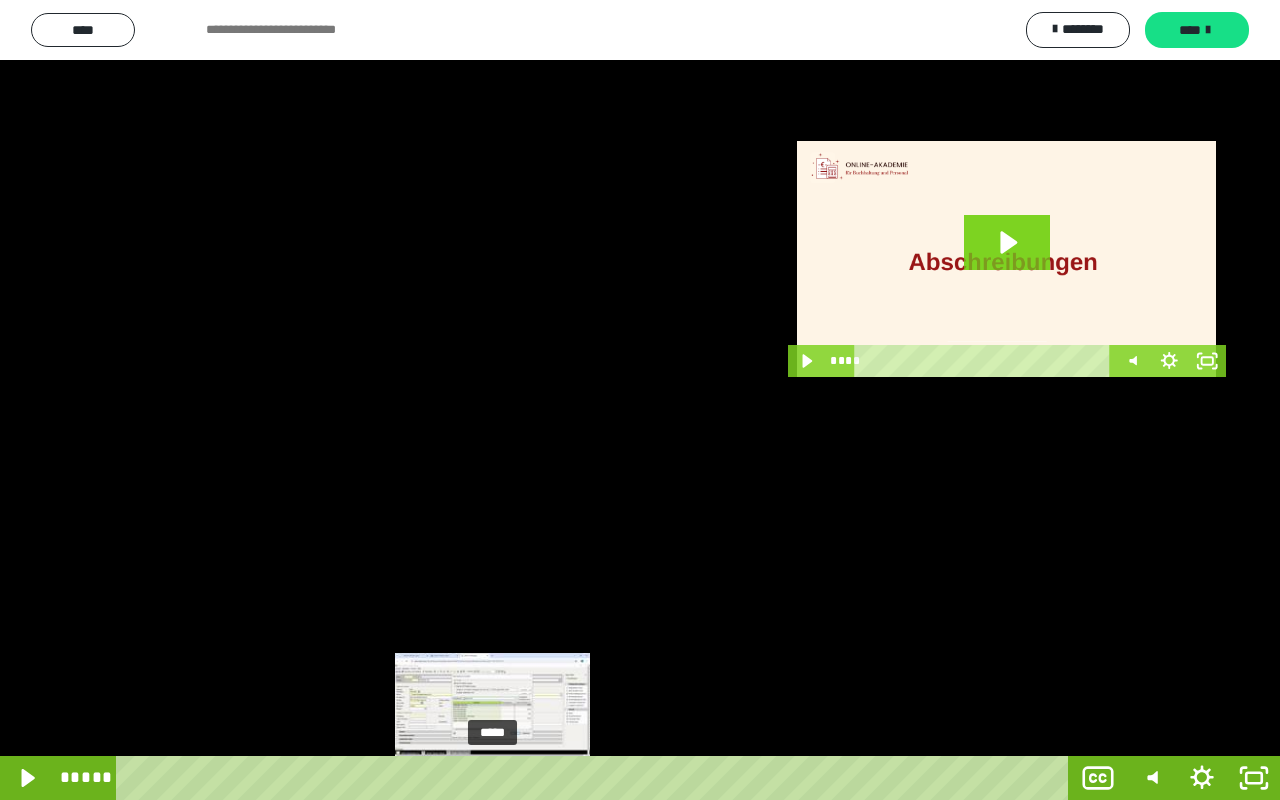 click at bounding box center [492, 778] 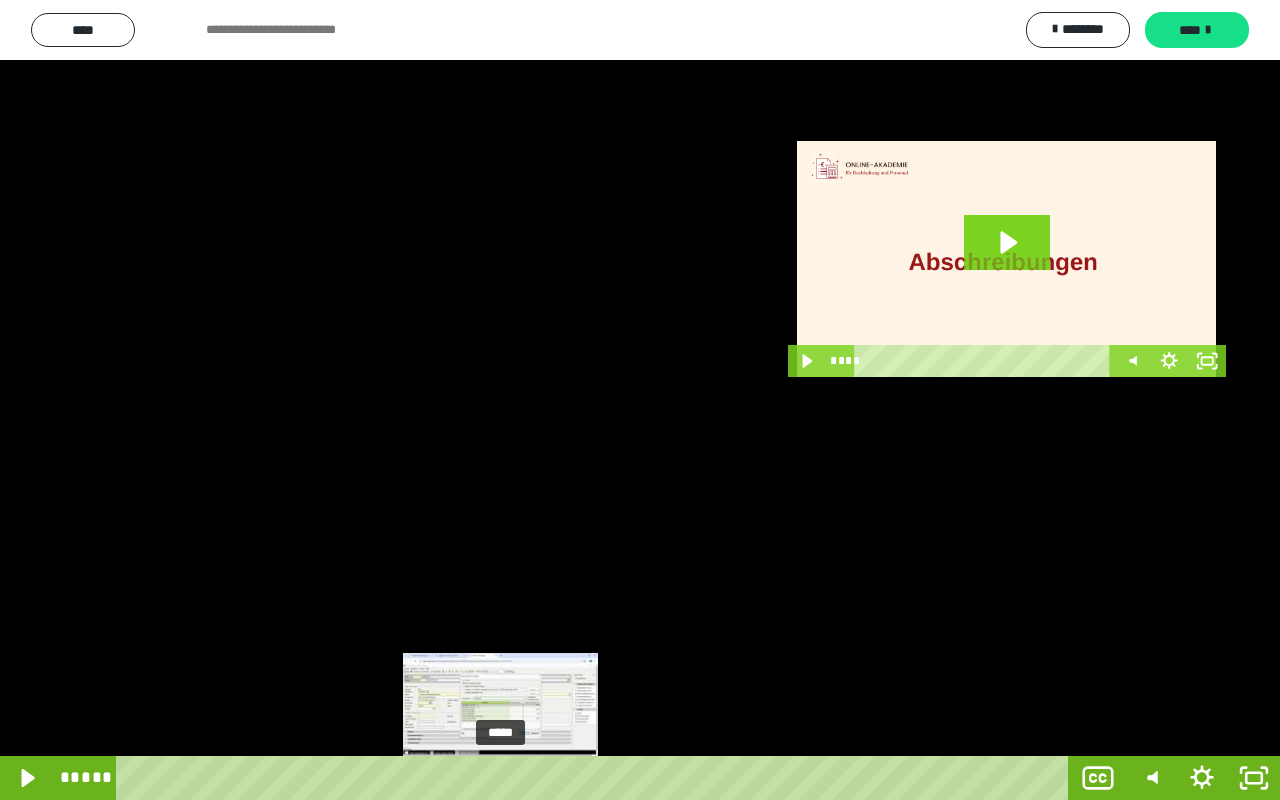 click on "*****" at bounding box center [596, 778] 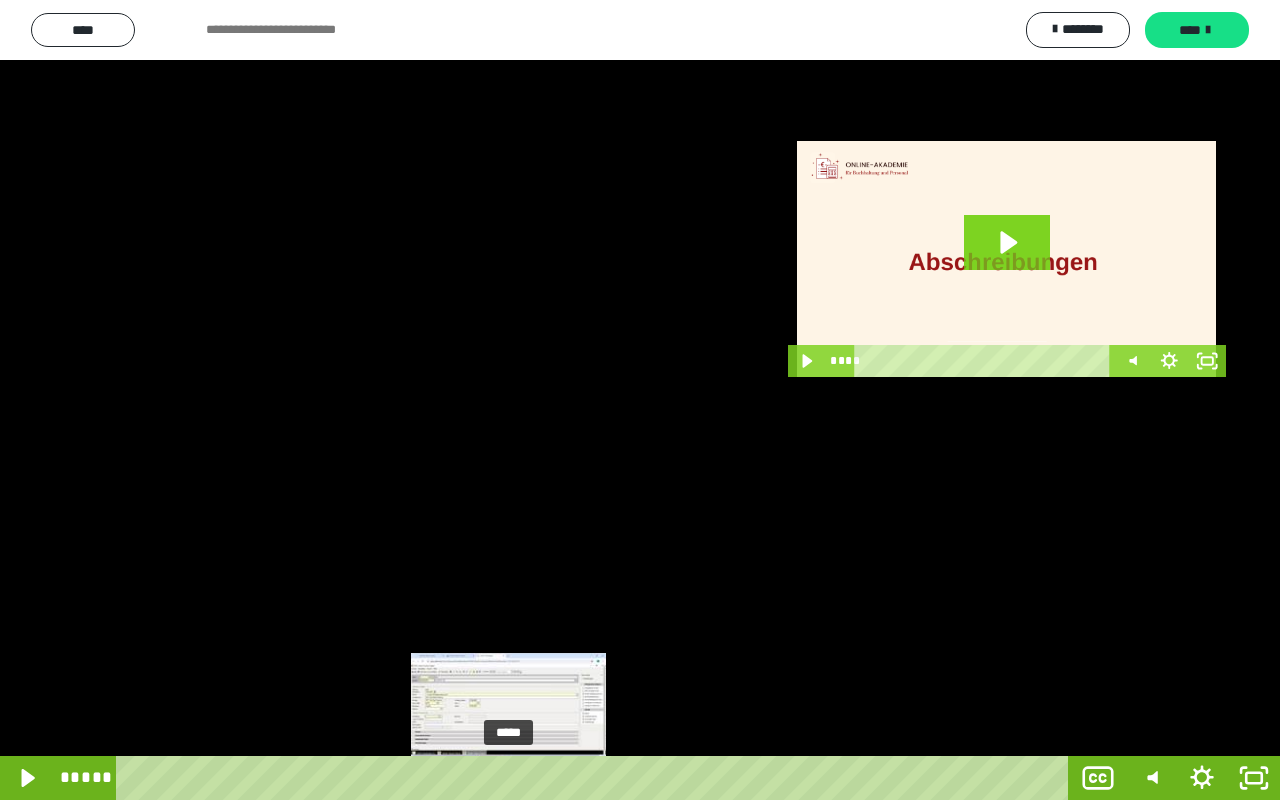 click on "*****" at bounding box center [596, 778] 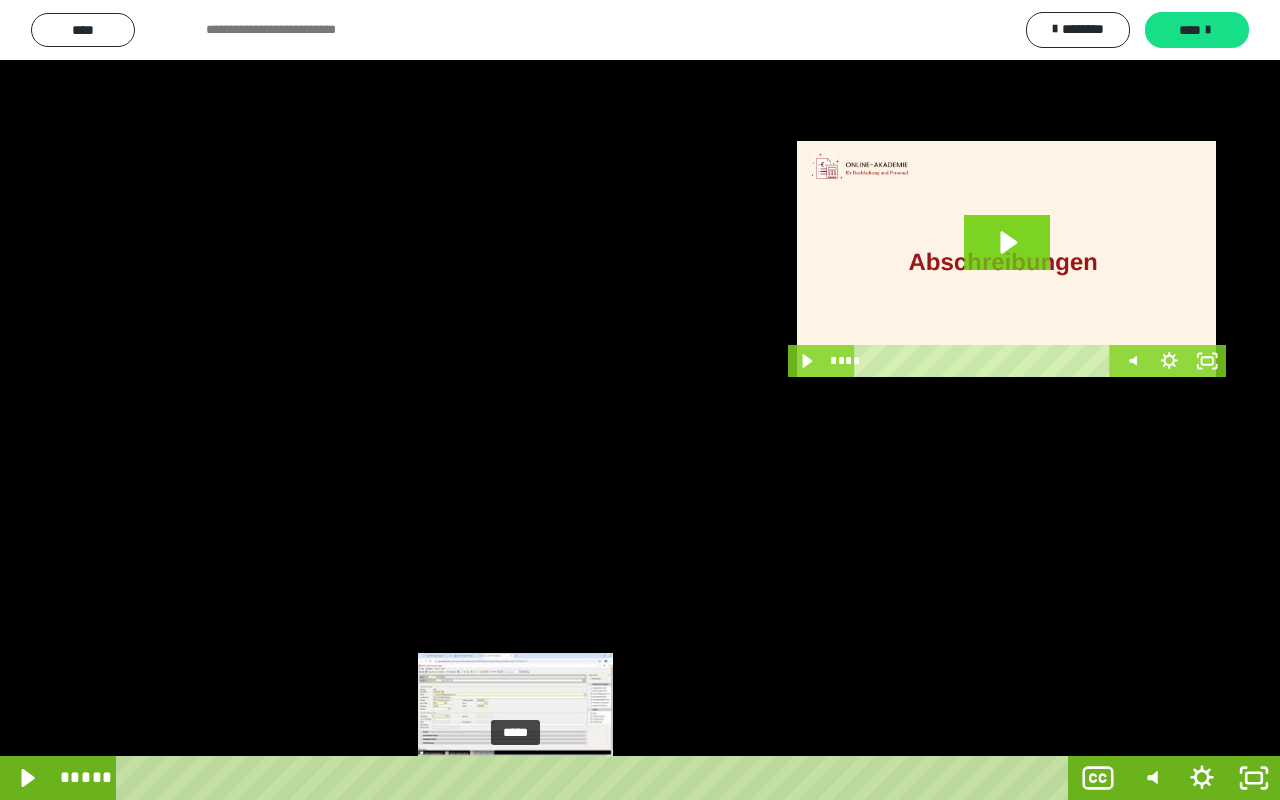 click on "*****" at bounding box center (596, 778) 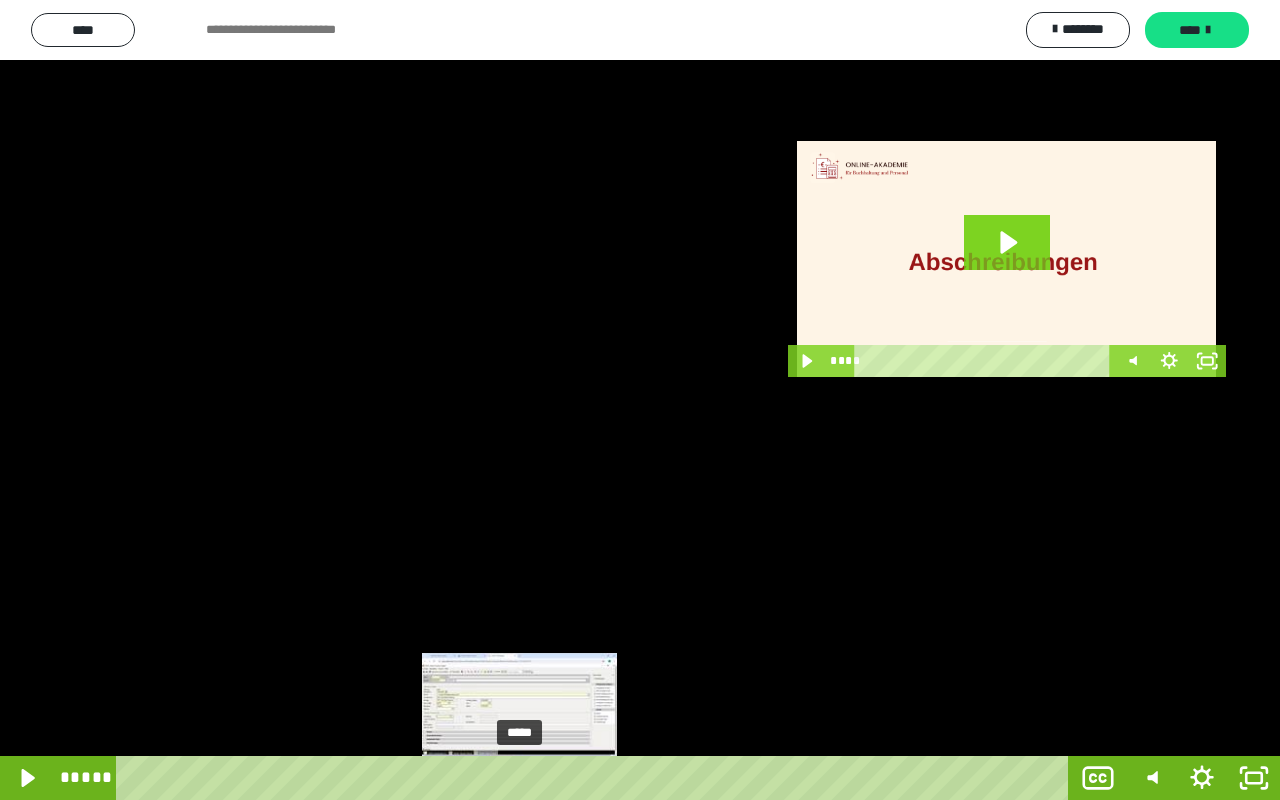 click at bounding box center (519, 778) 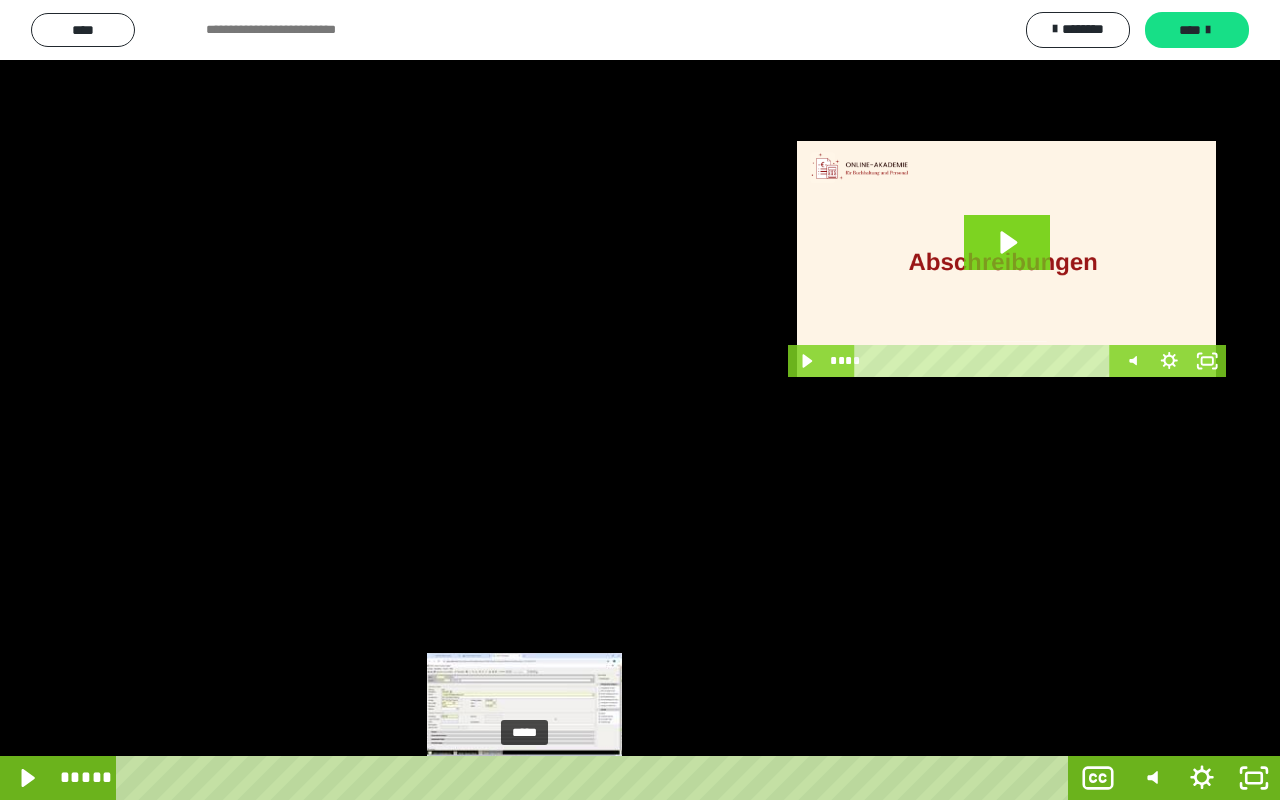 click on "*****" at bounding box center [596, 778] 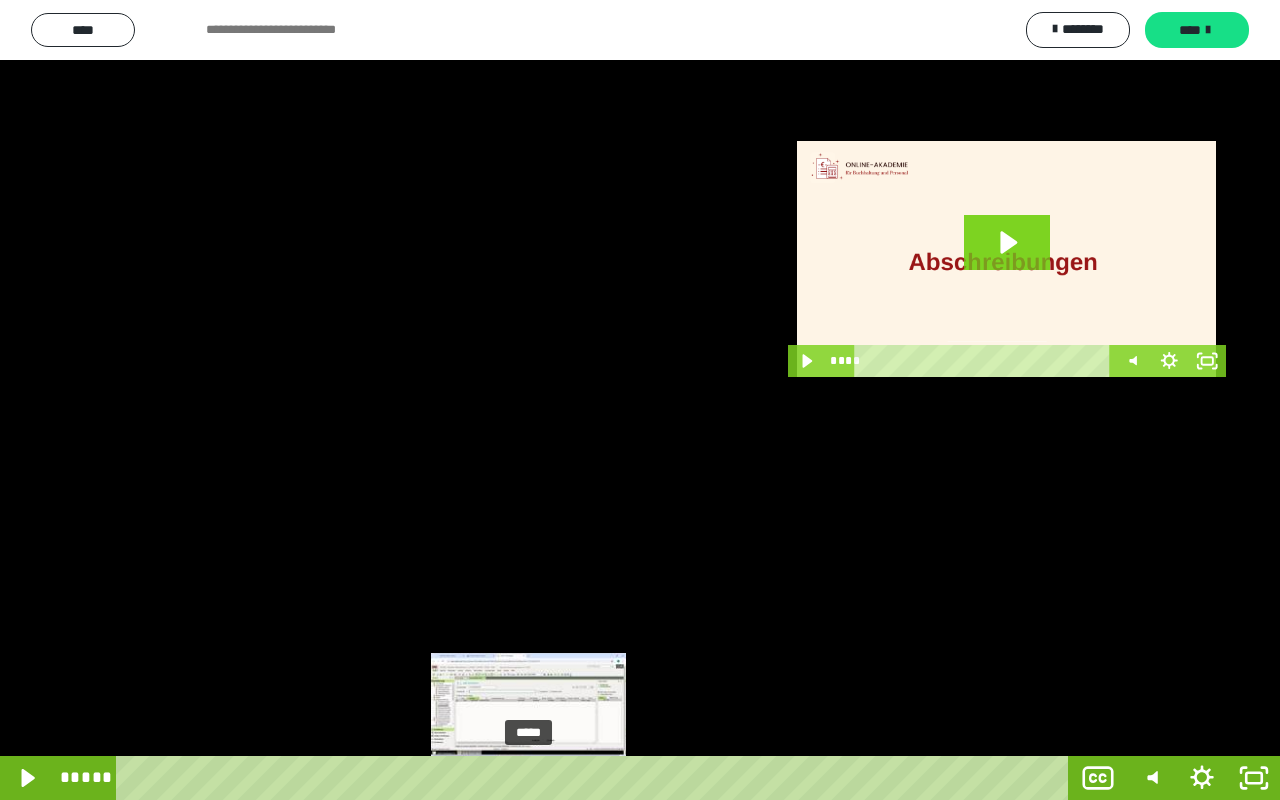 click at bounding box center [524, 778] 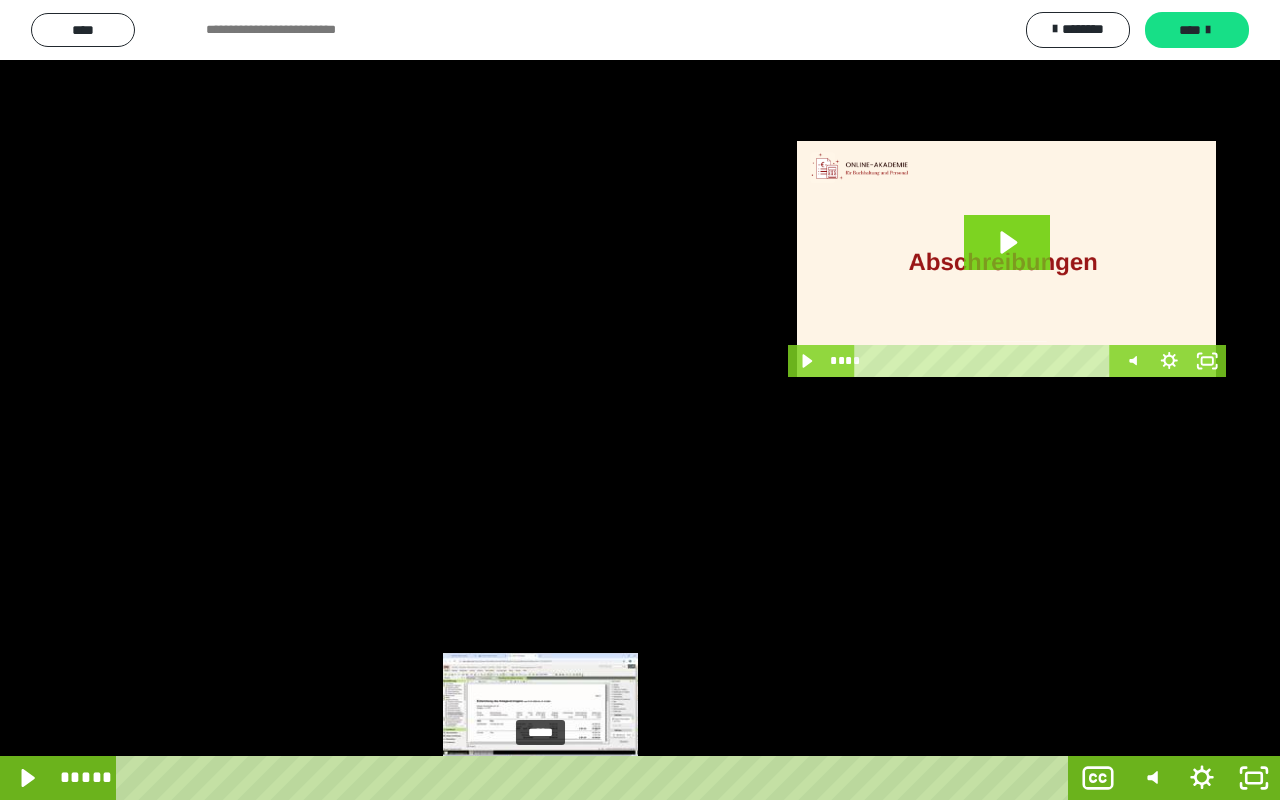 click on "*****" at bounding box center (596, 778) 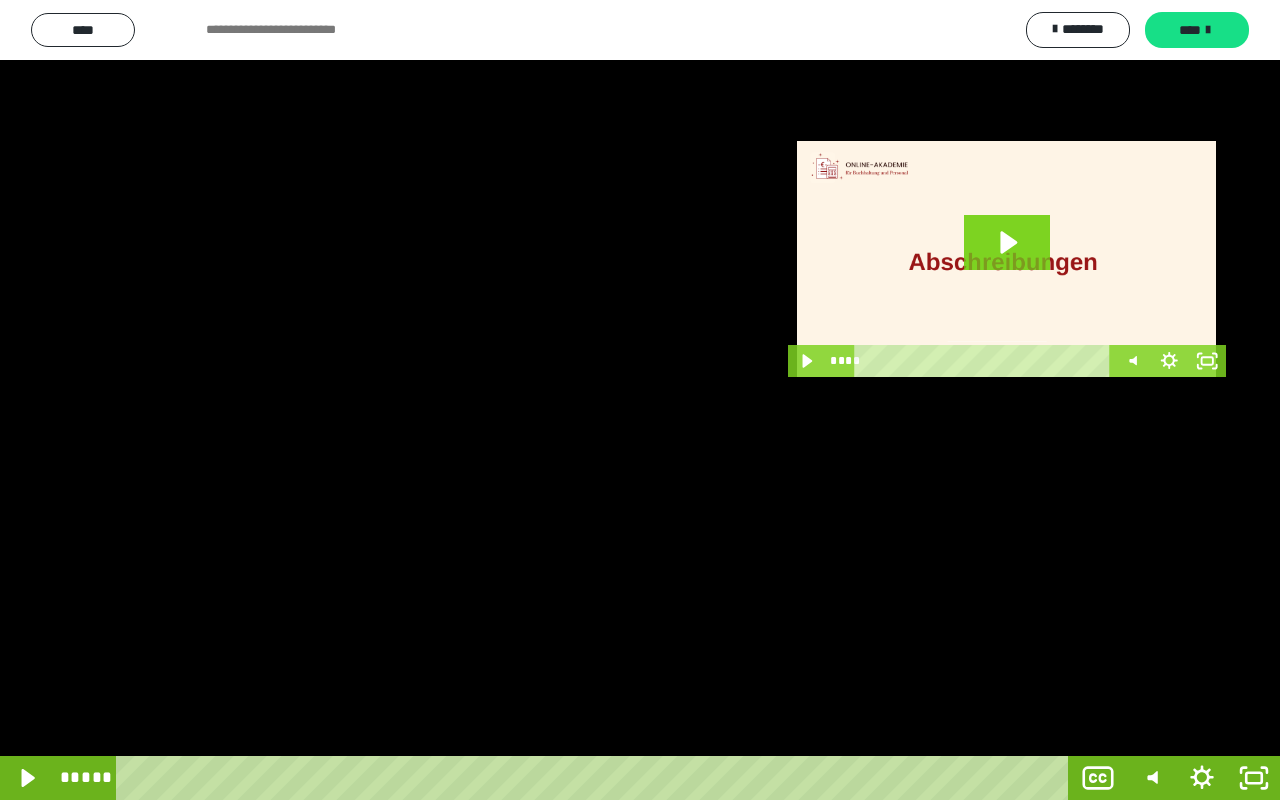 click at bounding box center [640, 400] 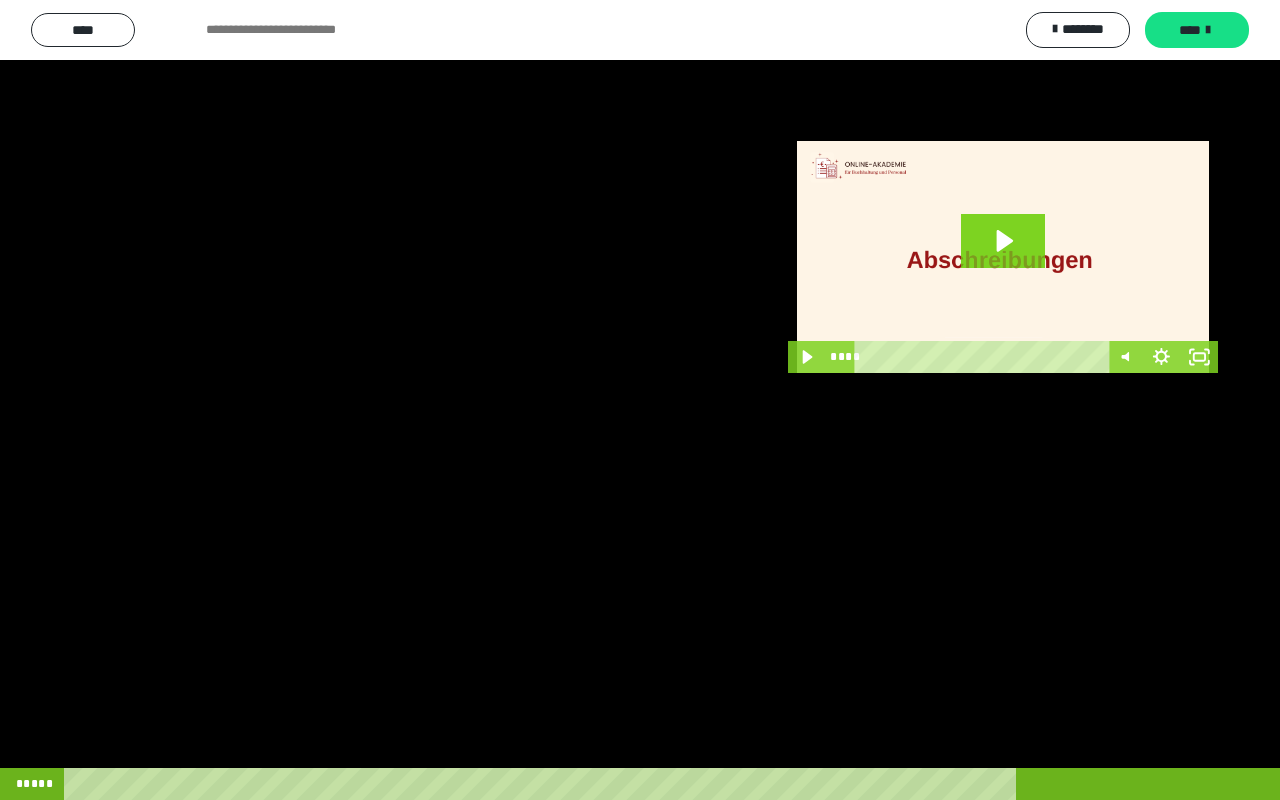 scroll, scrollTop: 3868, scrollLeft: 0, axis: vertical 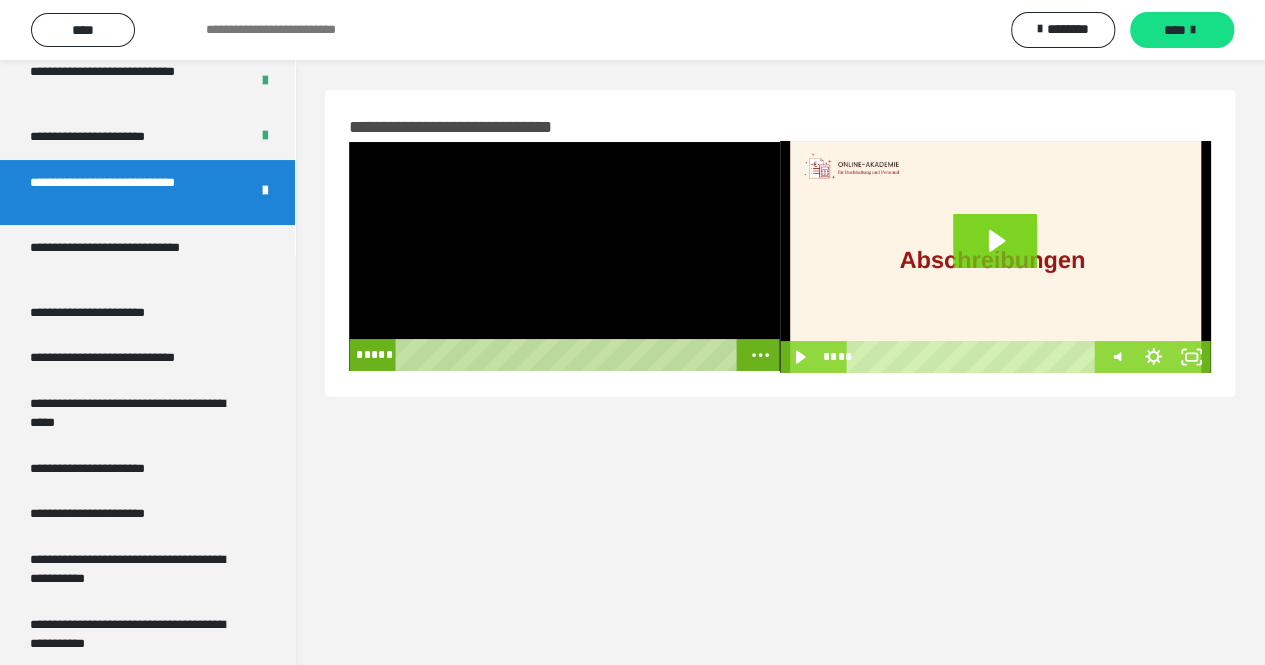 click on "***** ****" at bounding box center (545, 355) 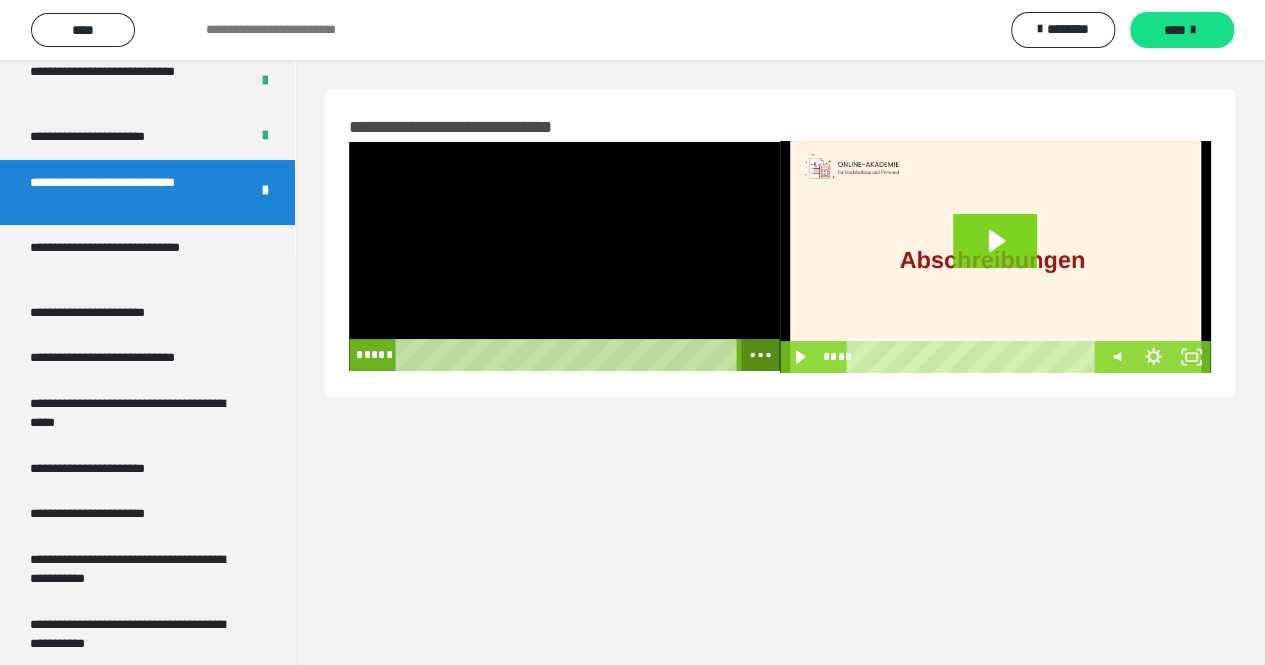 click 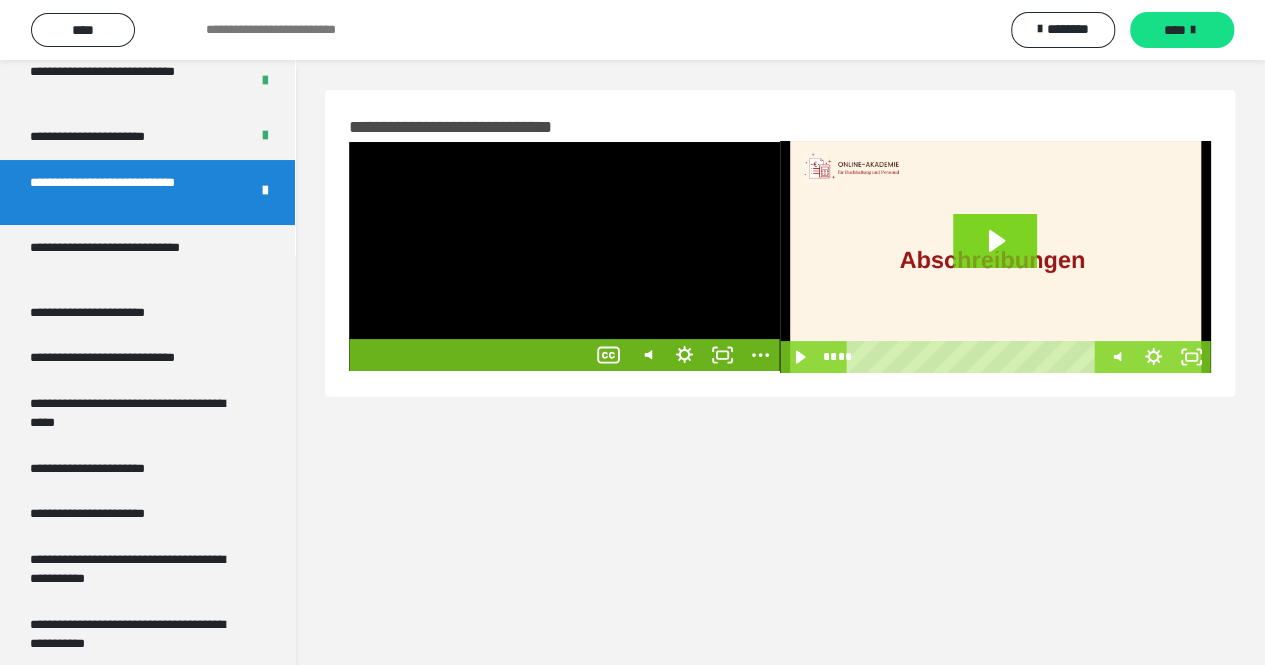 click at bounding box center (564, 256) 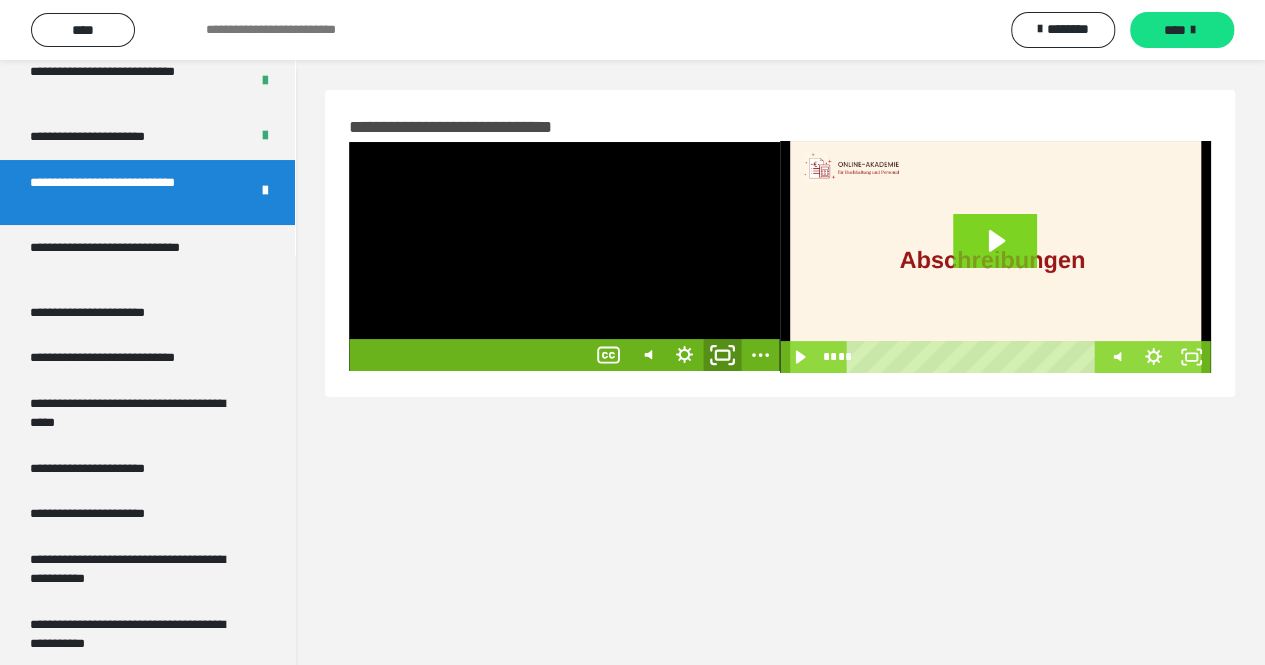 click 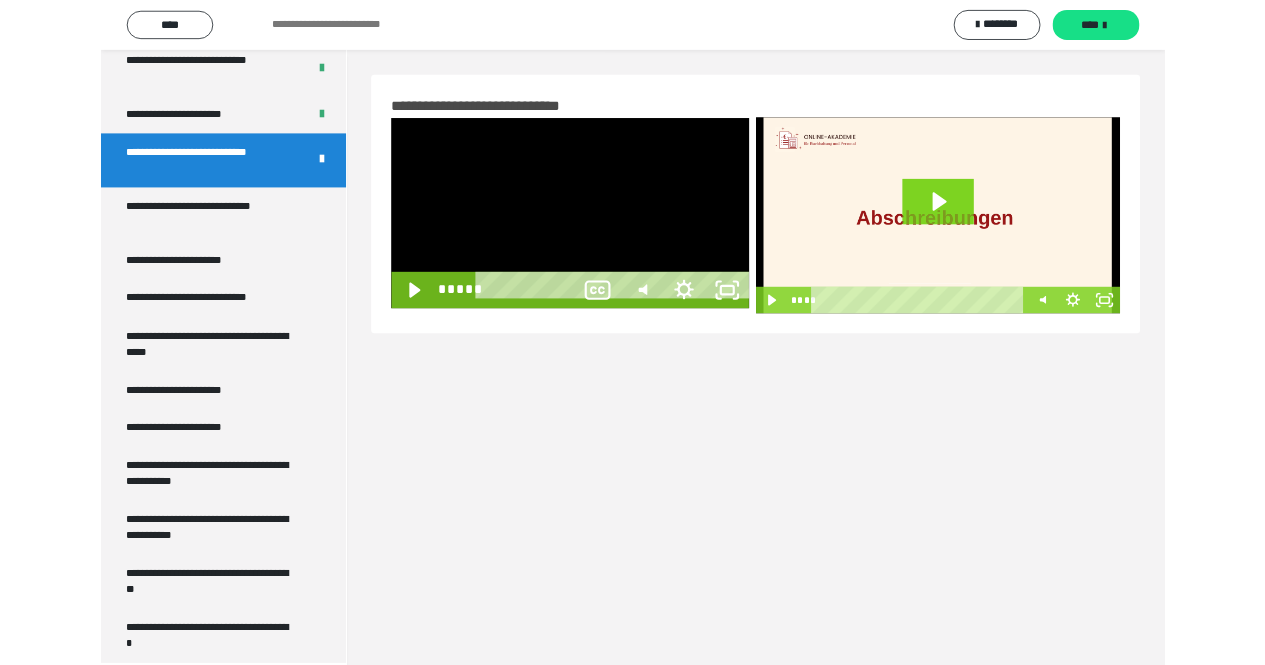 scroll, scrollTop: 3867, scrollLeft: 0, axis: vertical 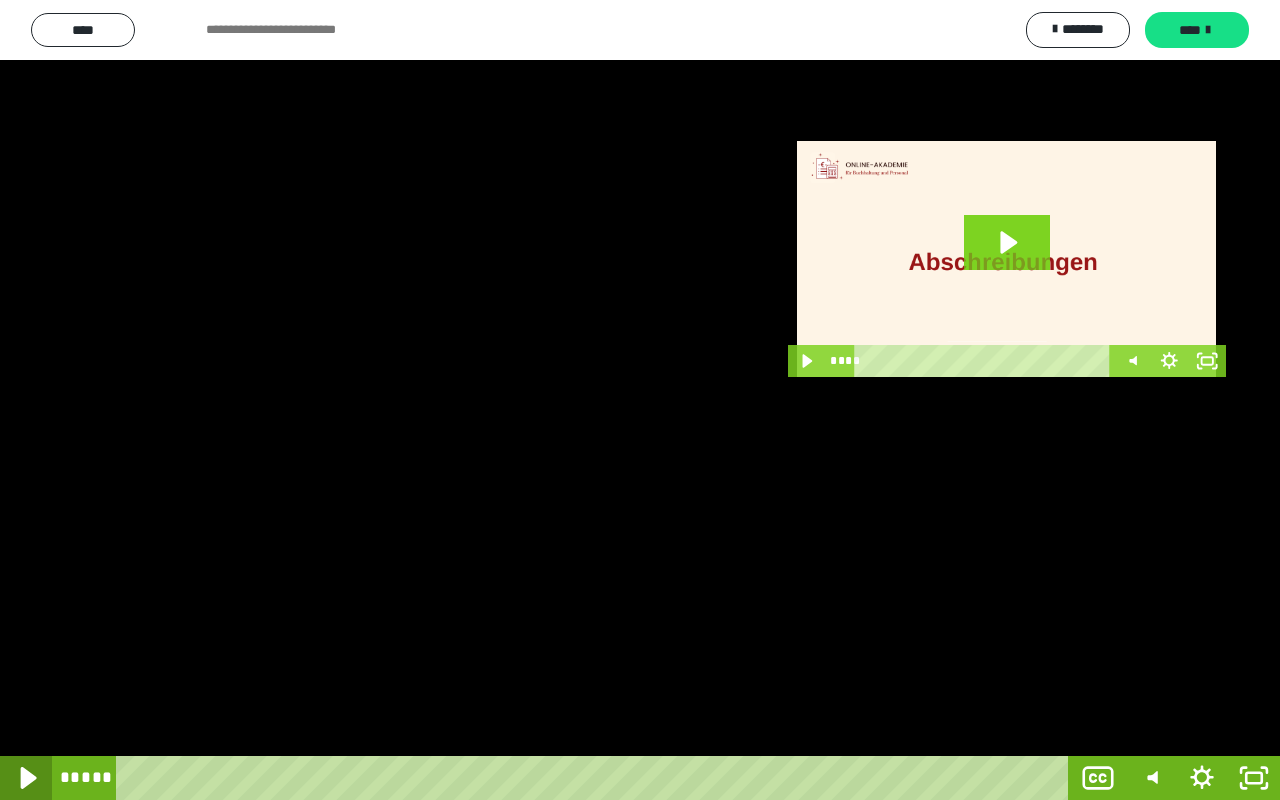click 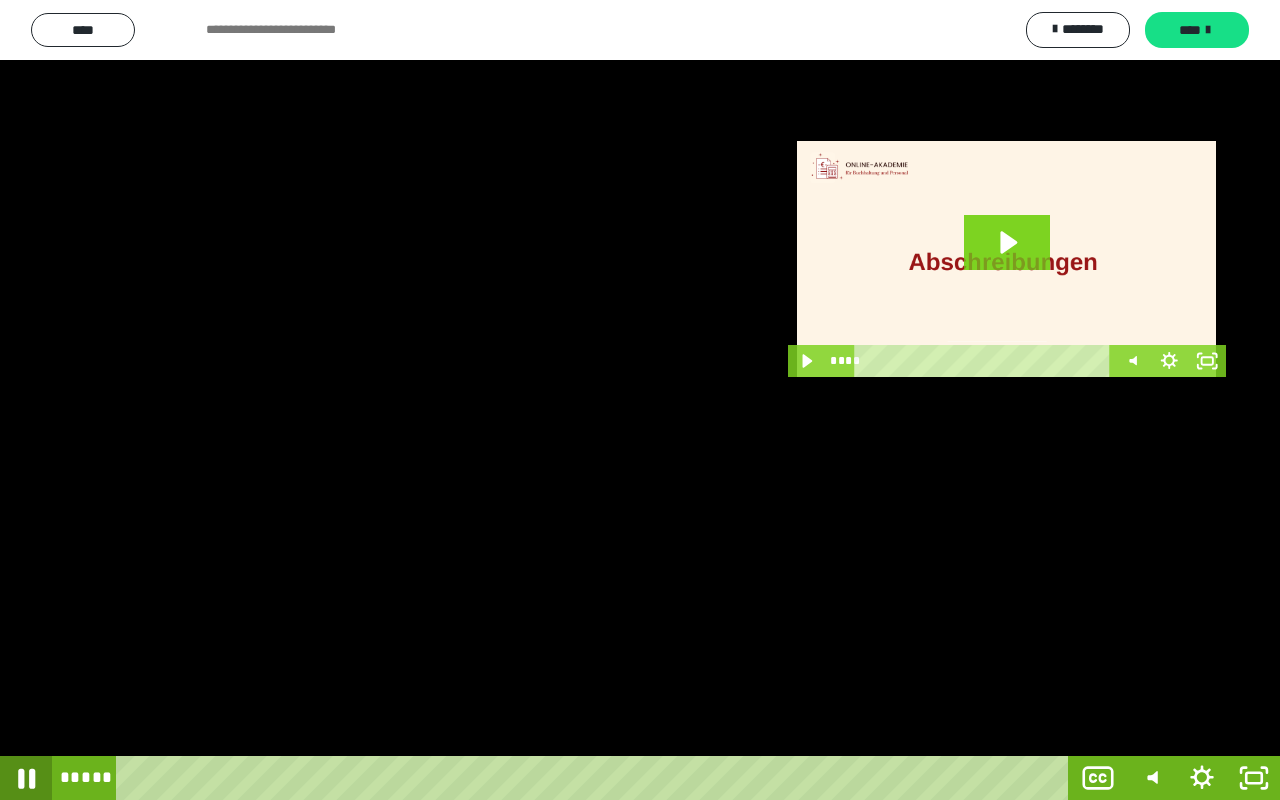 click 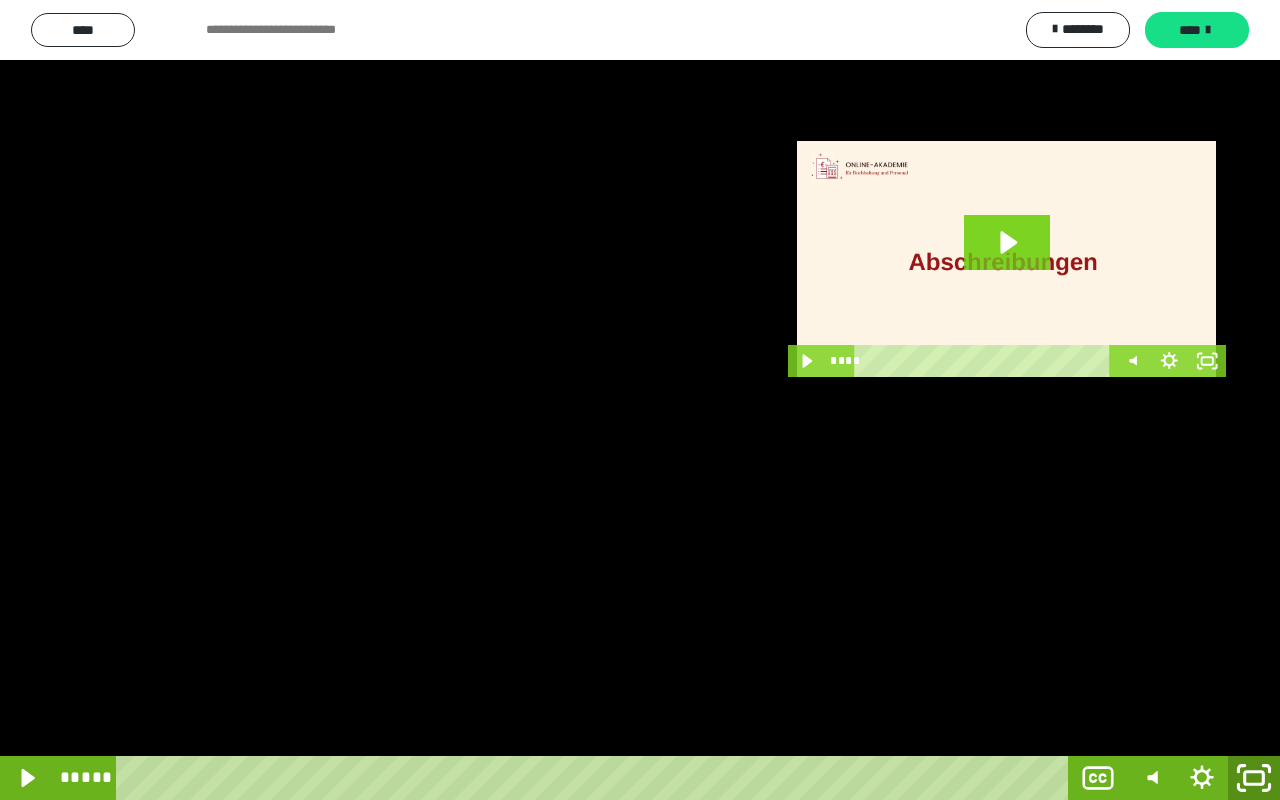 click 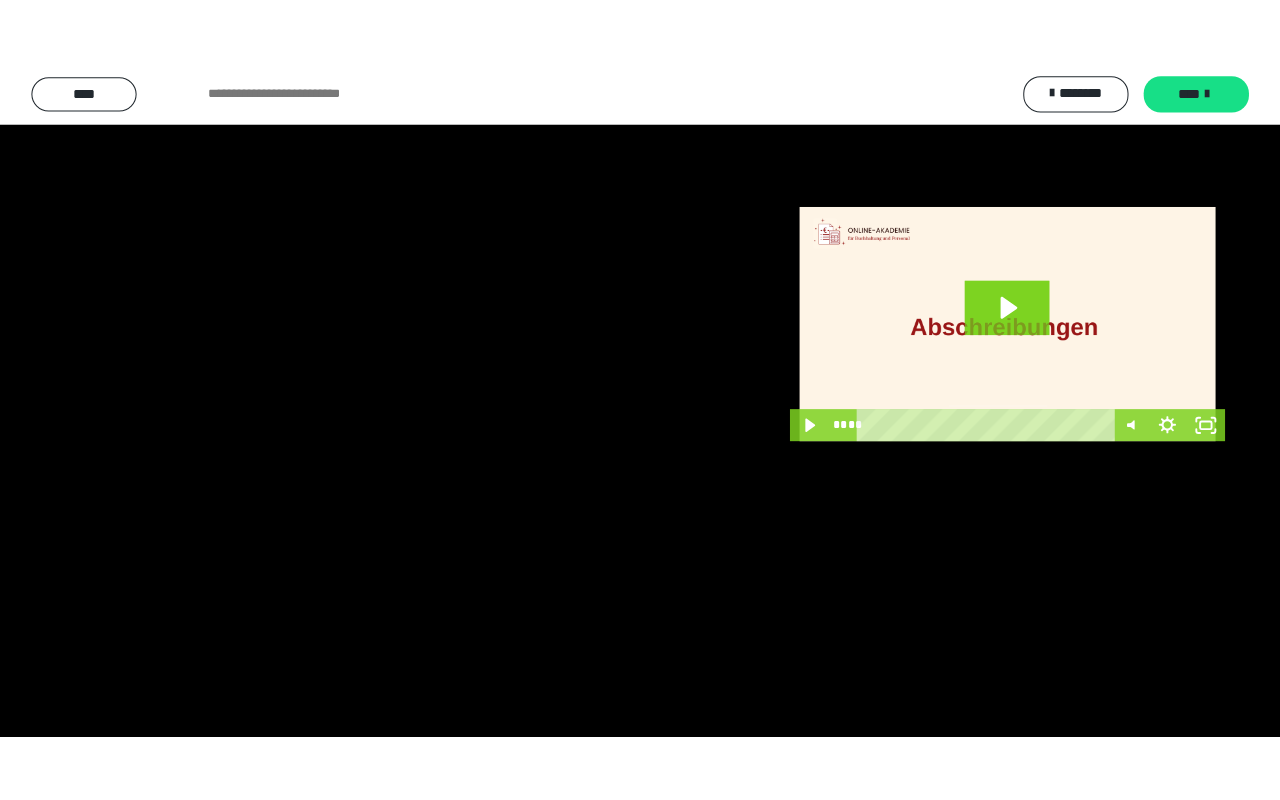 scroll, scrollTop: 3868, scrollLeft: 0, axis: vertical 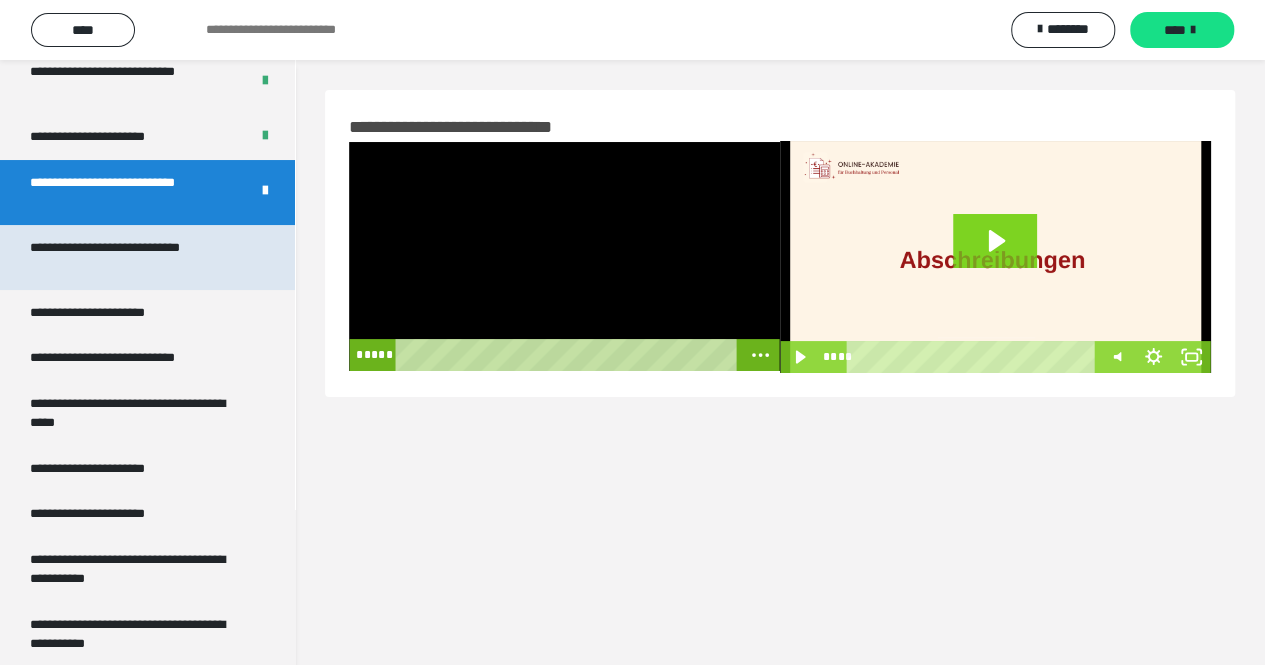 click on "**********" at bounding box center (132, 257) 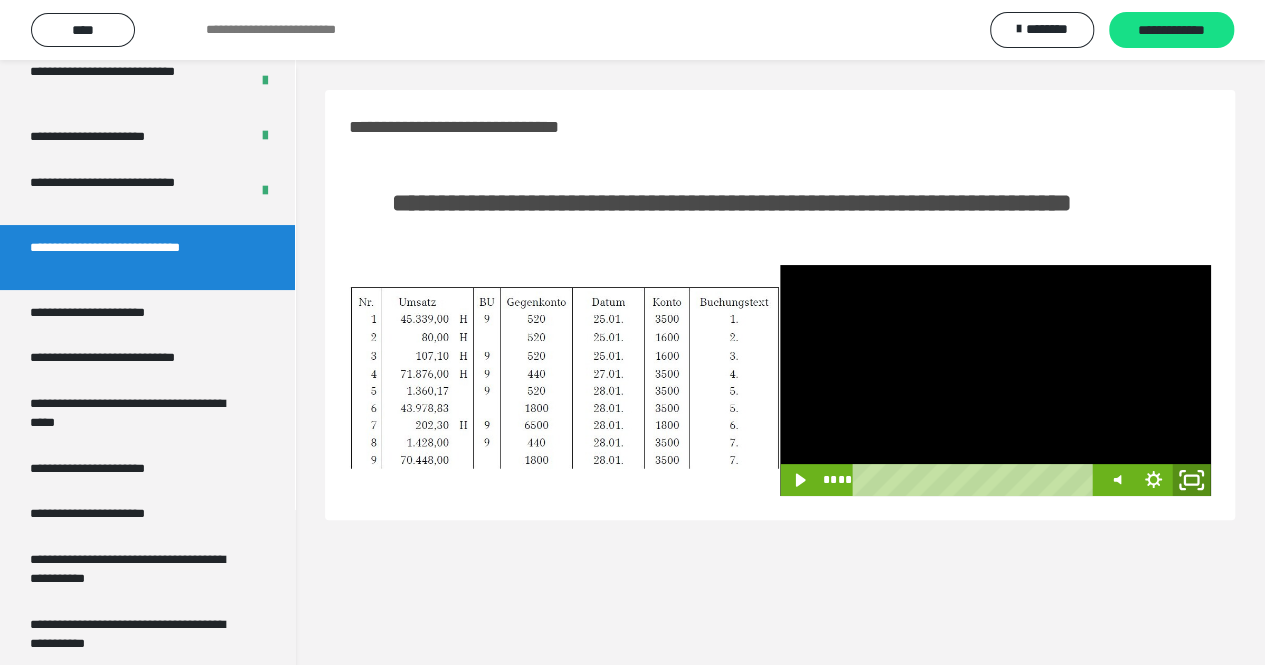 click 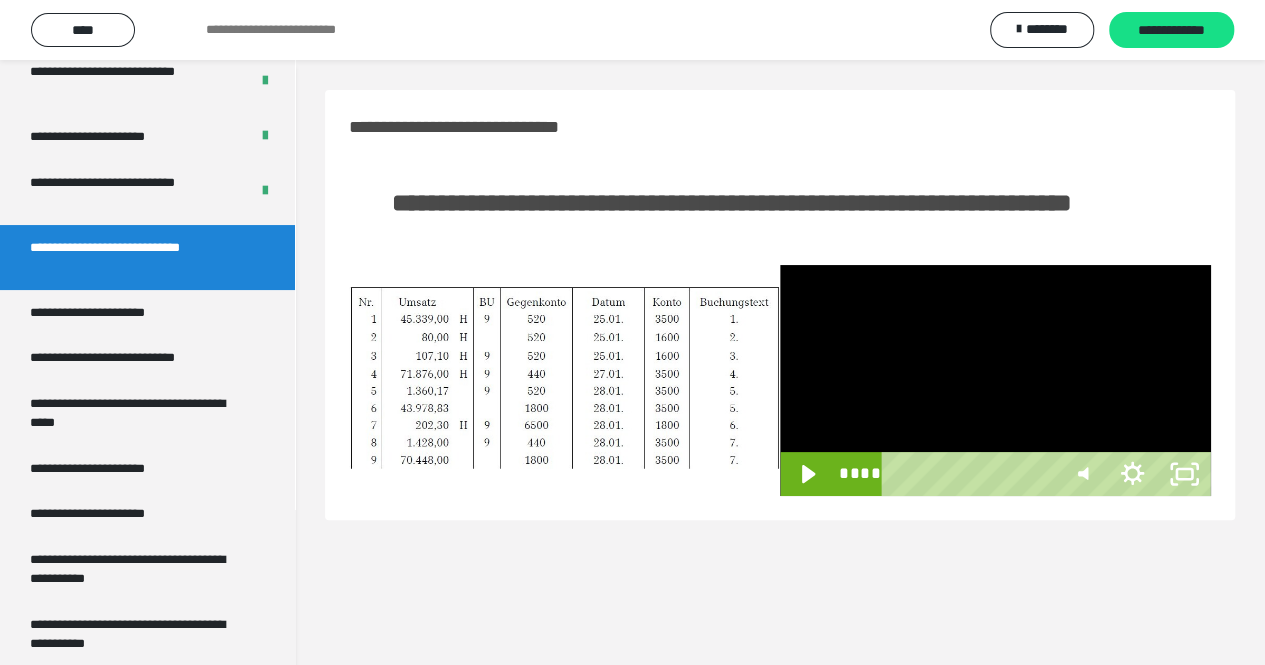 scroll, scrollTop: 3867, scrollLeft: 0, axis: vertical 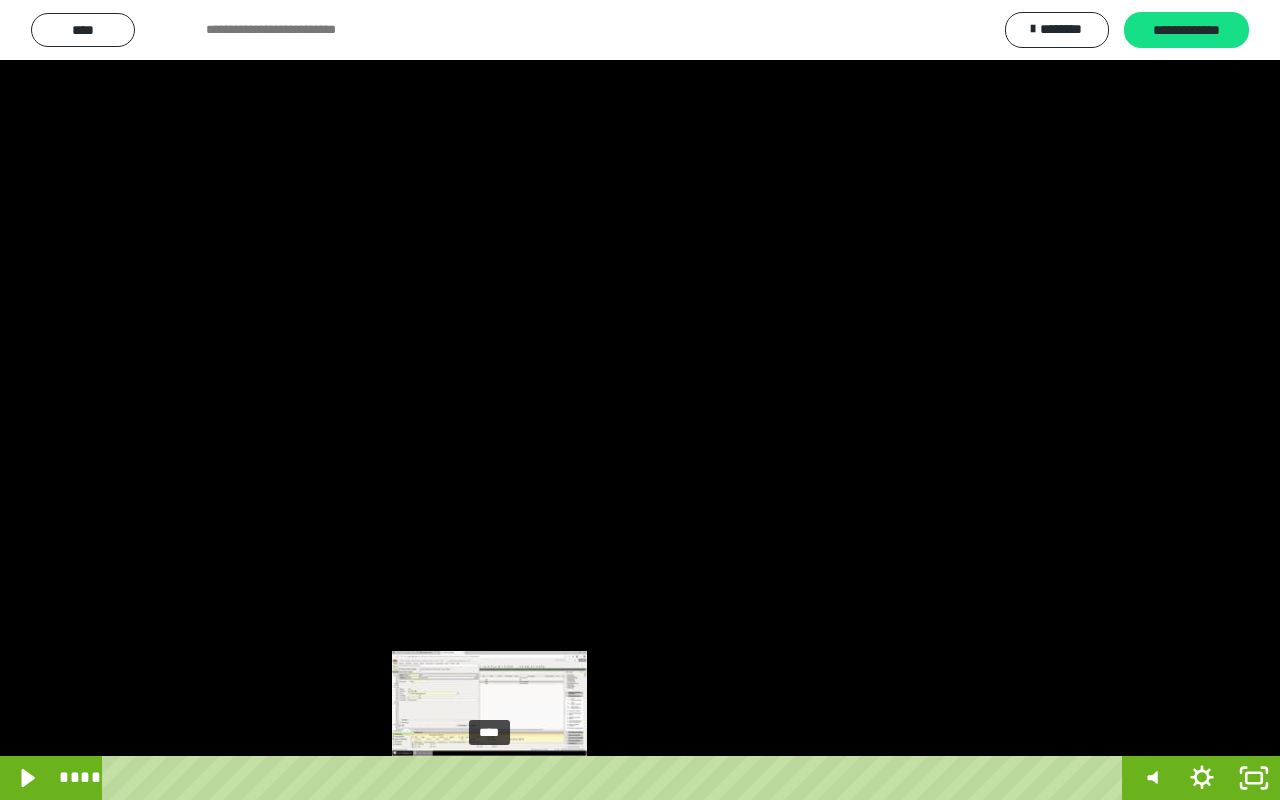 click on "****" at bounding box center [616, 778] 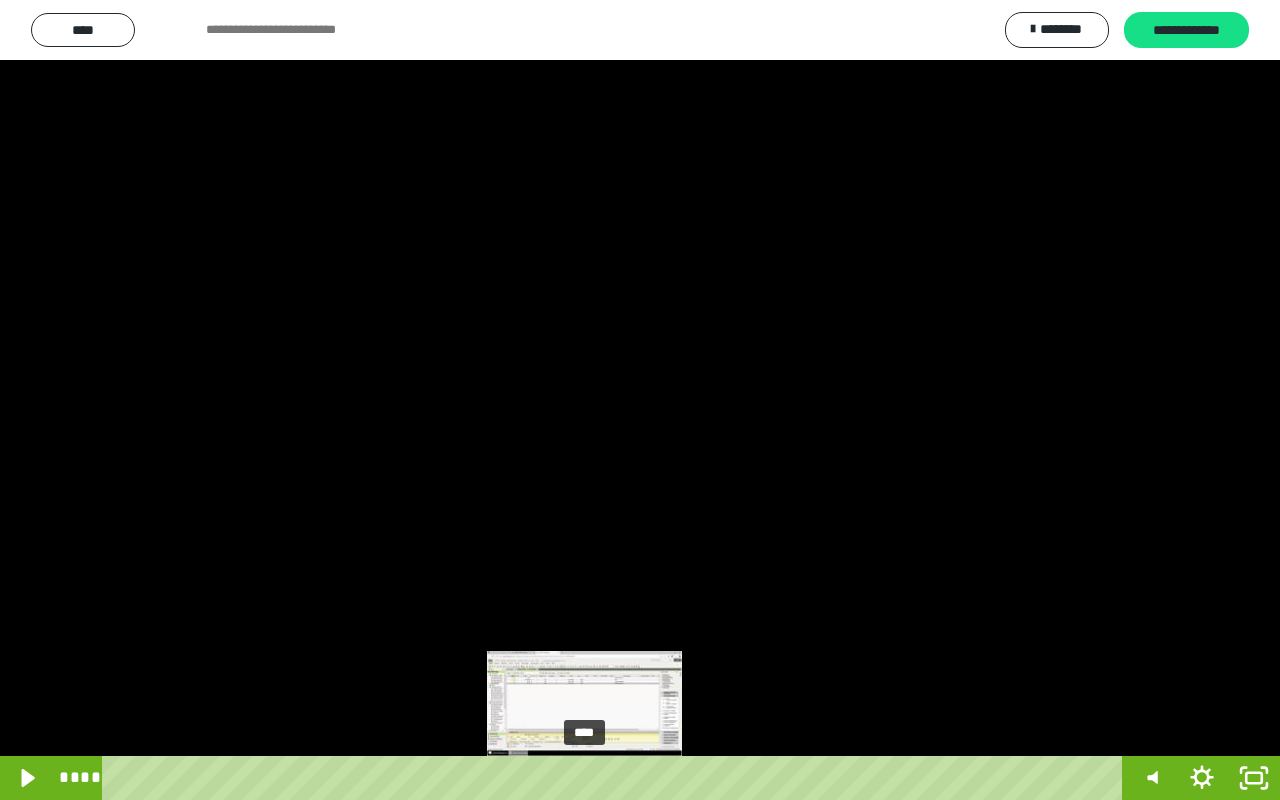 click on "****" at bounding box center [616, 778] 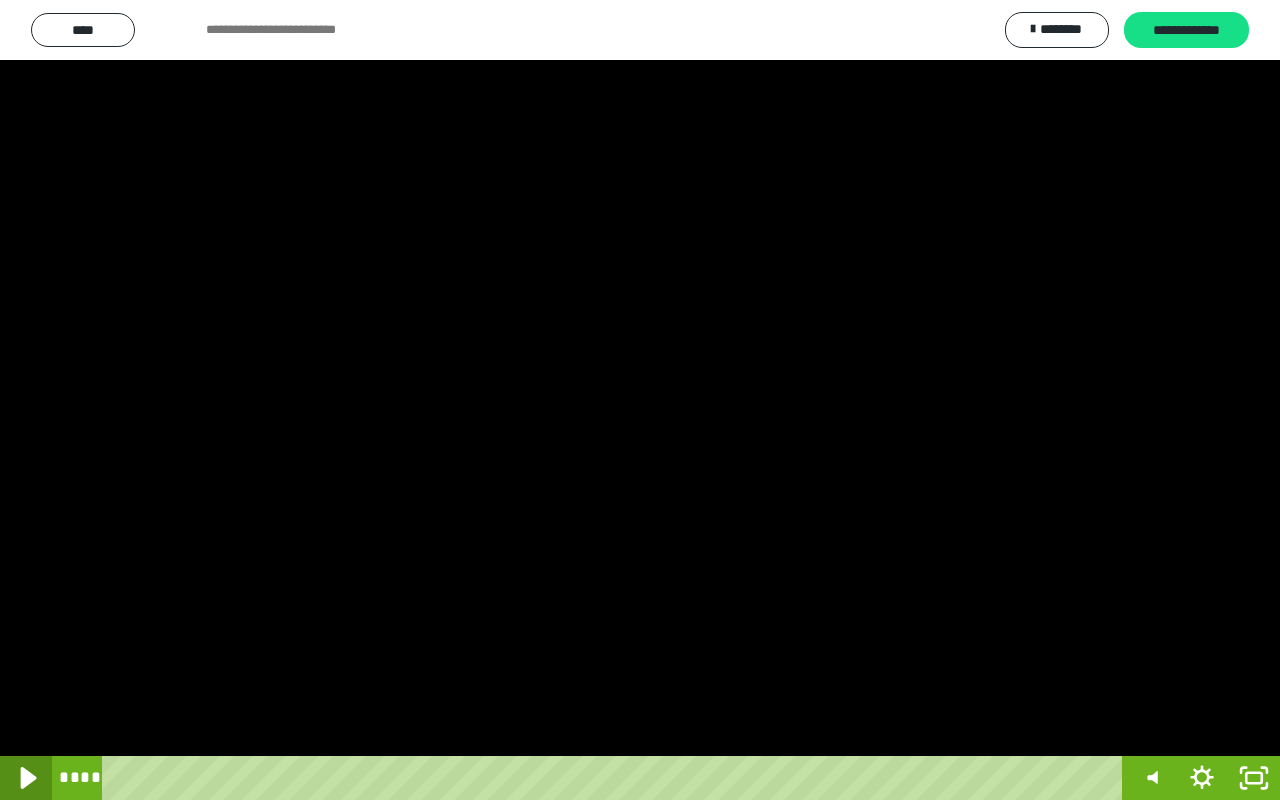 click 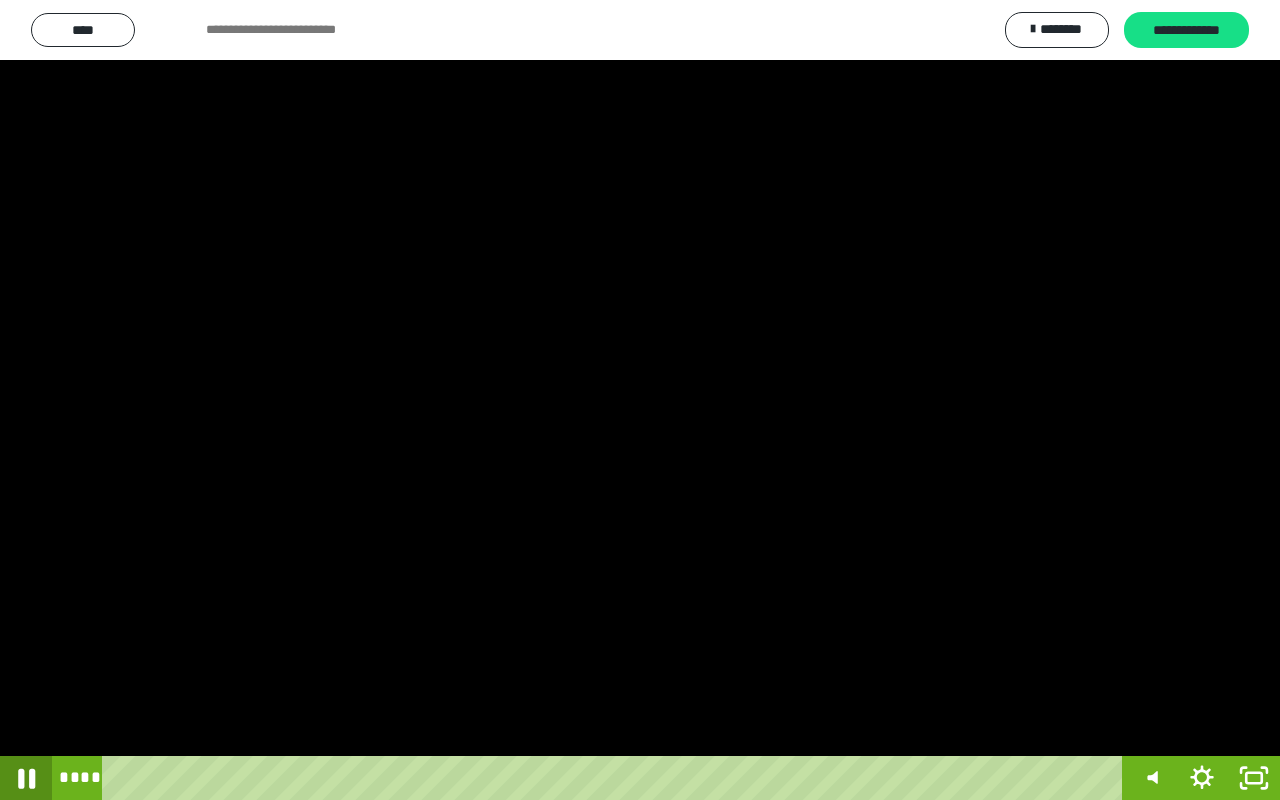 click 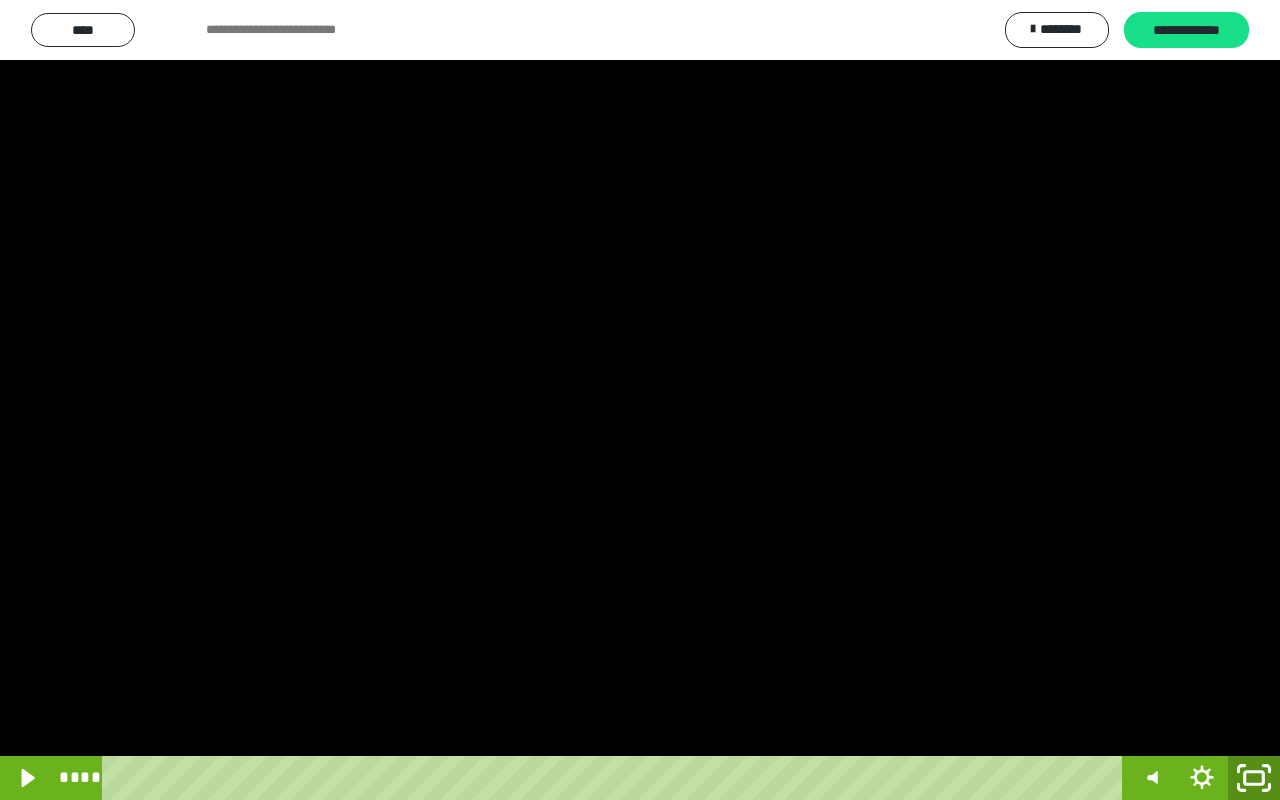 click 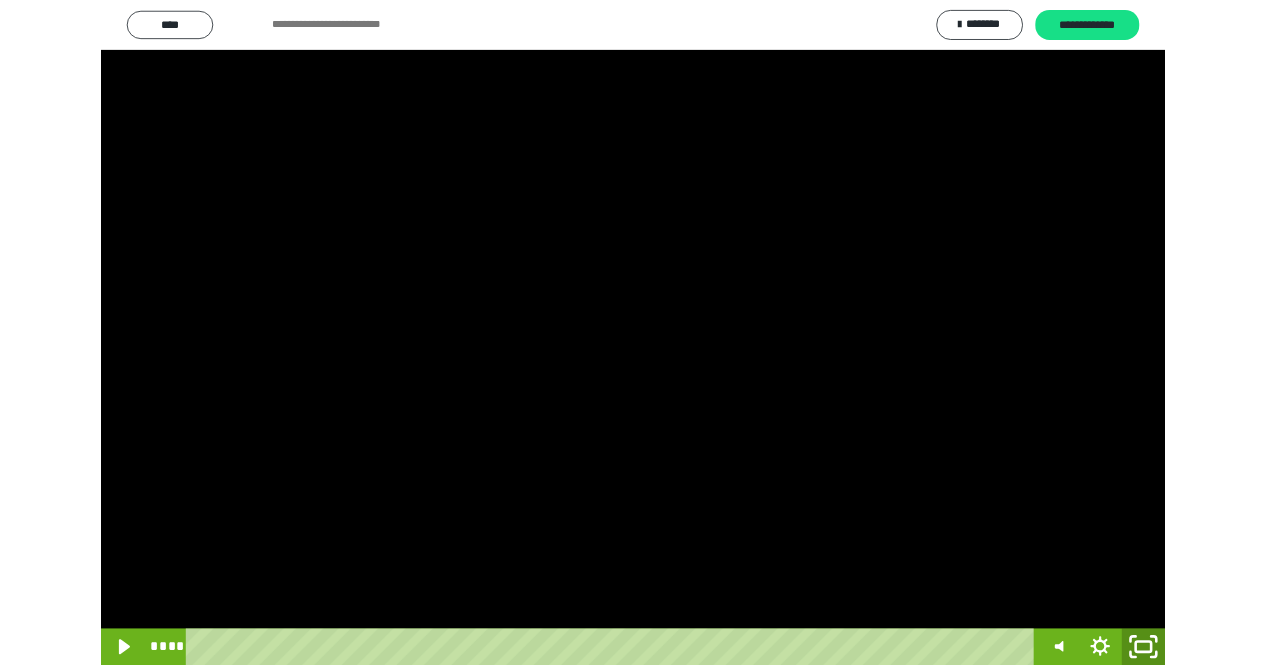 scroll, scrollTop: 3868, scrollLeft: 0, axis: vertical 